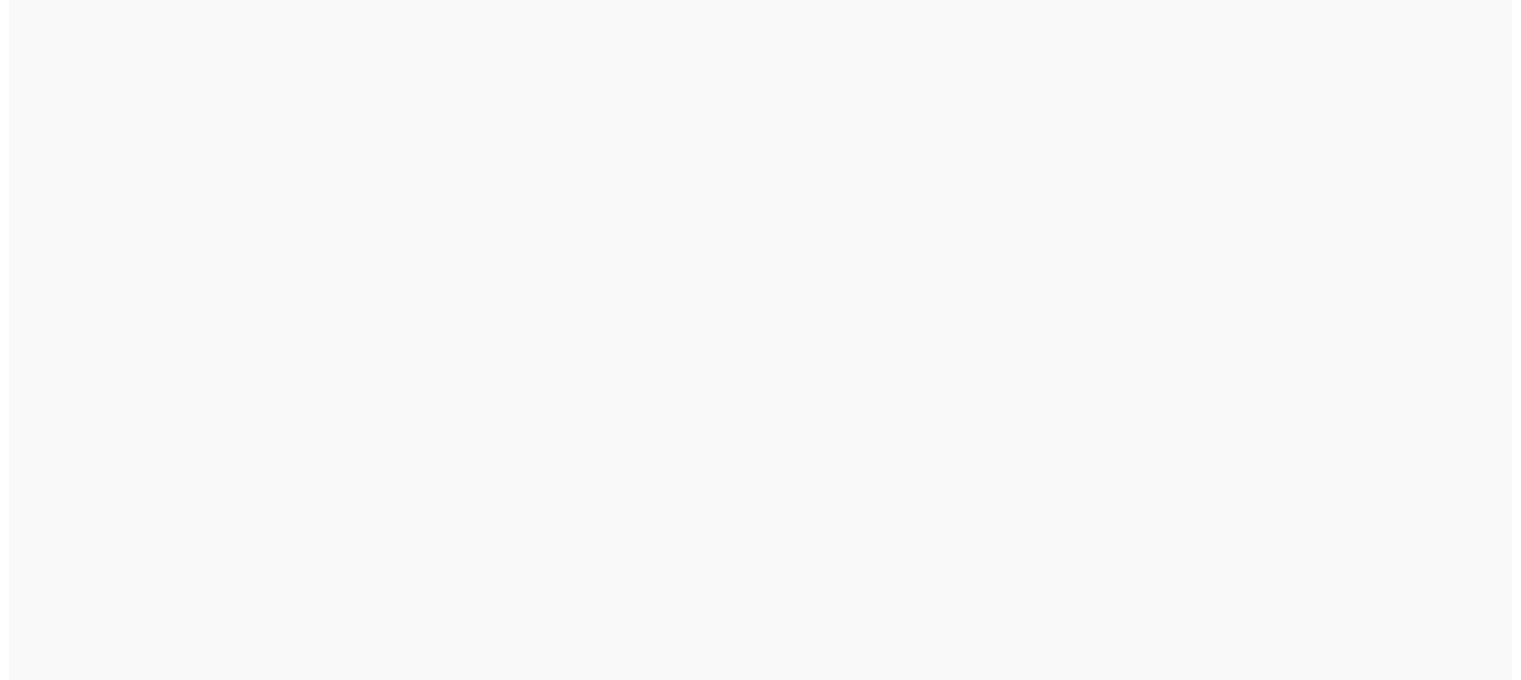 scroll, scrollTop: 0, scrollLeft: 0, axis: both 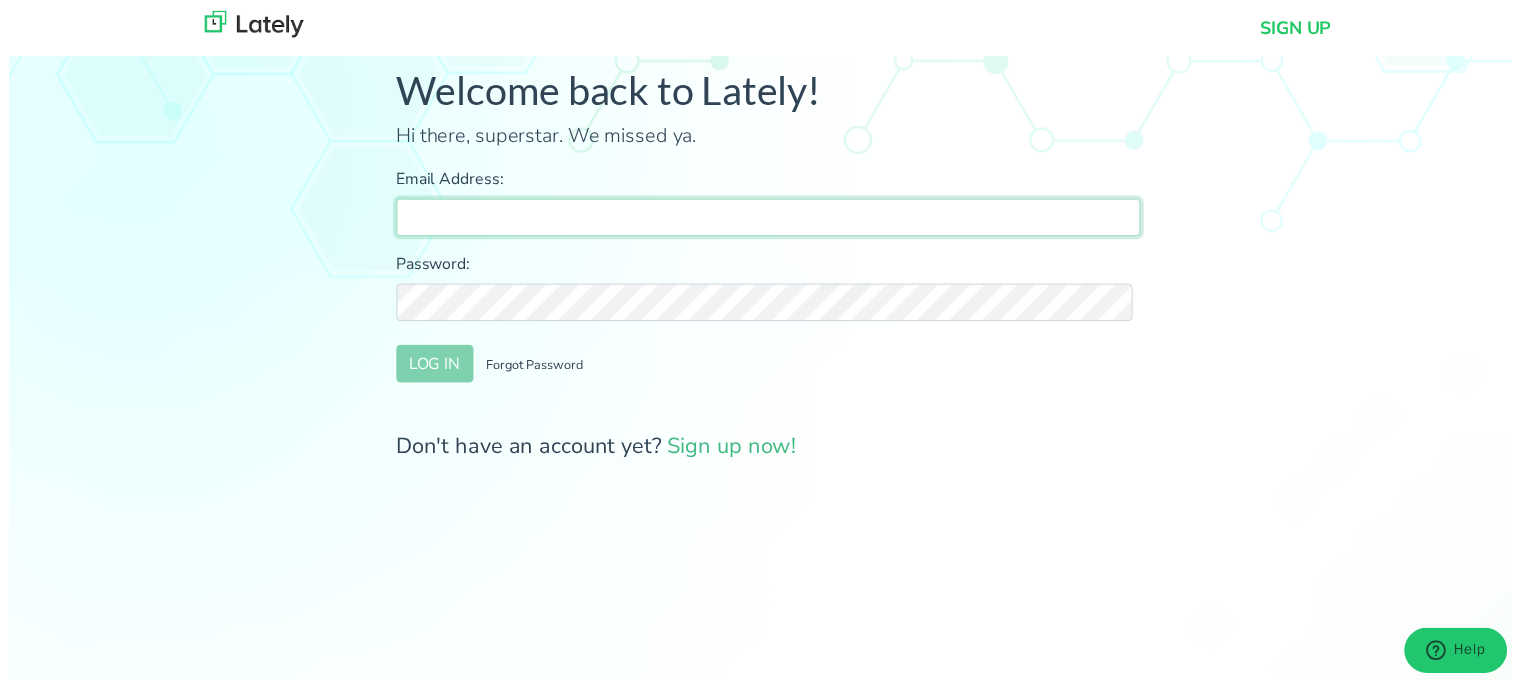 type on "[PERSON_NAME][EMAIL_ADDRESS][DOMAIN_NAME]" 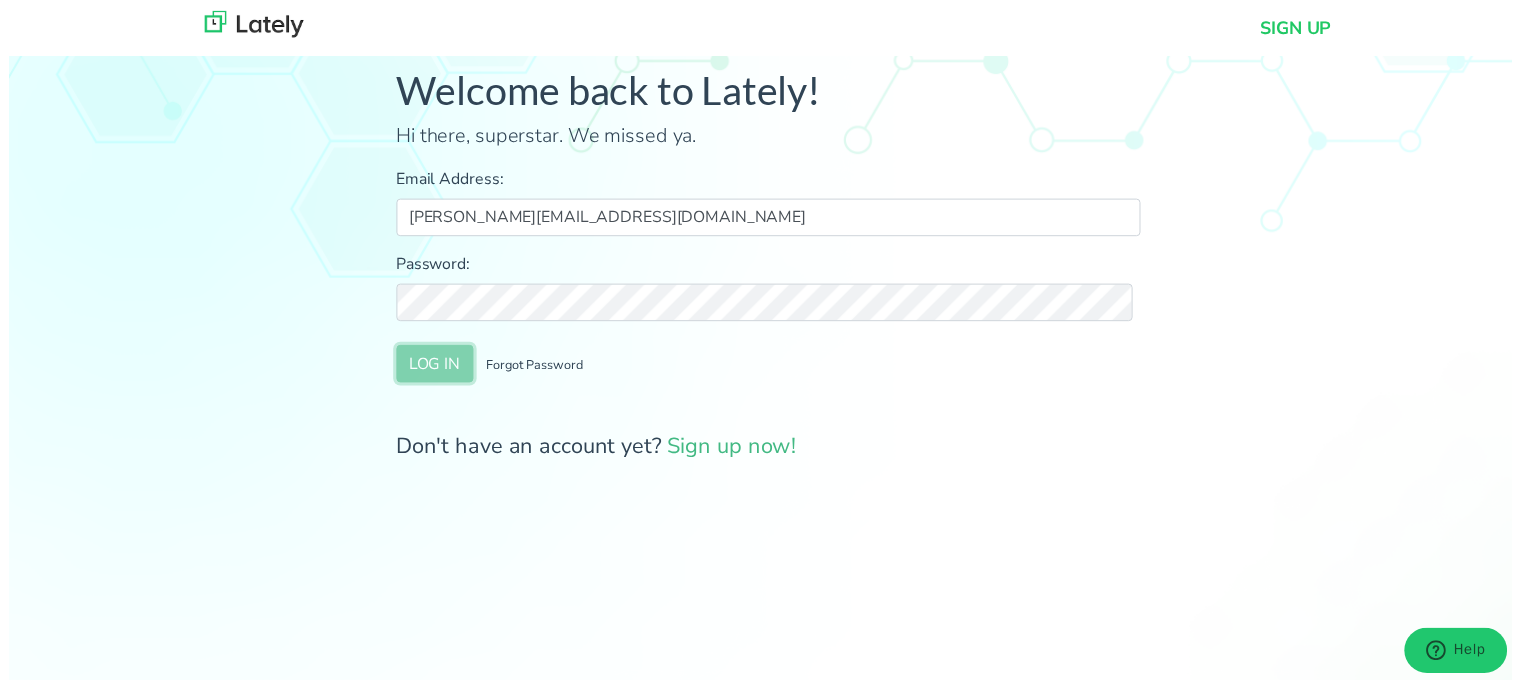 click on "LOG IN" at bounding box center [431, 368] 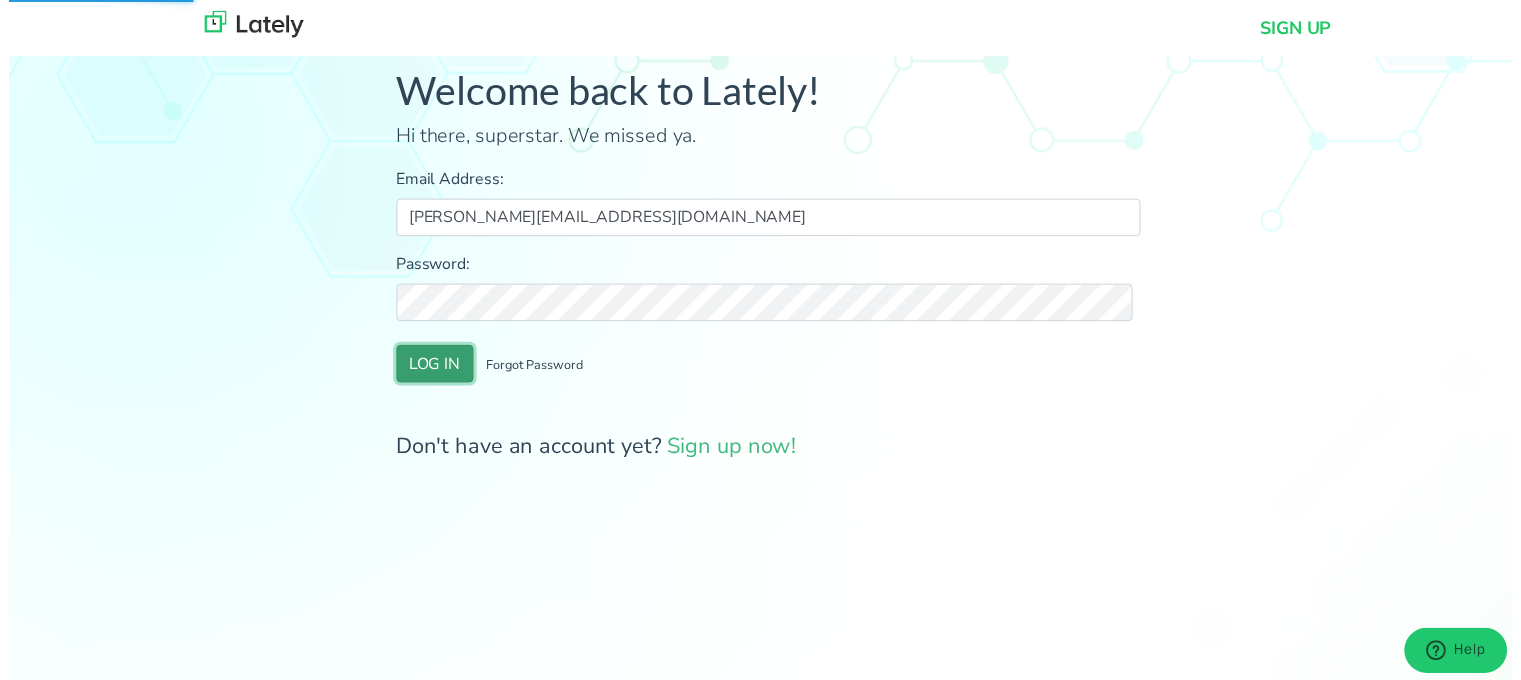 click on "LOG IN" at bounding box center [431, 368] 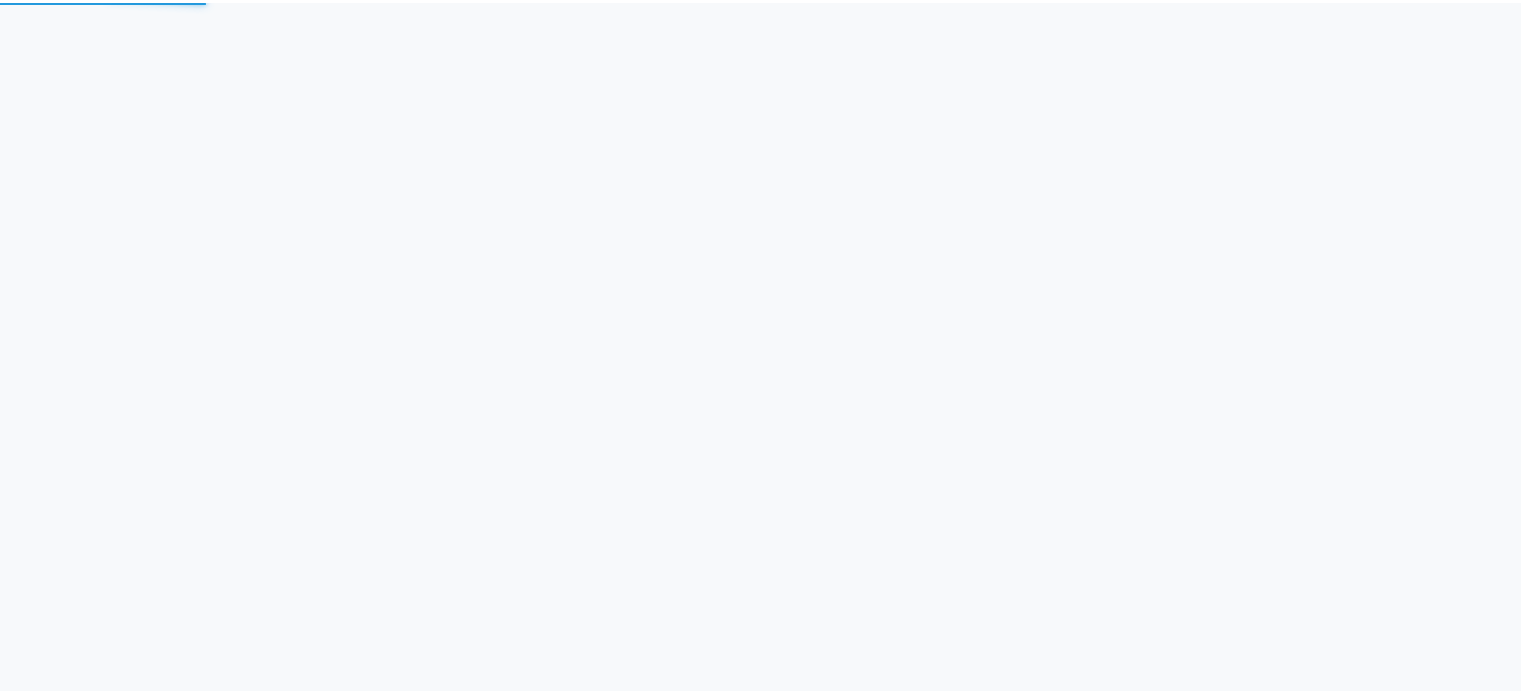 scroll, scrollTop: 0, scrollLeft: 0, axis: both 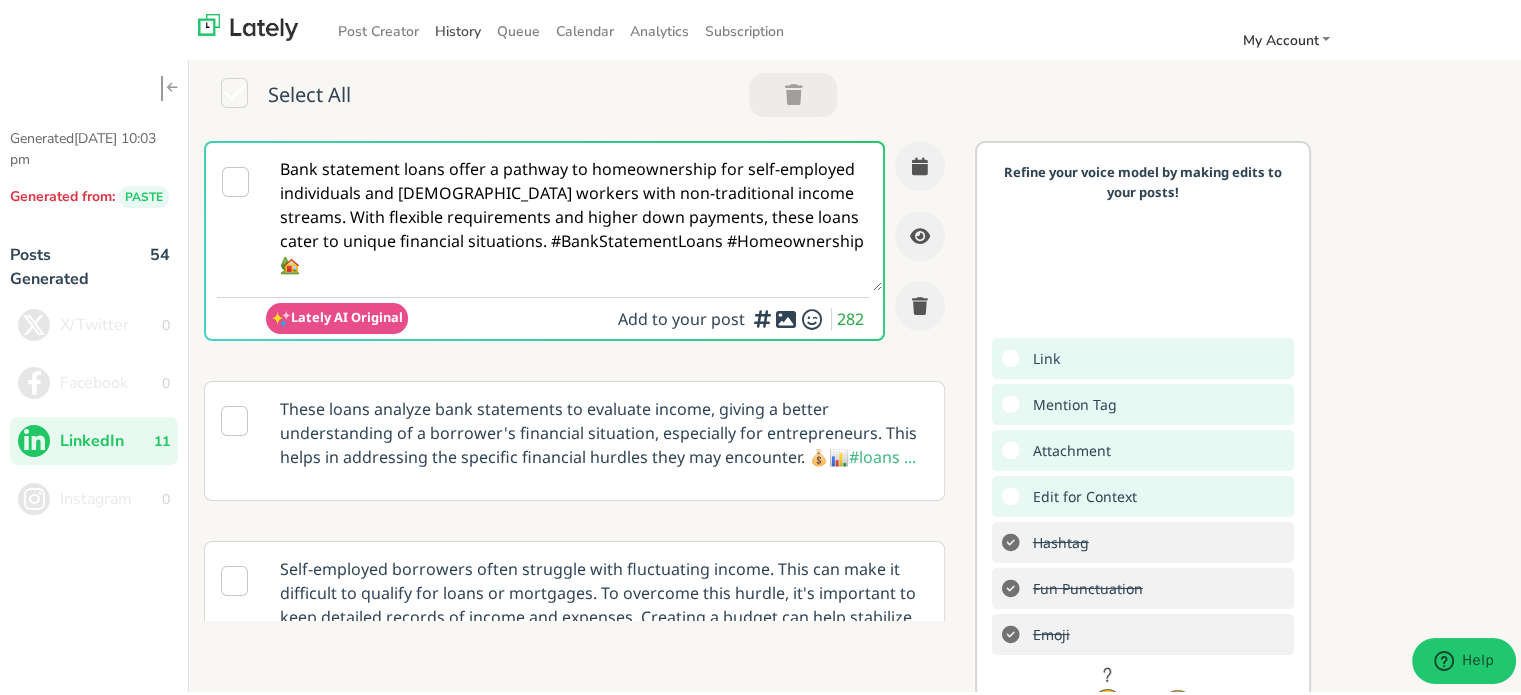 click on "History" at bounding box center [458, 28] 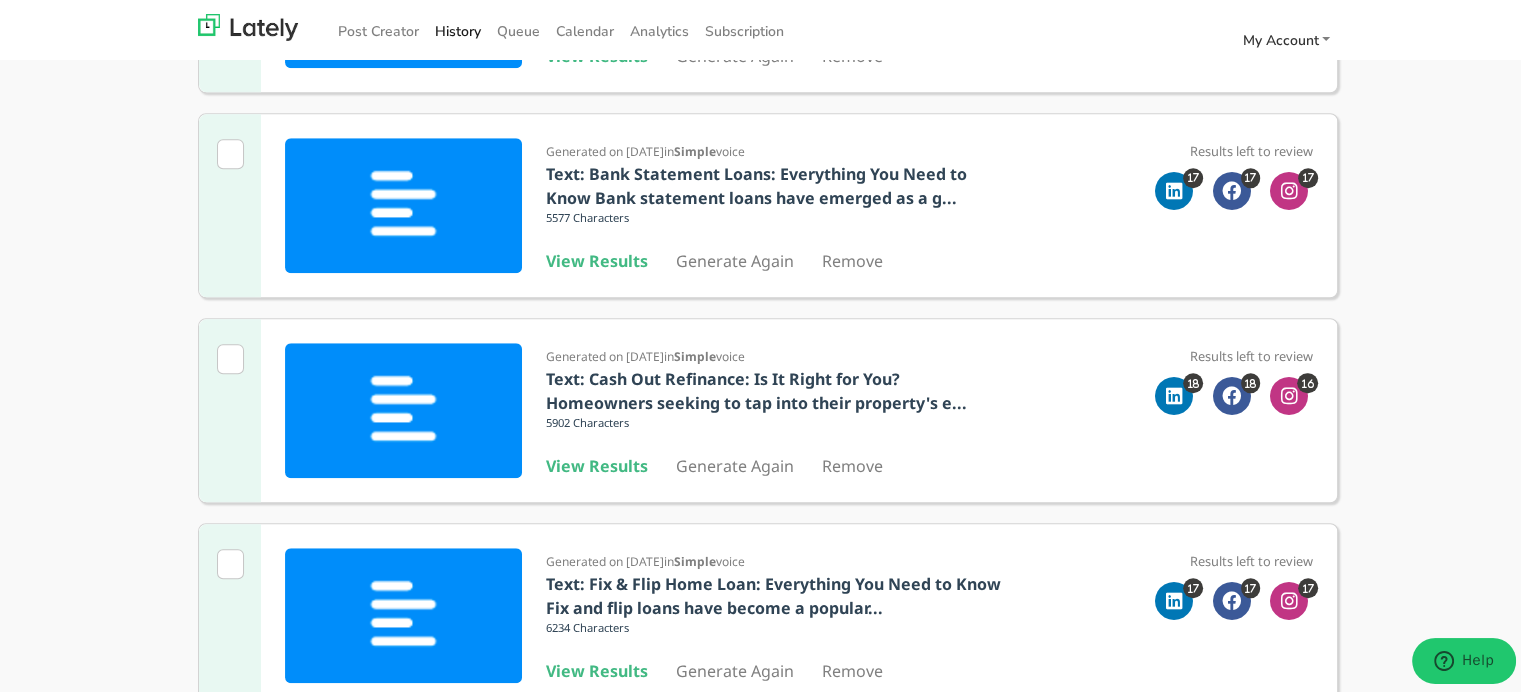 scroll, scrollTop: 1687, scrollLeft: 0, axis: vertical 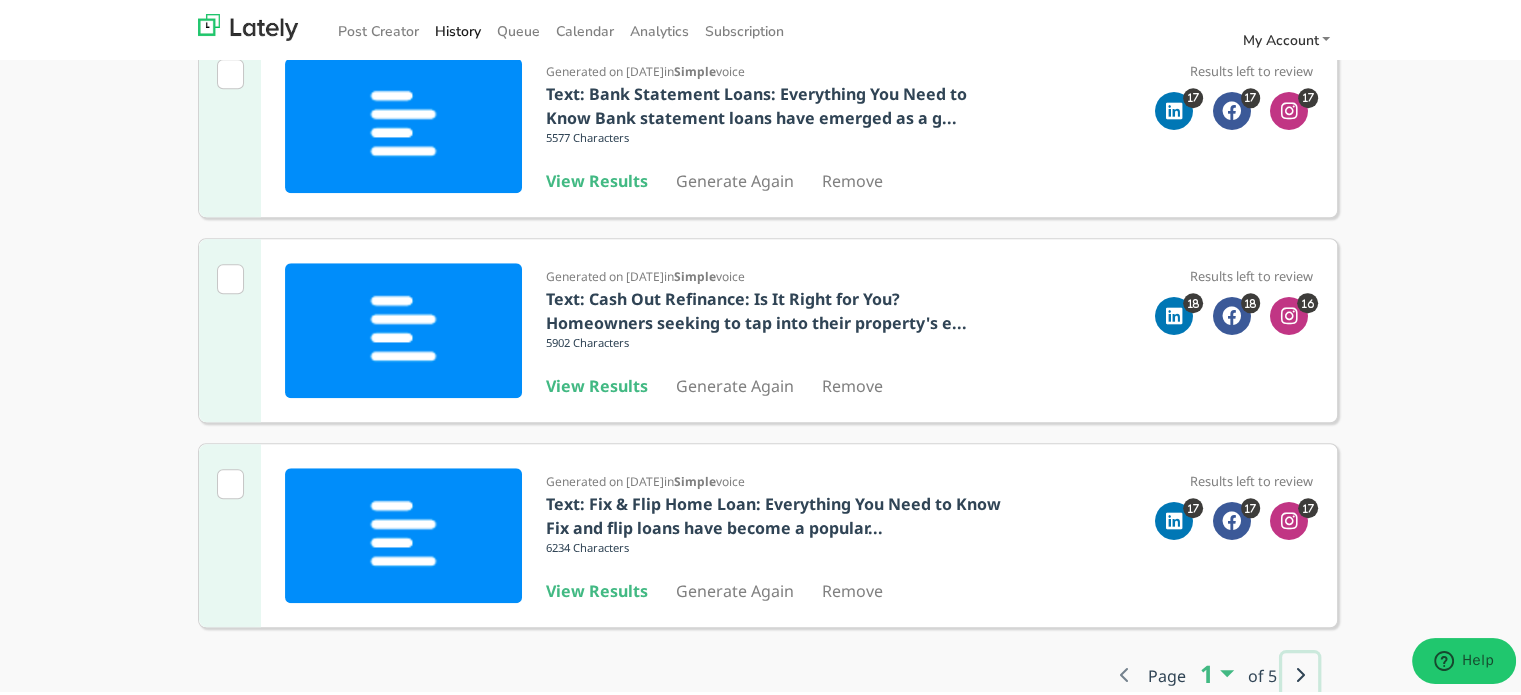 click at bounding box center [1300, 672] 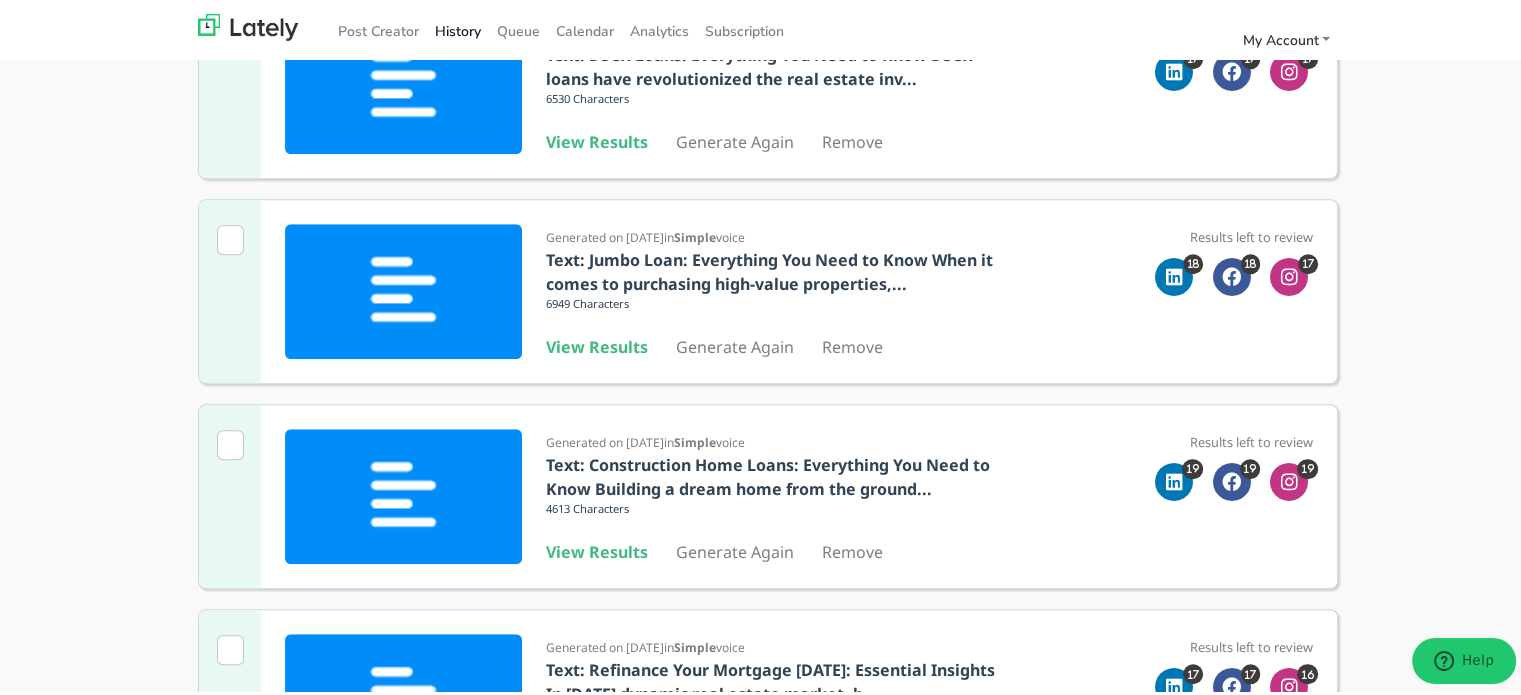 scroll, scrollTop: 1187, scrollLeft: 0, axis: vertical 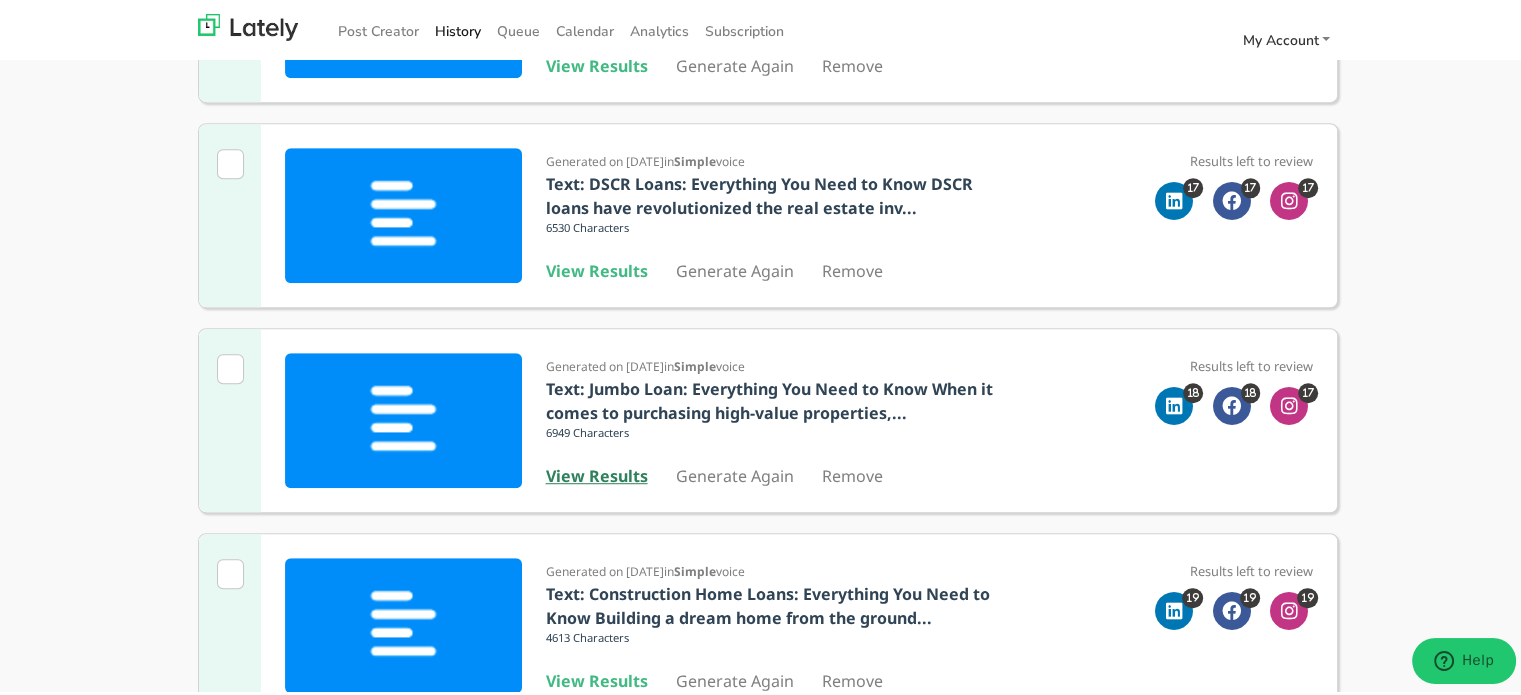 click on "View Results" at bounding box center [597, 473] 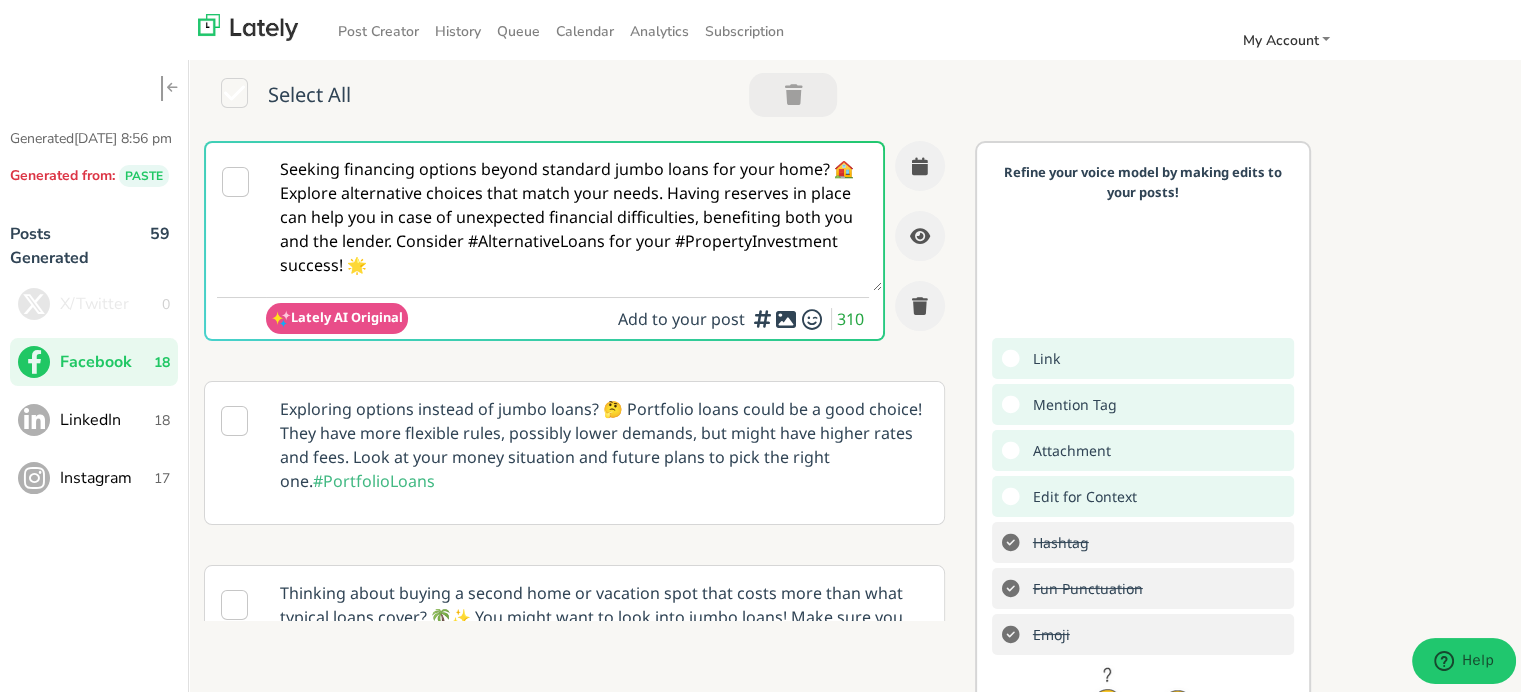 scroll, scrollTop: 0, scrollLeft: 0, axis: both 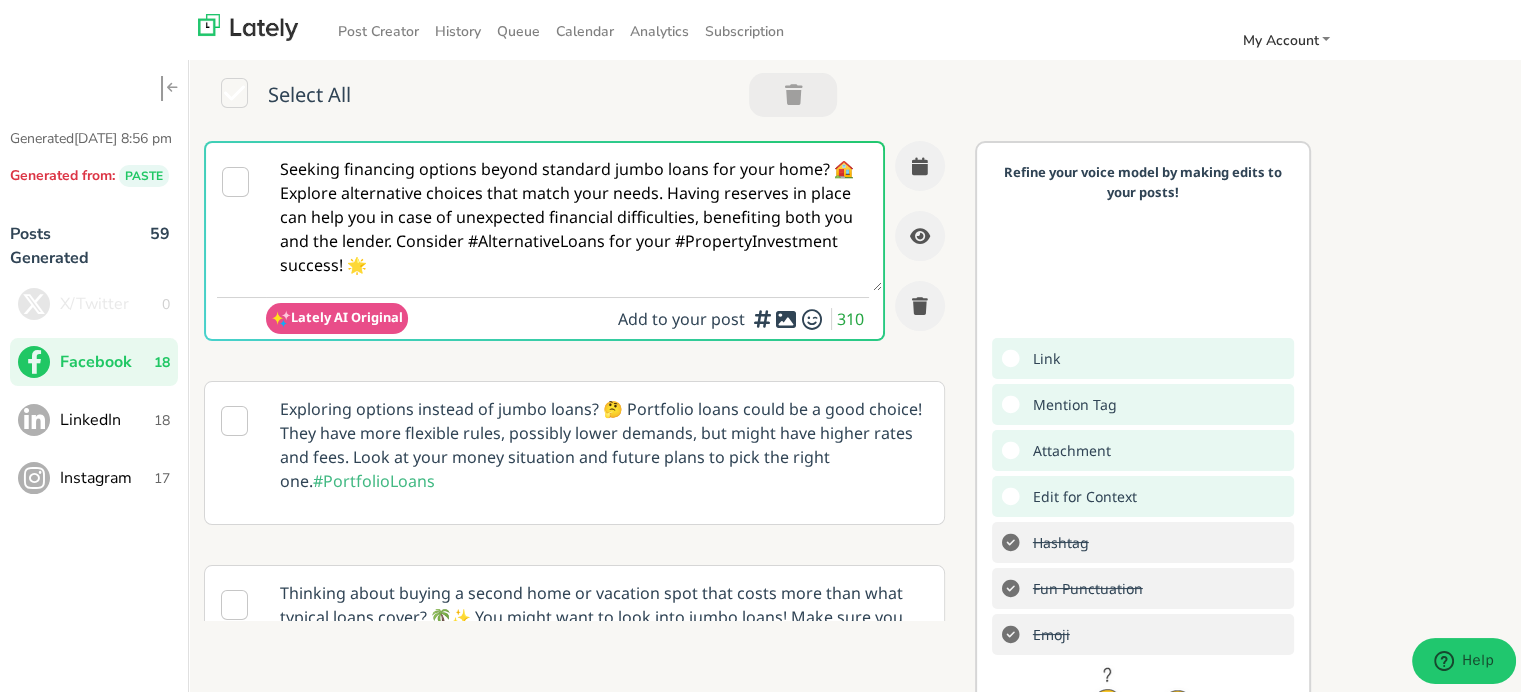 click on "Seeking financing options beyond standard jumbo loans for your home? 🏠 Explore alternative choices that match your needs. Having reserves in place can help you in case of unexpected financial difficulties, benefiting both you and the lender. Consider #AlternativeLoans for your #PropertyInvestment success! 🌟" at bounding box center (574, 214) 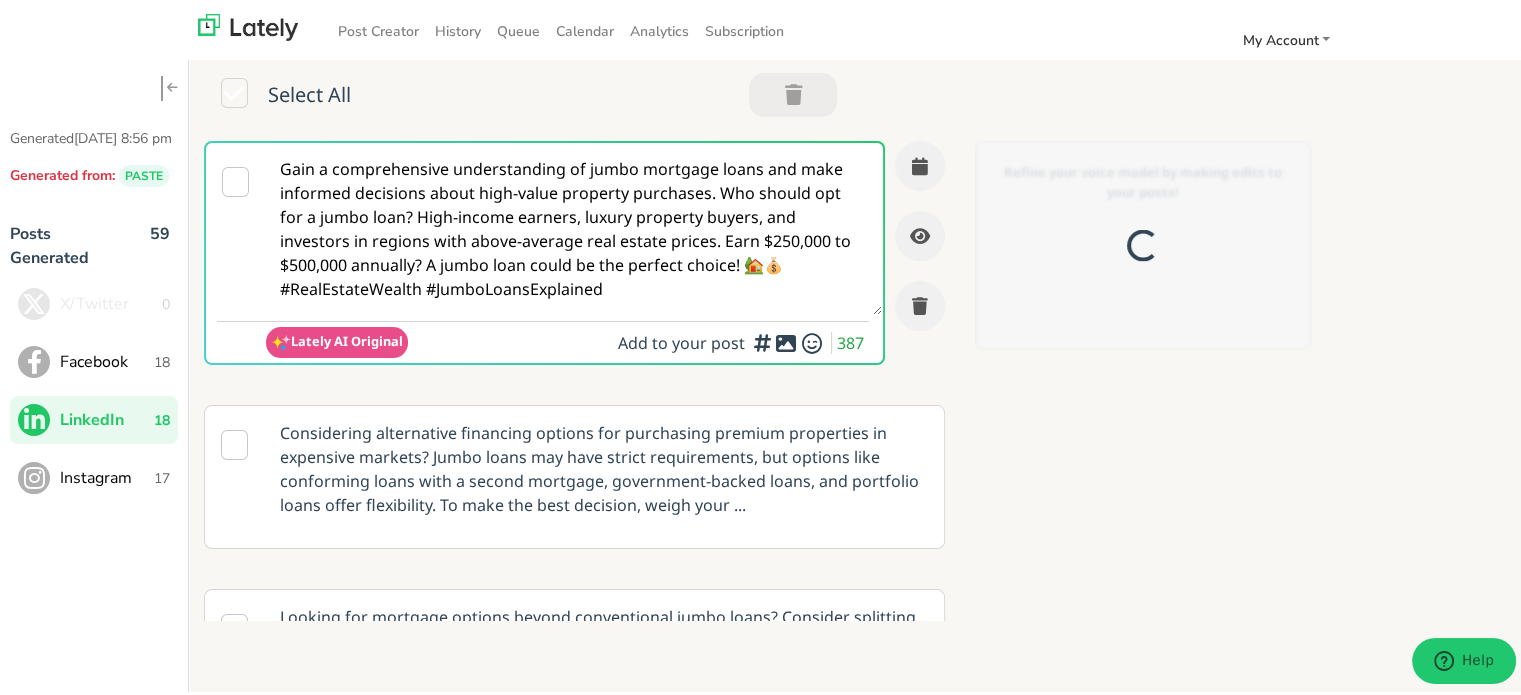 scroll, scrollTop: 0, scrollLeft: 0, axis: both 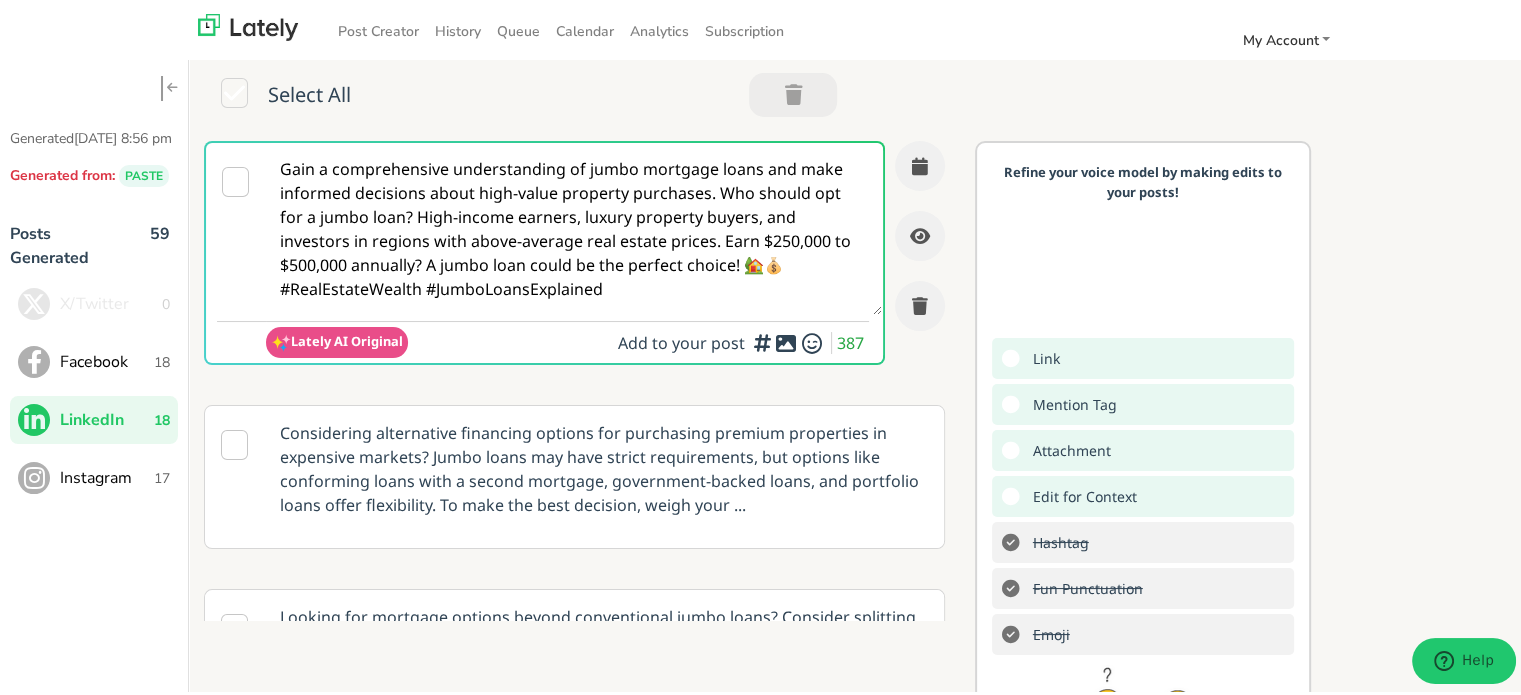 click on "17" at bounding box center [162, 475] 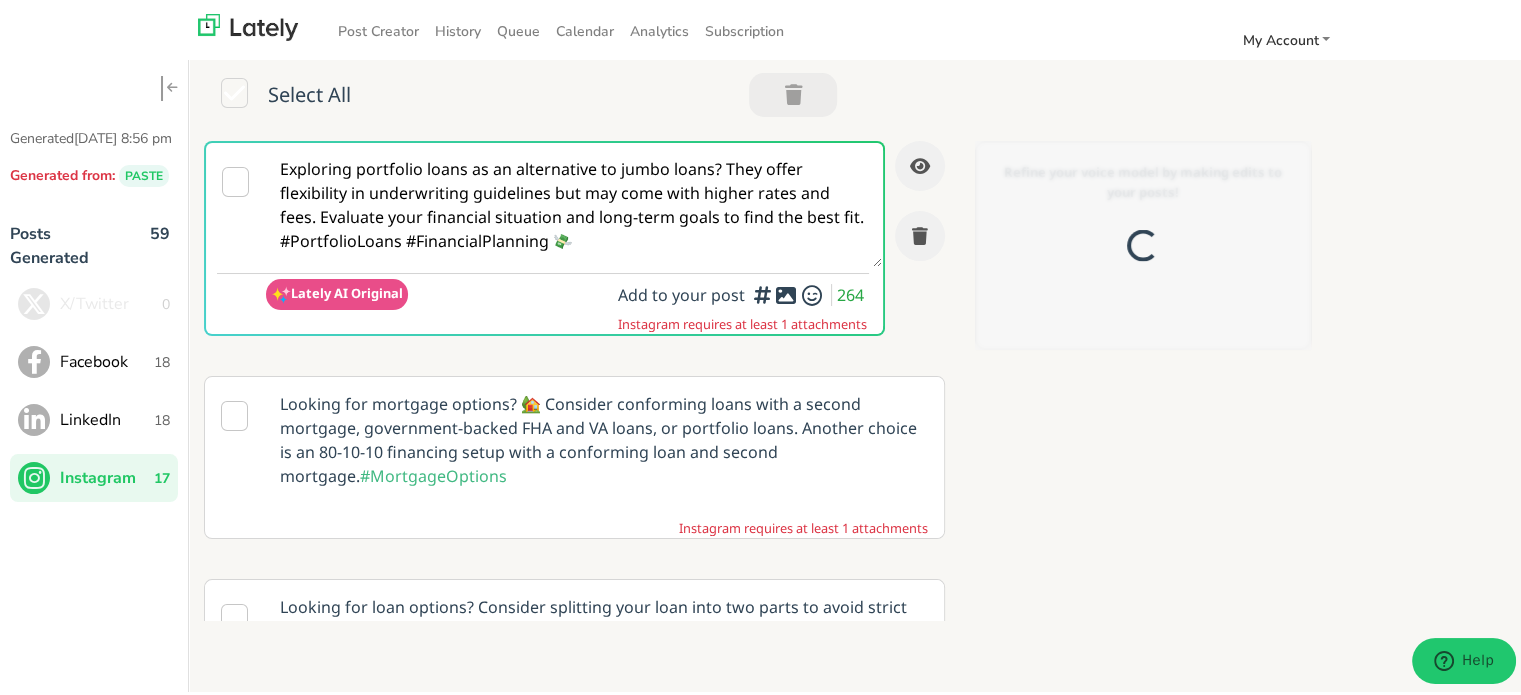 scroll, scrollTop: 0, scrollLeft: 0, axis: both 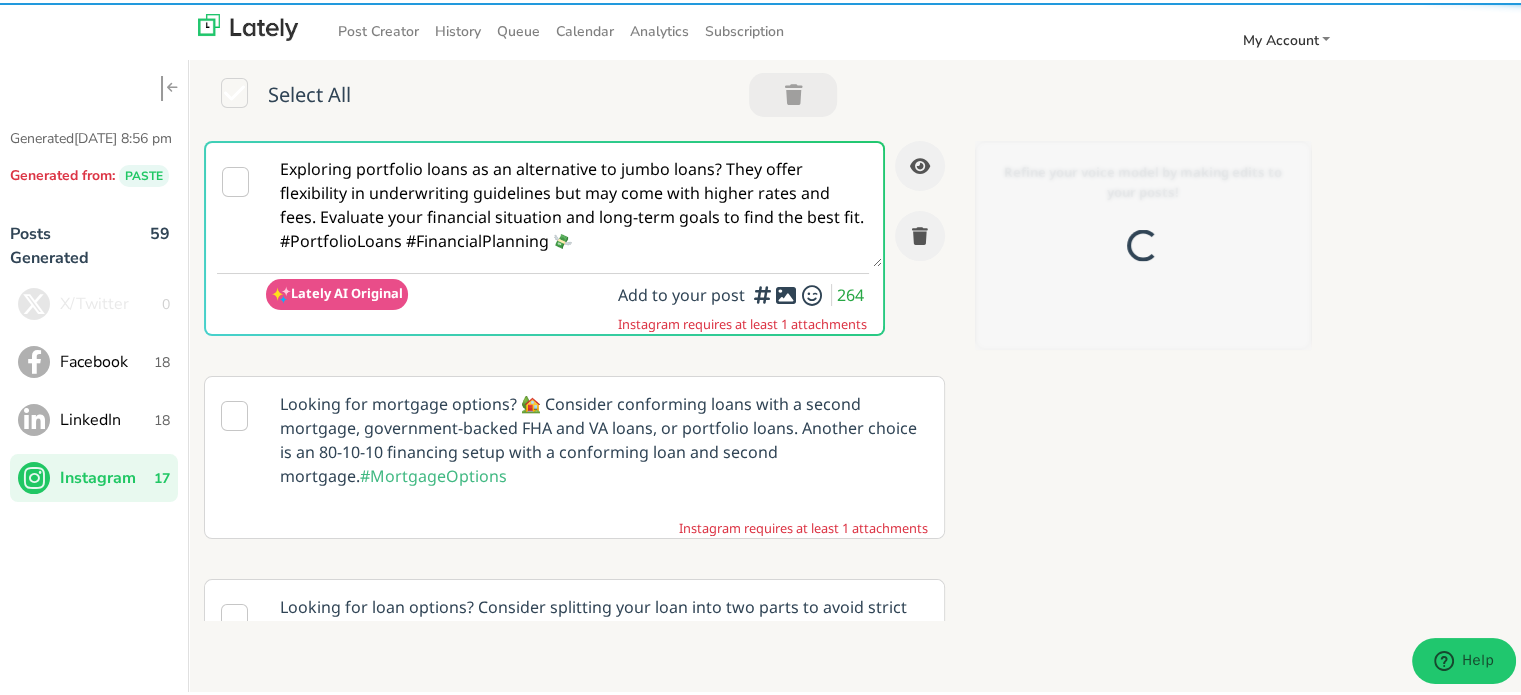 click on "Exploring portfolio loans as an alternative to jumbo loans? They offer flexibility in underwriting guidelines but may come with higher rates and fees. Evaluate your financial situation and long-term goals to find the best fit. #PortfolioLoans #FinancialPlanning 💸" at bounding box center [574, 202] 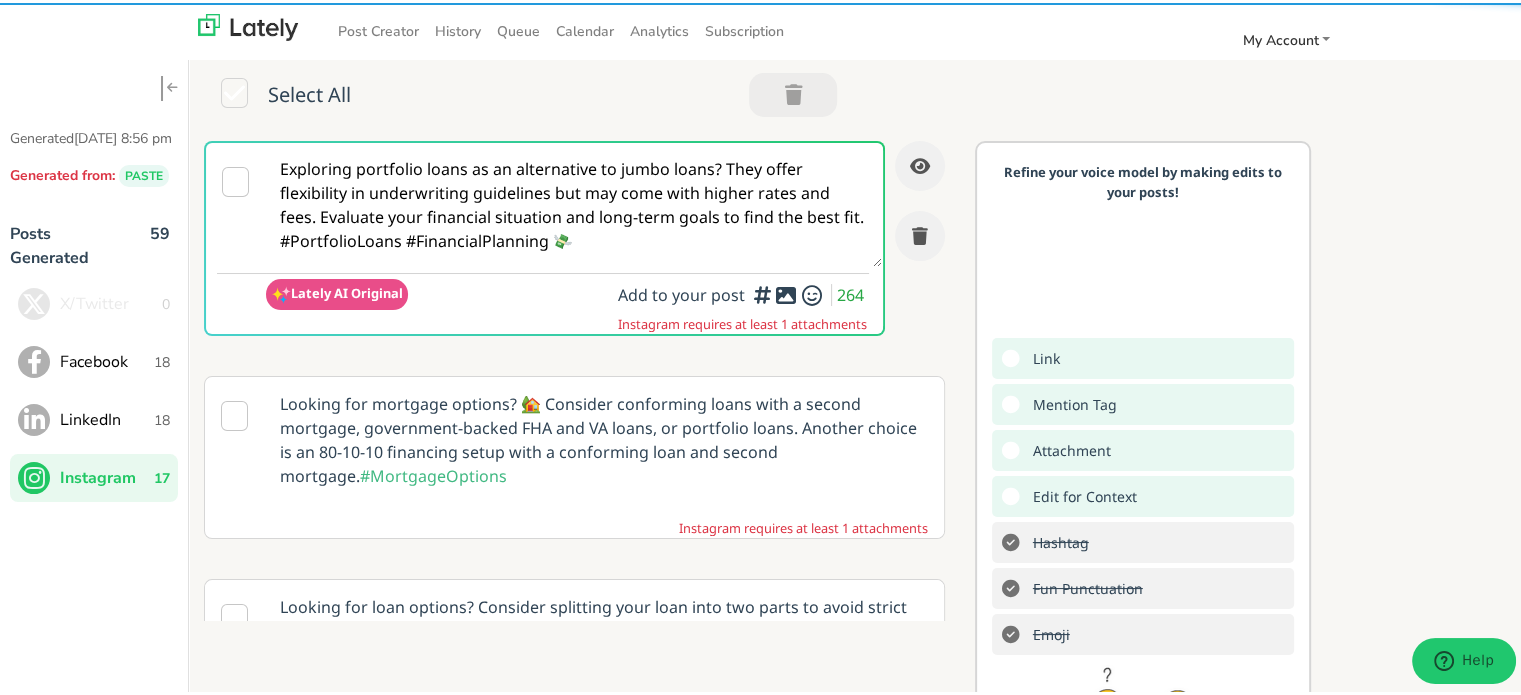 click on "Exploring portfolio loans as an alternative to jumbo loans? They offer flexibility in underwriting guidelines but may come with higher rates and fees. Evaluate your financial situation and long-term goals to find the best fit. #PortfolioLoans #FinancialPlanning 💸" at bounding box center [574, 202] 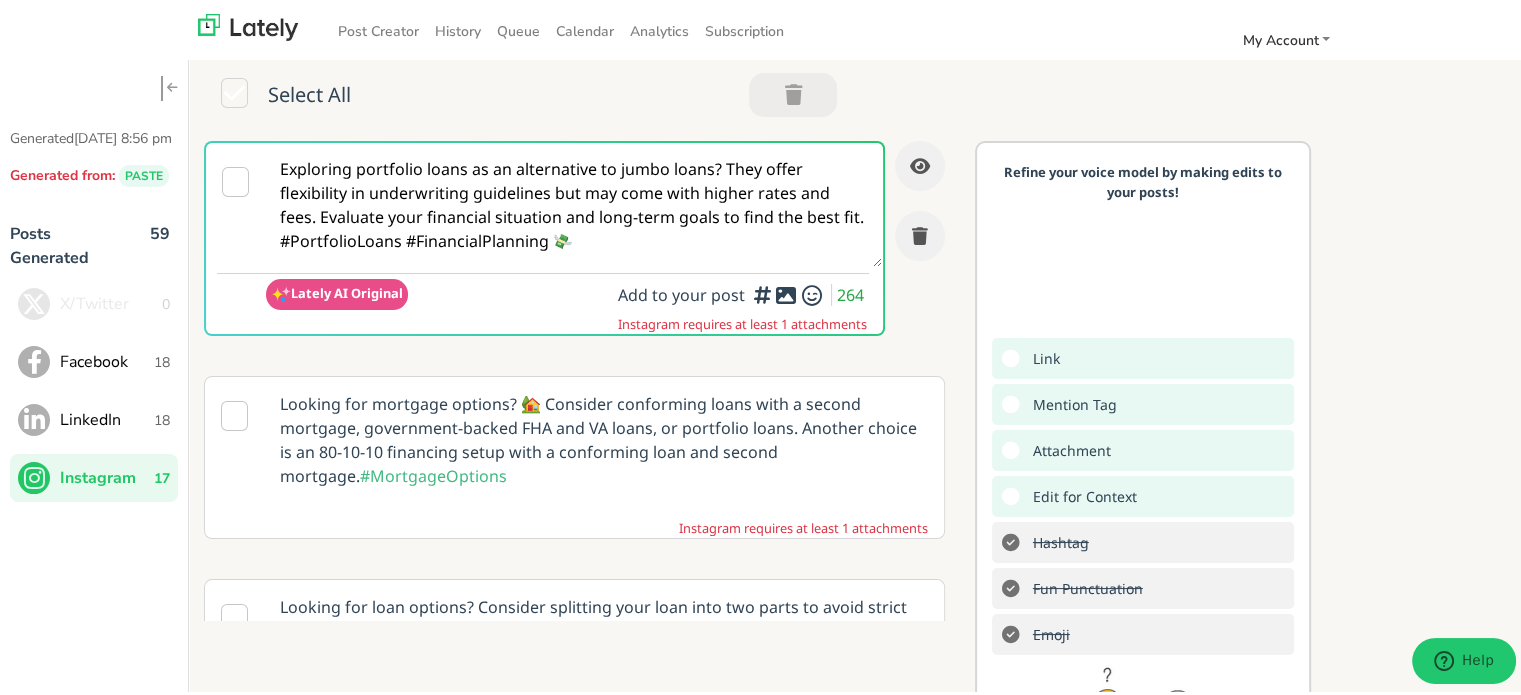 click on "Facebook" at bounding box center [107, 359] 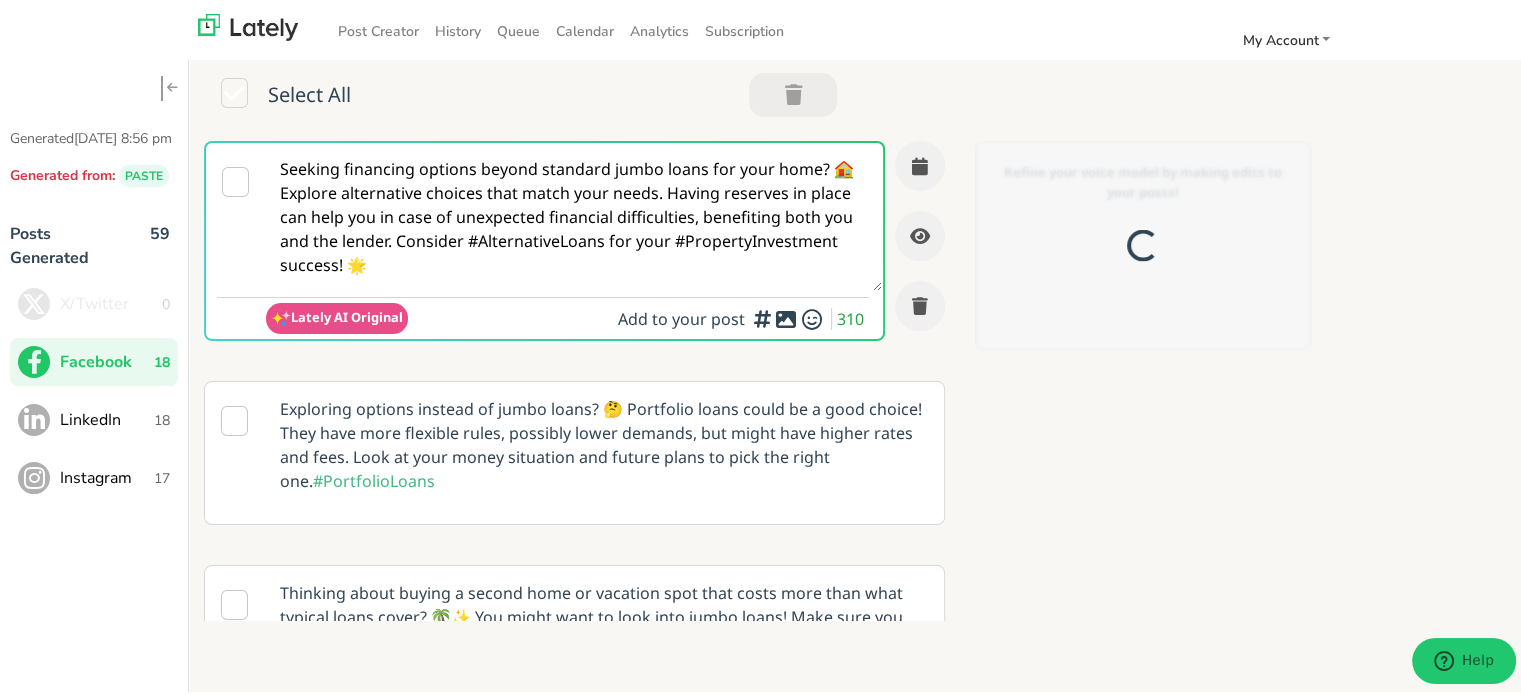scroll, scrollTop: 0, scrollLeft: 0, axis: both 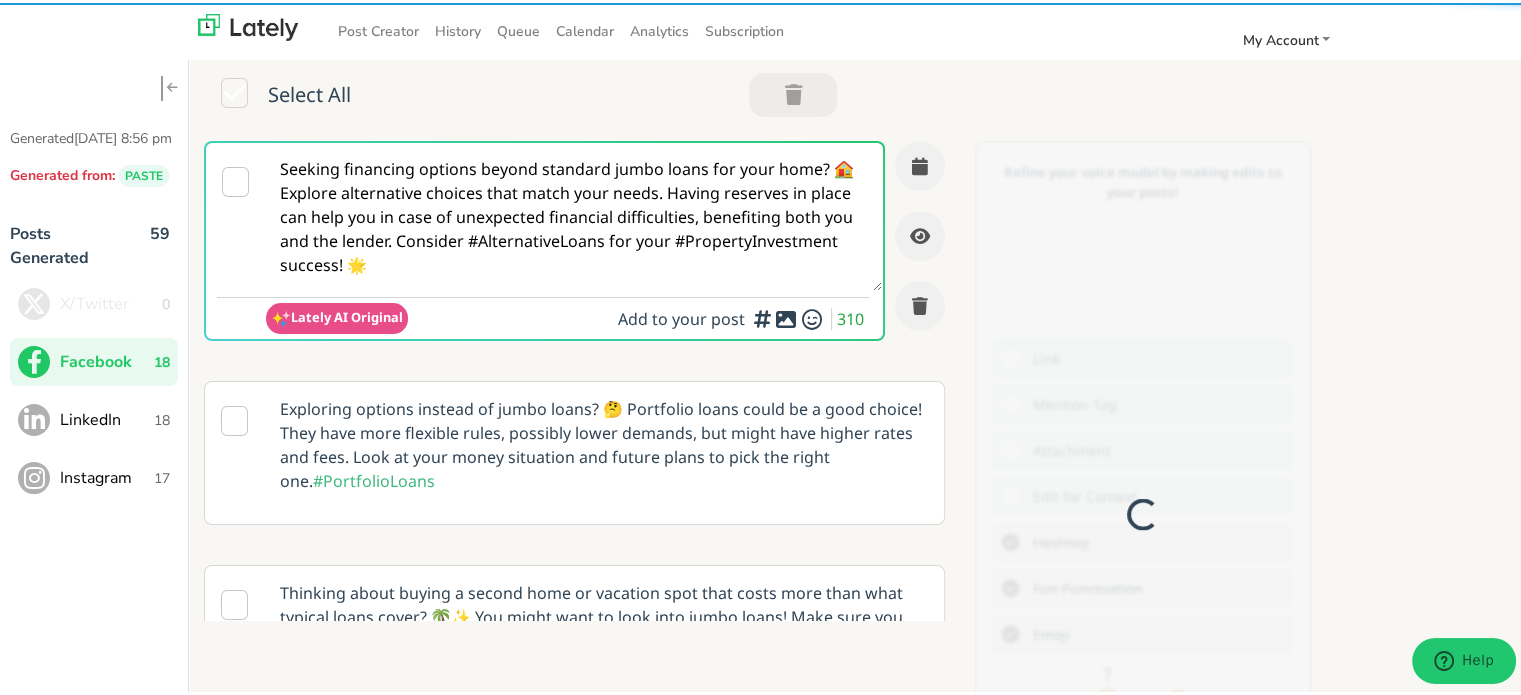 paste on "📣 @homebuyers Feeling boxed in by traditional loan limits?
A JUMBO LOAN can unlock higher home values when standard loans fall short.
Skip the guesswork—check how it works and take control.
✅ Explore your financial options
✅ Understand your buying power
✅ Gather your income & credit docs
✅ Prequalify now at clearratemortgage.com
#JumboLoan #HomeFinancing #MortgageHelp" 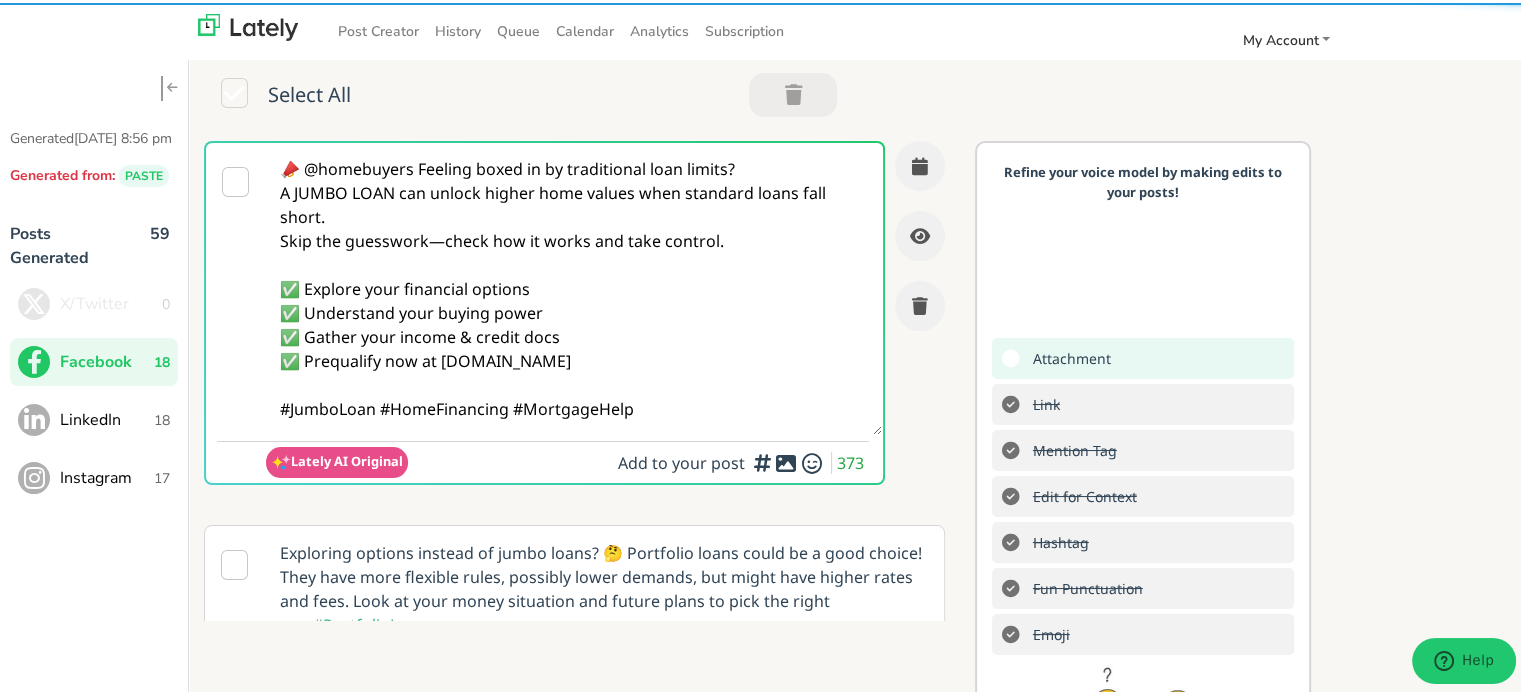 click on "📣 @homebuyers Feeling boxed in by traditional loan limits?
A JUMBO LOAN can unlock higher home values when standard loans fall short.
Skip the guesswork—check how it works and take control.
✅ Explore your financial options
✅ Understand your buying power
✅ Gather your income & credit docs
✅ Prequalify now at clearratemortgage.com
#JumboLoan #HomeFinancing #MortgageHelp" at bounding box center (574, 286) 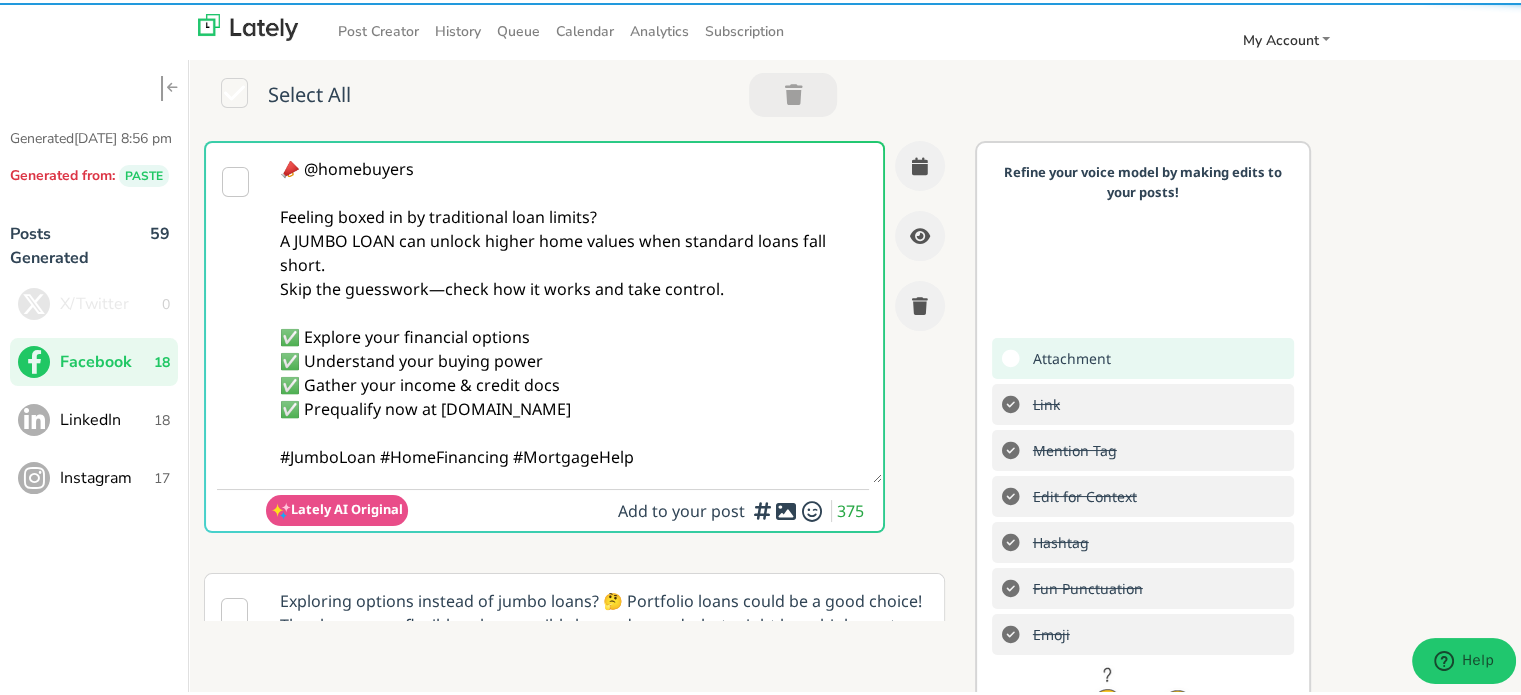 click on "📣 @homebuyers
Feeling boxed in by traditional loan limits?
A JUMBO LOAN can unlock higher home values when standard loans fall short.
Skip the guesswork—check how it works and take control.
✅ Explore your financial options
✅ Understand your buying power
✅ Gather your income & credit docs
✅ Prequalify now at clearratemortgage.com
#JumboLoan #HomeFinancing #MortgageHelp" at bounding box center [574, 310] 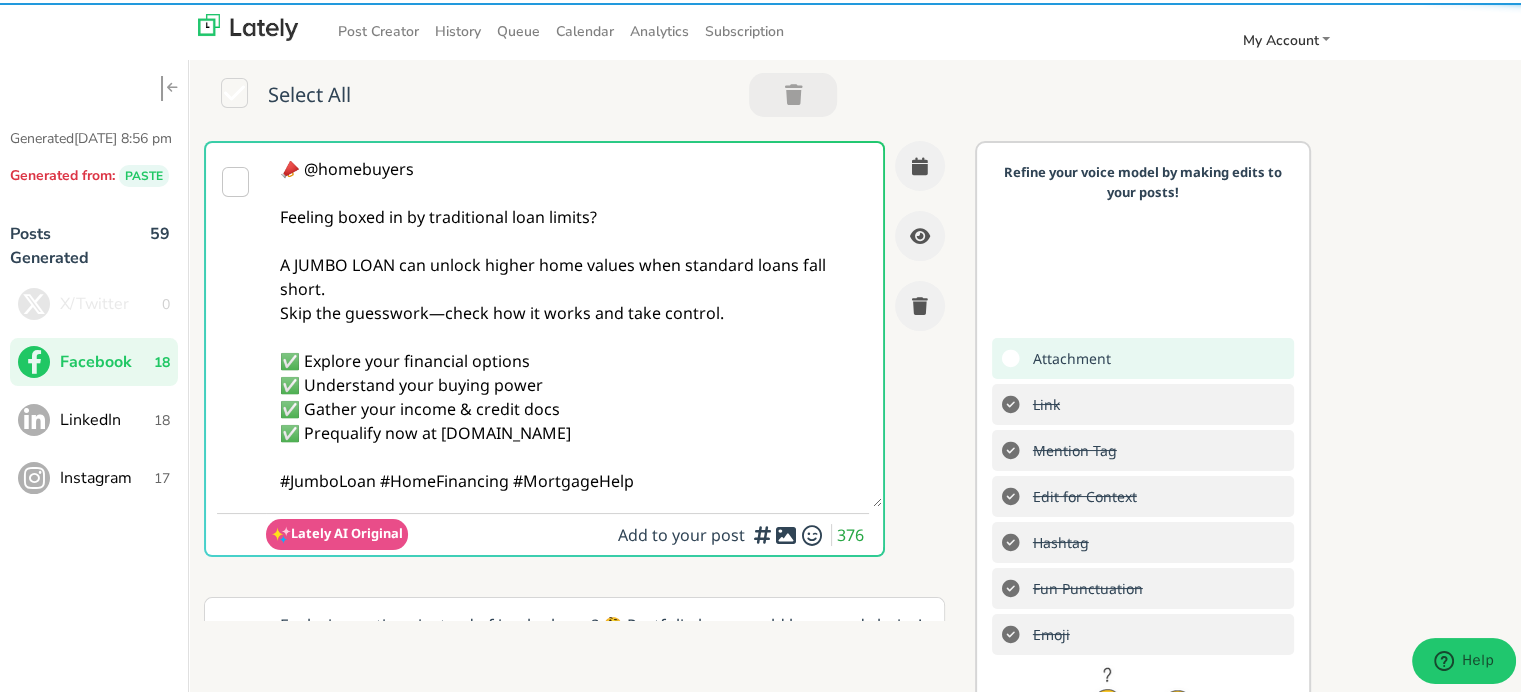 click on "📣 @homebuyers
Feeling boxed in by traditional loan limits?
A JUMBO LOAN can unlock higher home values when standard loans fall short.
Skip the guesswork—check how it works and take control.
✅ Explore your financial options
✅ Understand your buying power
✅ Gather your income & credit docs
✅ Prequalify now at clearratemortgage.com
#JumboLoan #HomeFinancing #MortgageHelp" at bounding box center (574, 322) 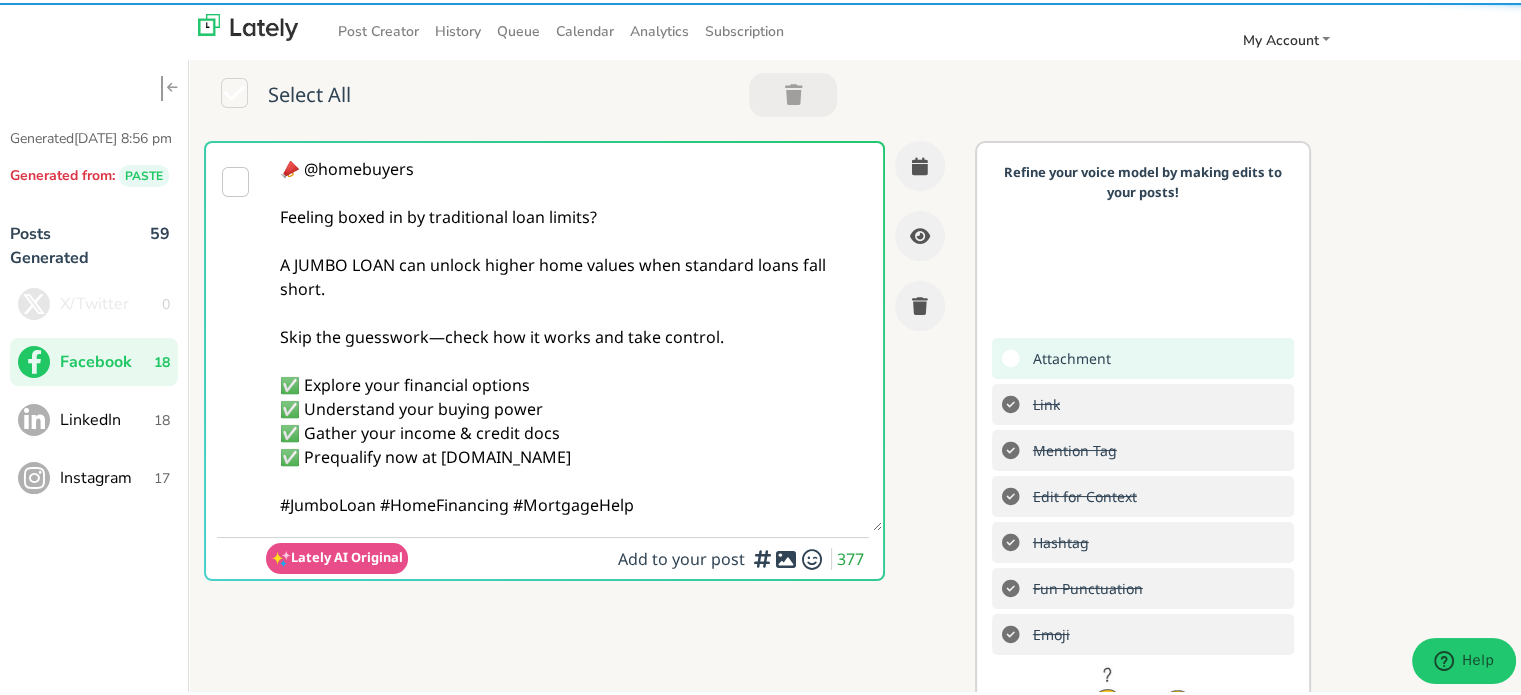 click on "📣 @homebuyers
Feeling boxed in by traditional loan limits?
A JUMBO LOAN can unlock higher home values when standard loans fall short.
Skip the guesswork—check how it works and take control.
✅ Explore your financial options
✅ Understand your buying power
✅ Gather your income & credit docs
✅ Prequalify now at clearratemortgage.com
#JumboLoan #HomeFinancing #MortgageHelp" at bounding box center [574, 334] 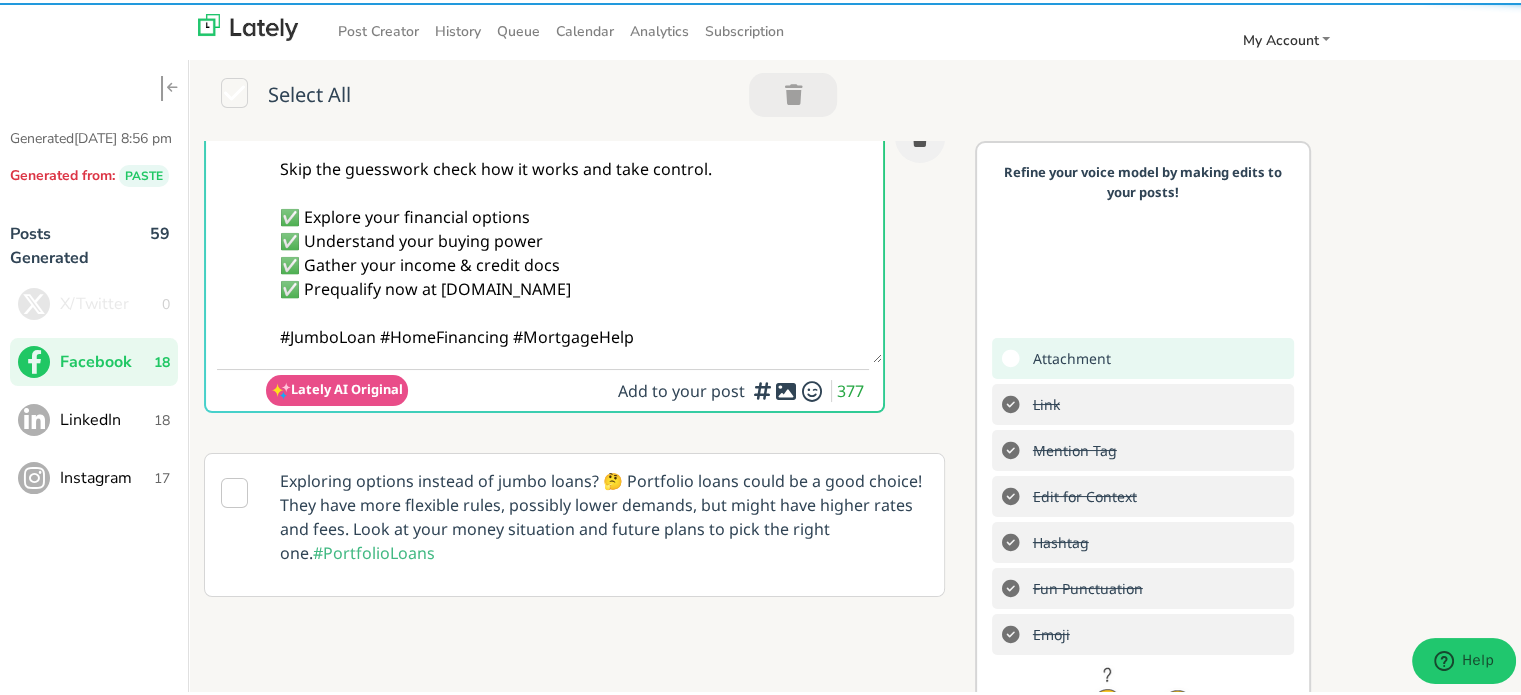 scroll, scrollTop: 200, scrollLeft: 0, axis: vertical 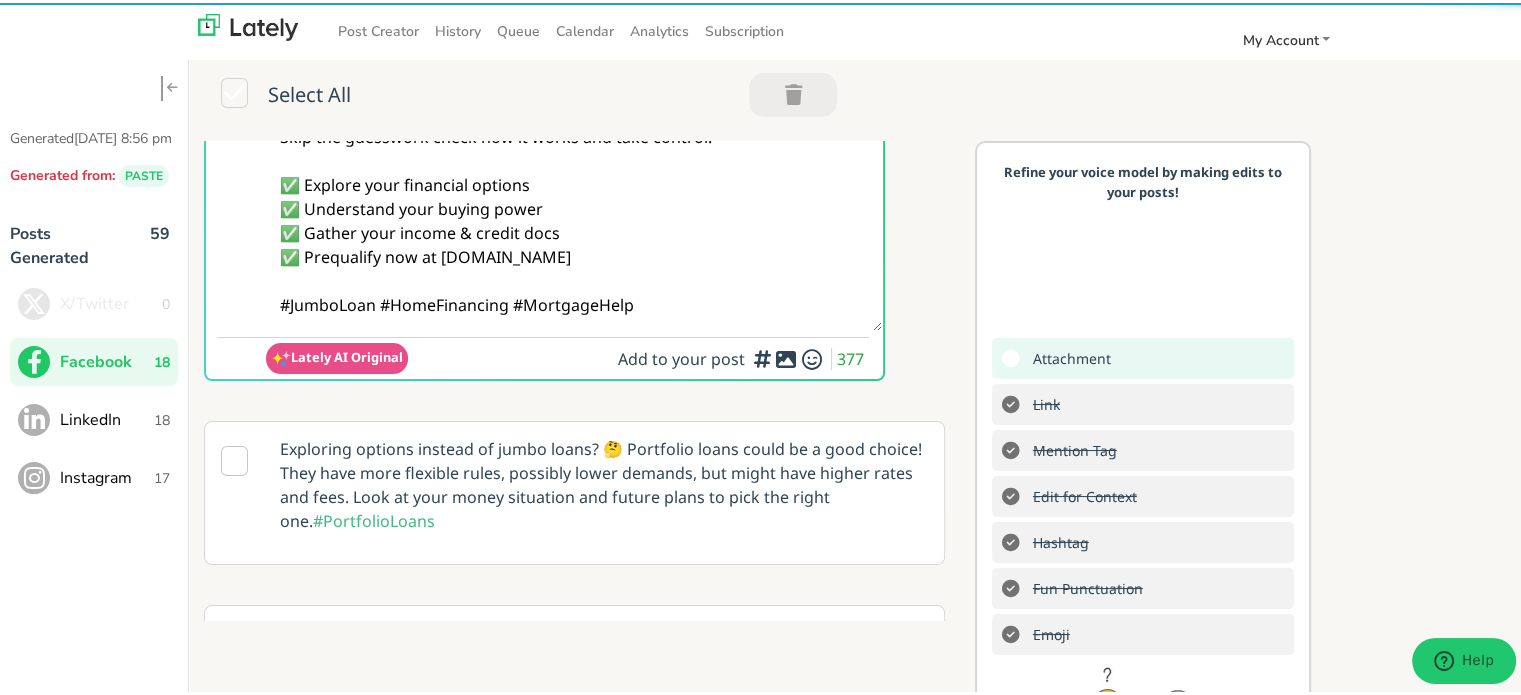 click on "📣 @homebuyers
Feeling boxed in by traditional loan limits?
A JUMBO LOAN can unlock higher home values when standard loans fall short.
Skip the guesswork check how it works and take control.
✅ Explore your financial options
✅ Understand your buying power
✅ Gather your income & credit docs
✅ Prequalify now at clearratemortgage.com
#JumboLoan #HomeFinancing #MortgageHelp" at bounding box center (574, 134) 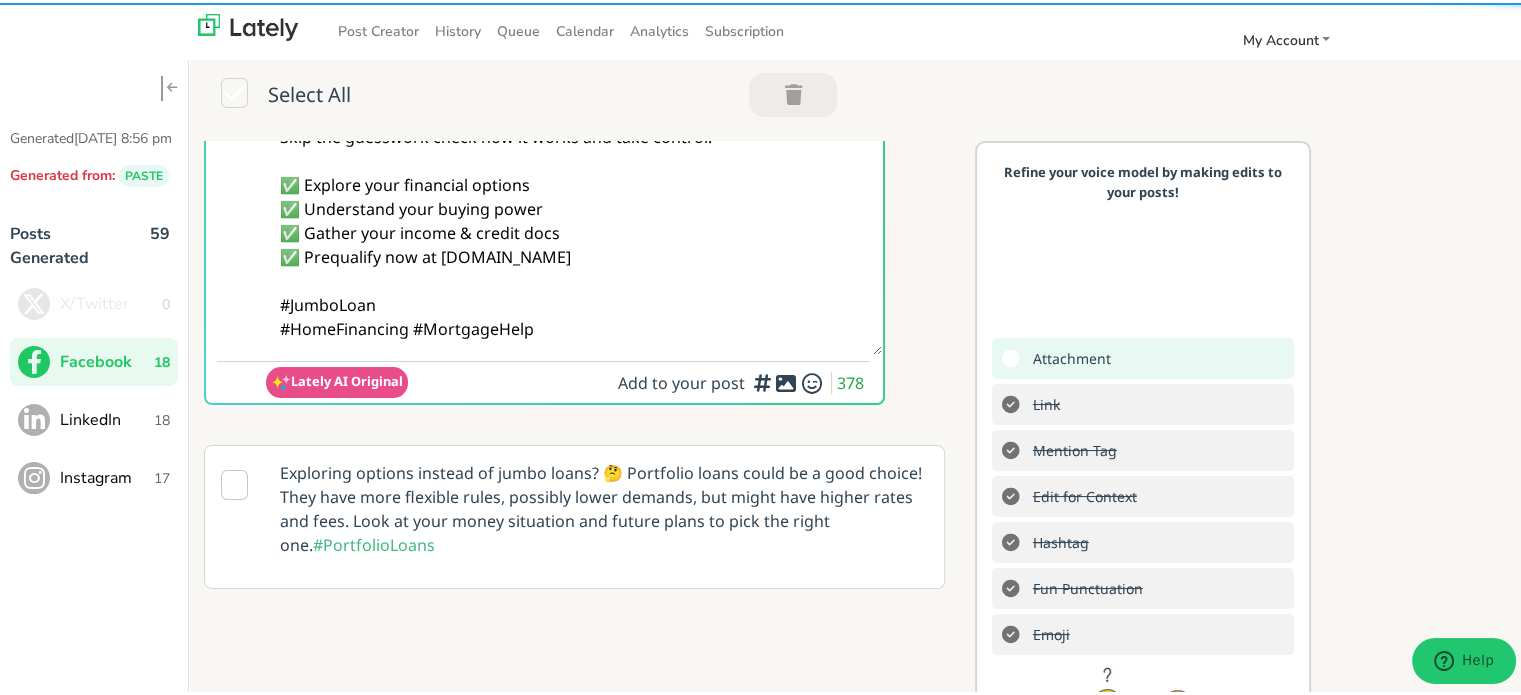 click on "📣 @homebuyers
Feeling boxed in by traditional loan limits?
A JUMBO LOAN can unlock higher home values when standard loans fall short.
Skip the guesswork check how it works and take control.
✅ Explore your financial options
✅ Understand your buying power
✅ Gather your income & credit docs
✅ Prequalify now at clearratemortgage.com
#JumboLoan
#HomeFinancing #MortgageHelp" at bounding box center [574, 146] 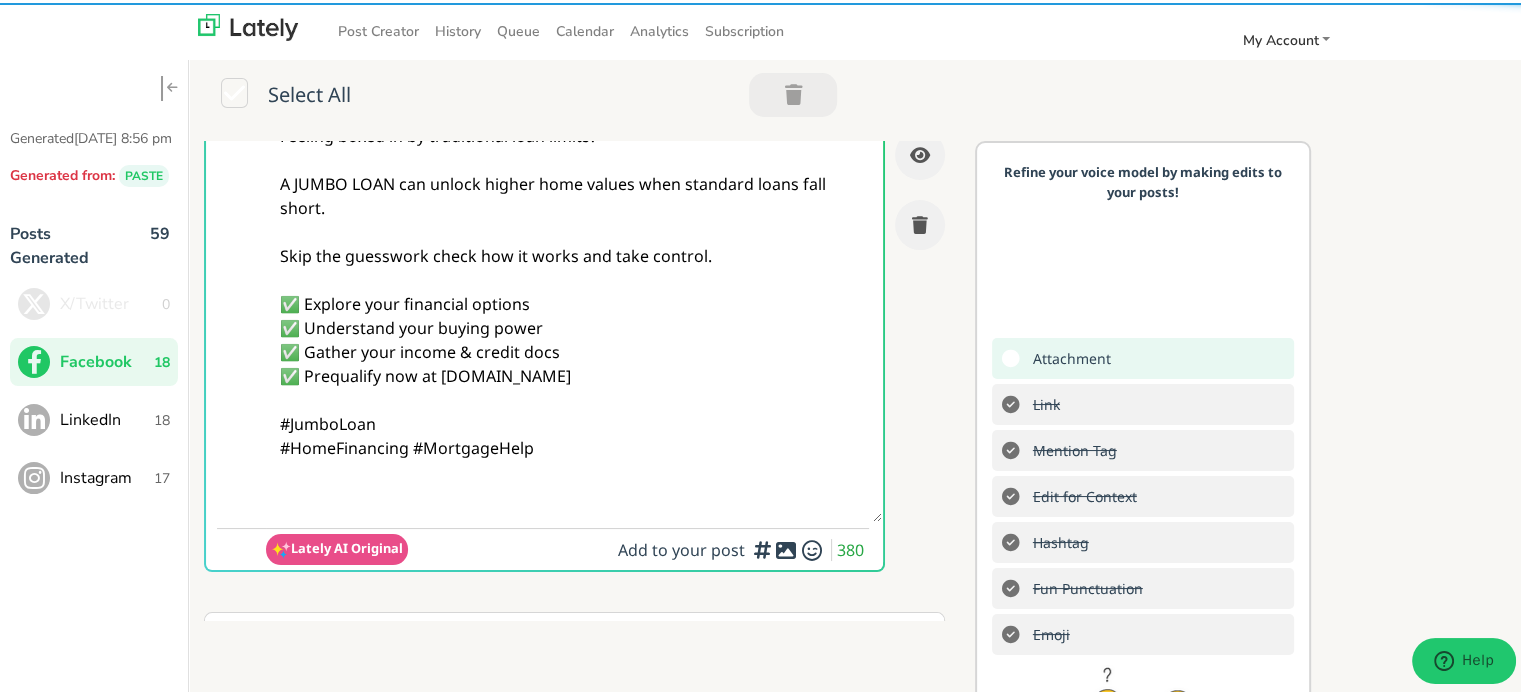scroll, scrollTop: 0, scrollLeft: 0, axis: both 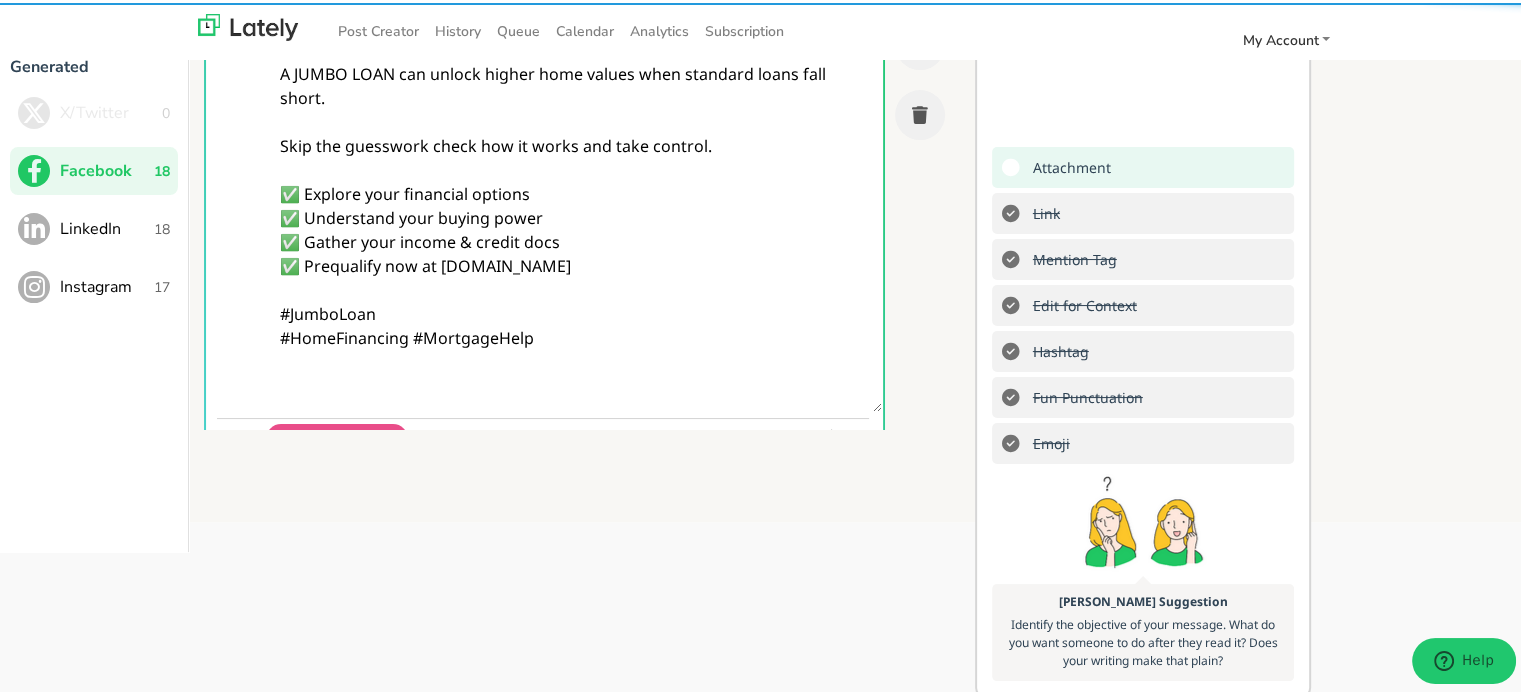 click on "📣 @homebuyers
Feeling boxed in by traditional loan limits?
A JUMBO LOAN can unlock higher home values when standard loans fall short.
Skip the guesswork check how it works and take control.
✅ Explore your financial options
✅ Understand your buying power
✅ Gather your income & credit docs
✅ Prequalify now at clearratemortgage.com
#JumboLoan
#HomeFinancing #MortgageHelp" at bounding box center (574, 179) 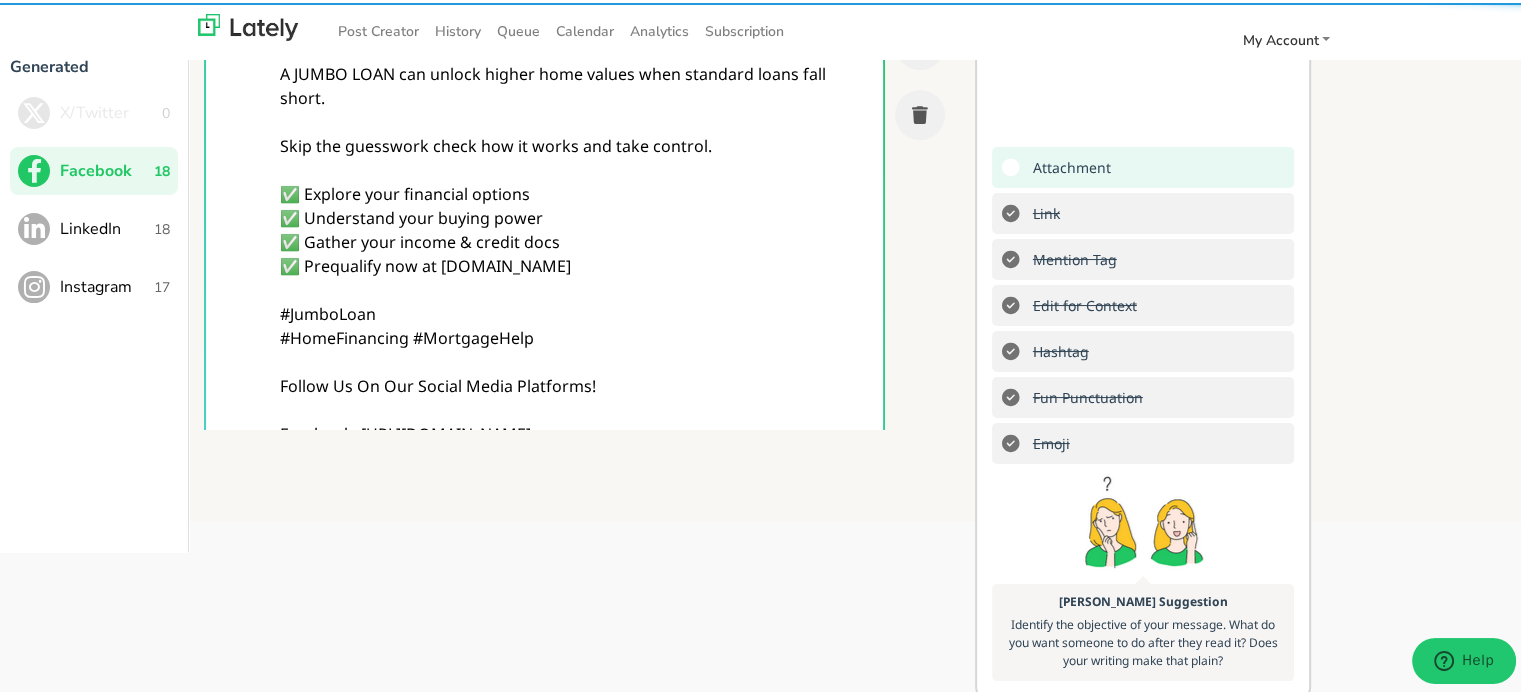 scroll, scrollTop: 85, scrollLeft: 0, axis: vertical 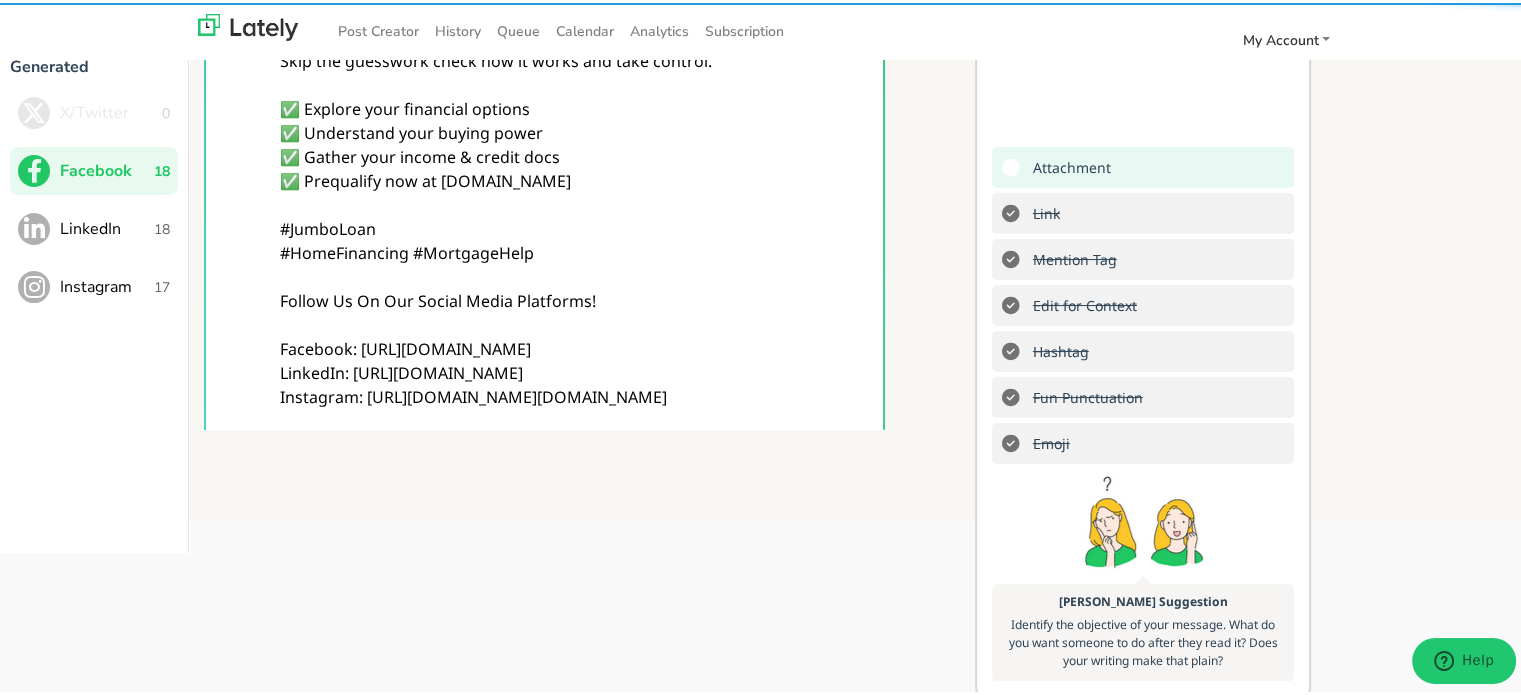 type on "📣 @homebuyers
Feeling boxed in by traditional loan limits?
A JUMBO LOAN can unlock higher home values when standard loans fall short.
Skip the guesswork check how it works and take control.
✅ Explore your financial options
✅ Understand your buying power
✅ Gather your income & credit docs
✅ Prequalify now at clearratemortgage.com
#JumboLoan
#HomeFinancing #MortgageHelp
Follow Us On Our Social Media Platforms!
Facebook: https://www.facebook.com/clearratemortgage
LinkedIn: https://www.linkedin.com/company/clear-rate-mortgage/posts/?feedView=all
Instagram: https://www.instagram.com/clear.rate.mortgage/" 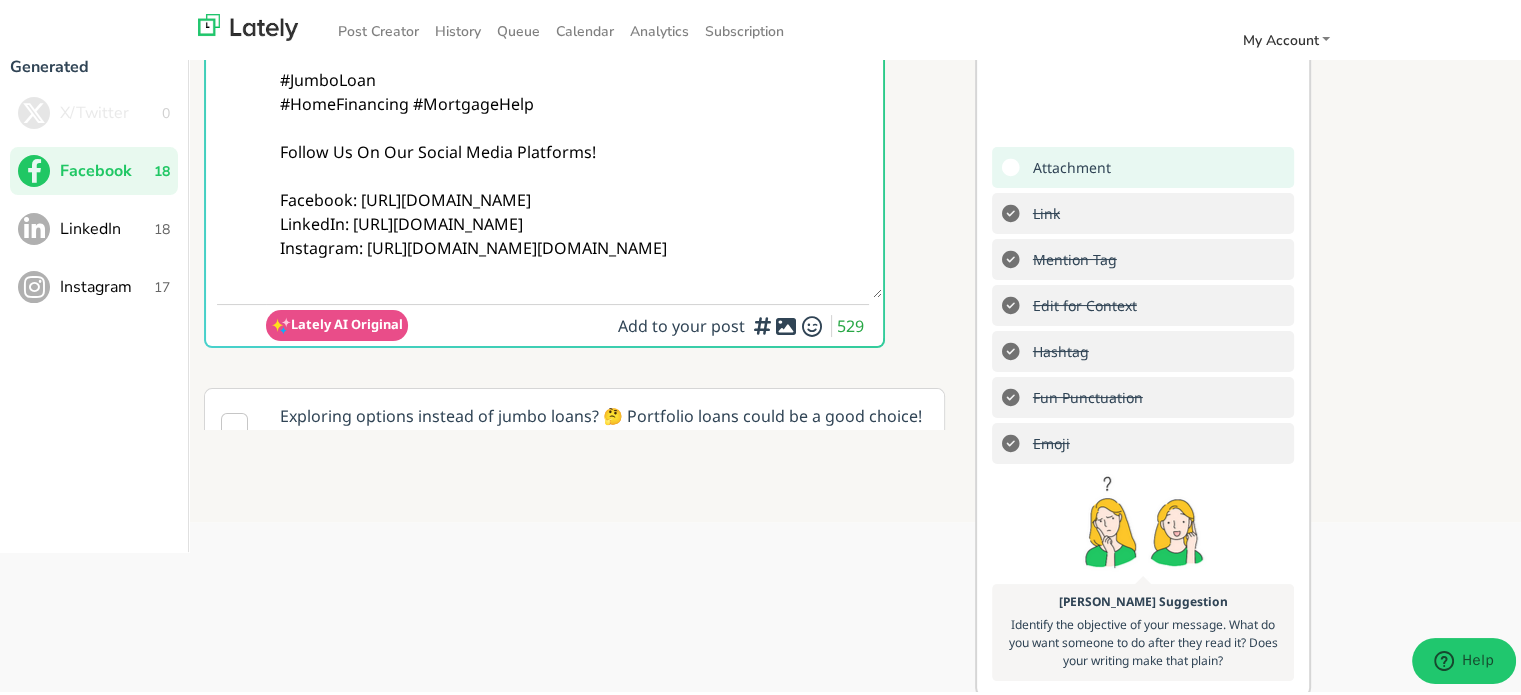 scroll, scrollTop: 385, scrollLeft: 0, axis: vertical 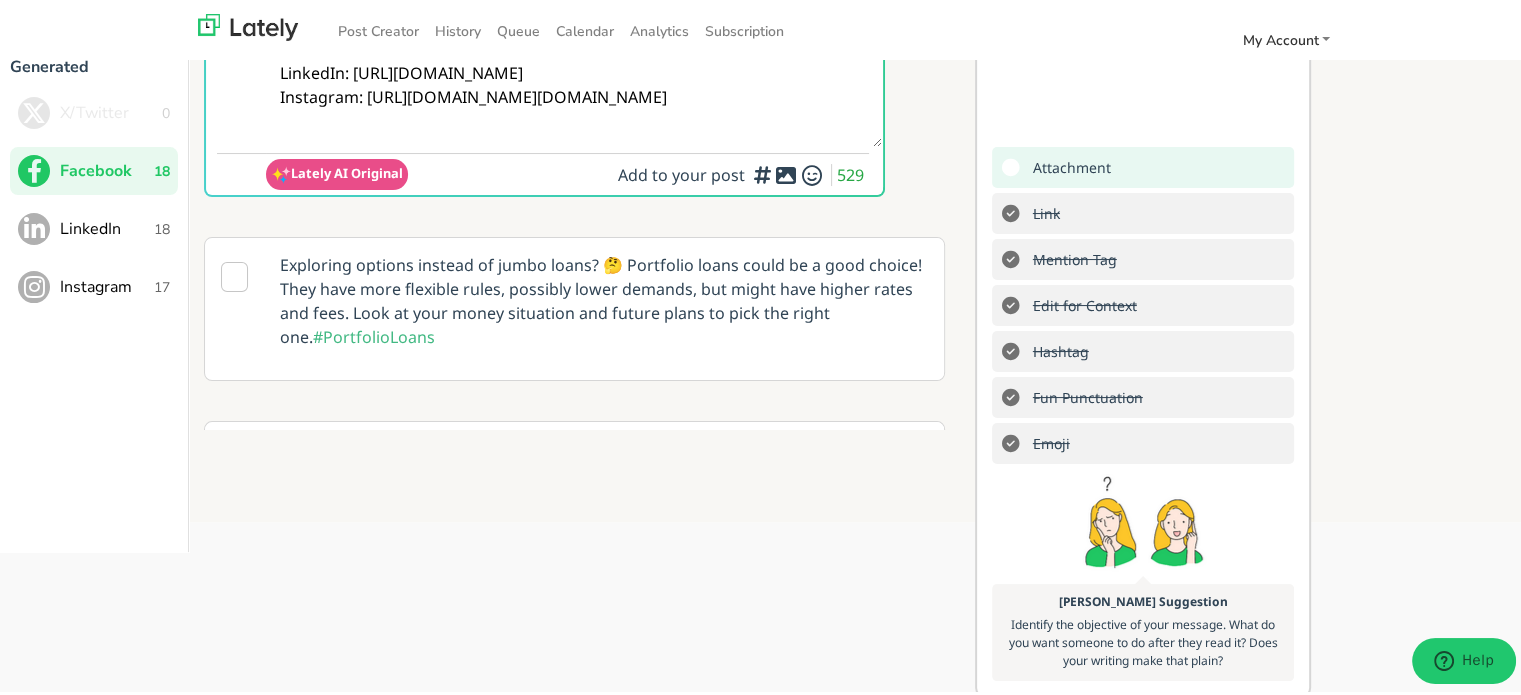 click at bounding box center (786, 172) 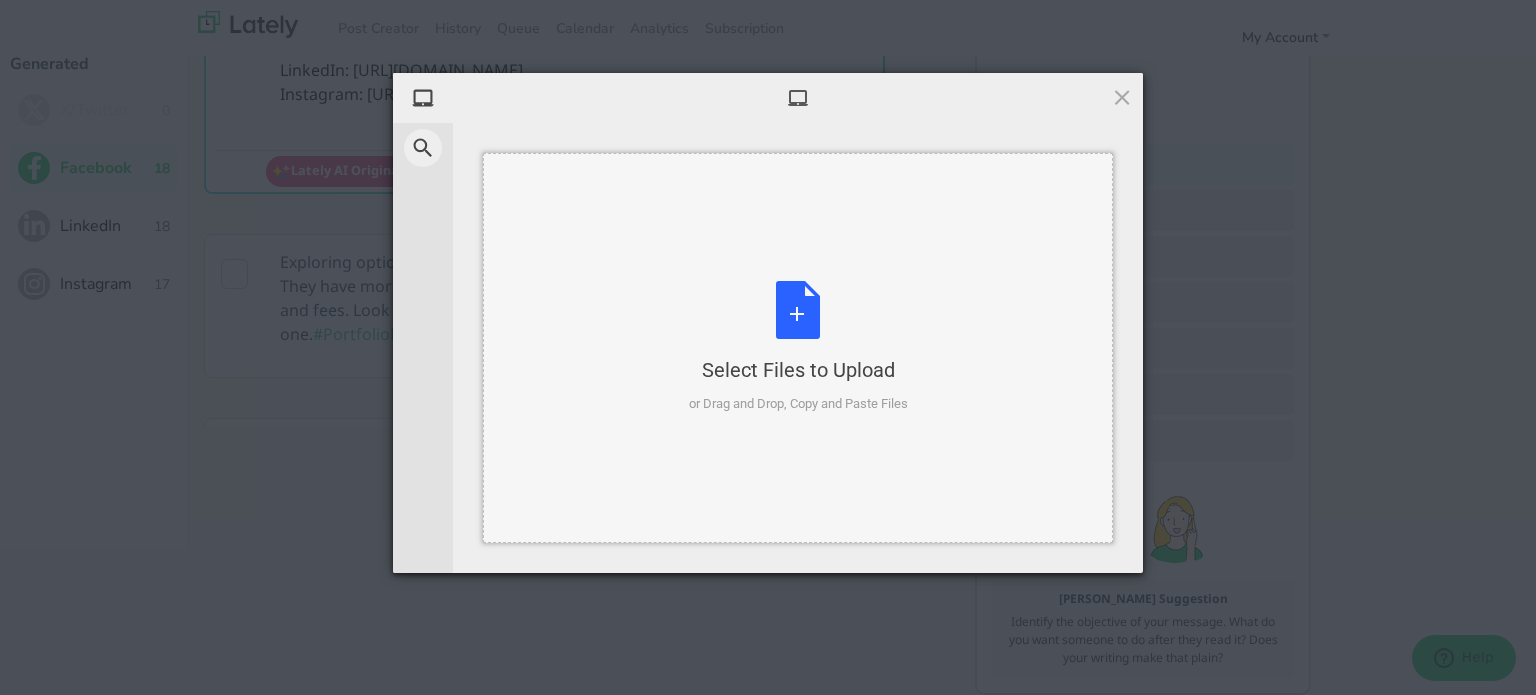 click on "Select Files to Upload
or Drag and Drop, Copy and Paste Files" at bounding box center [798, 347] 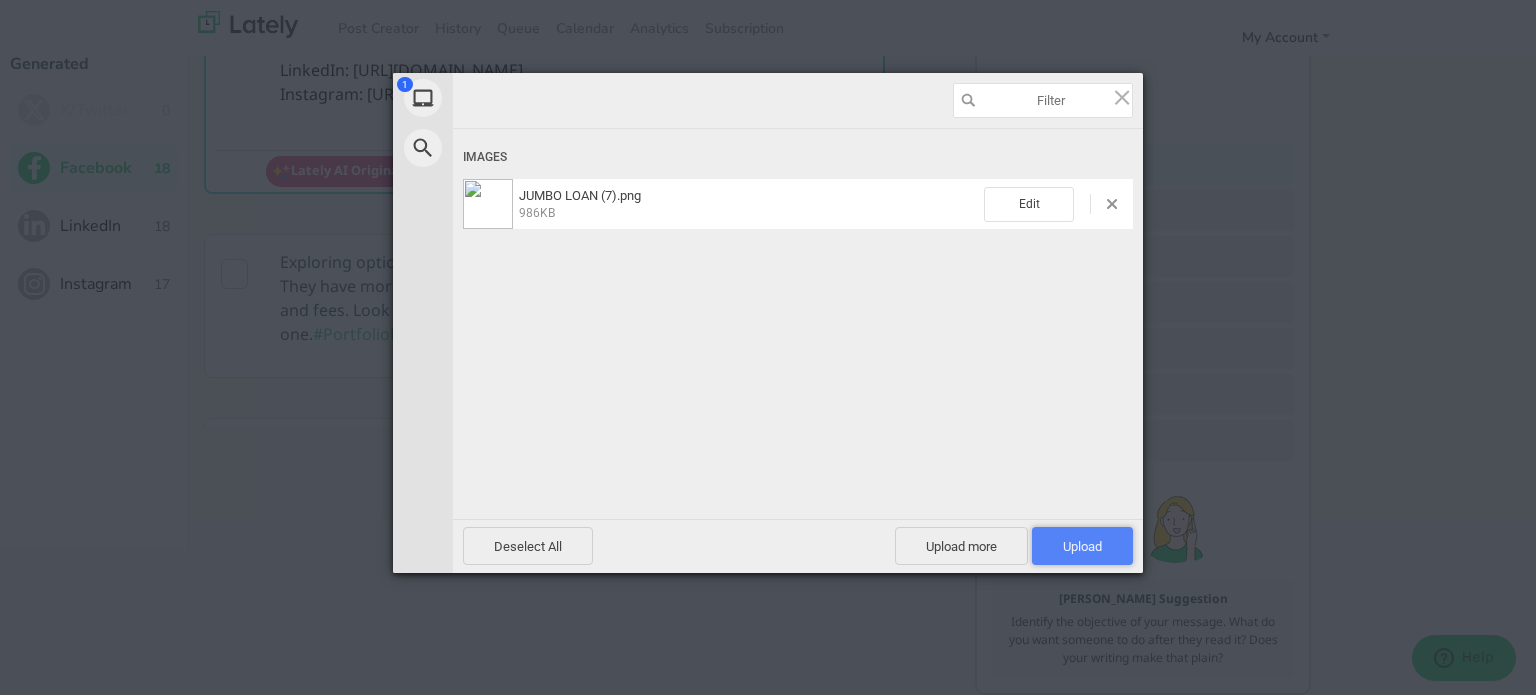 click on "Upload
1" at bounding box center (1082, 546) 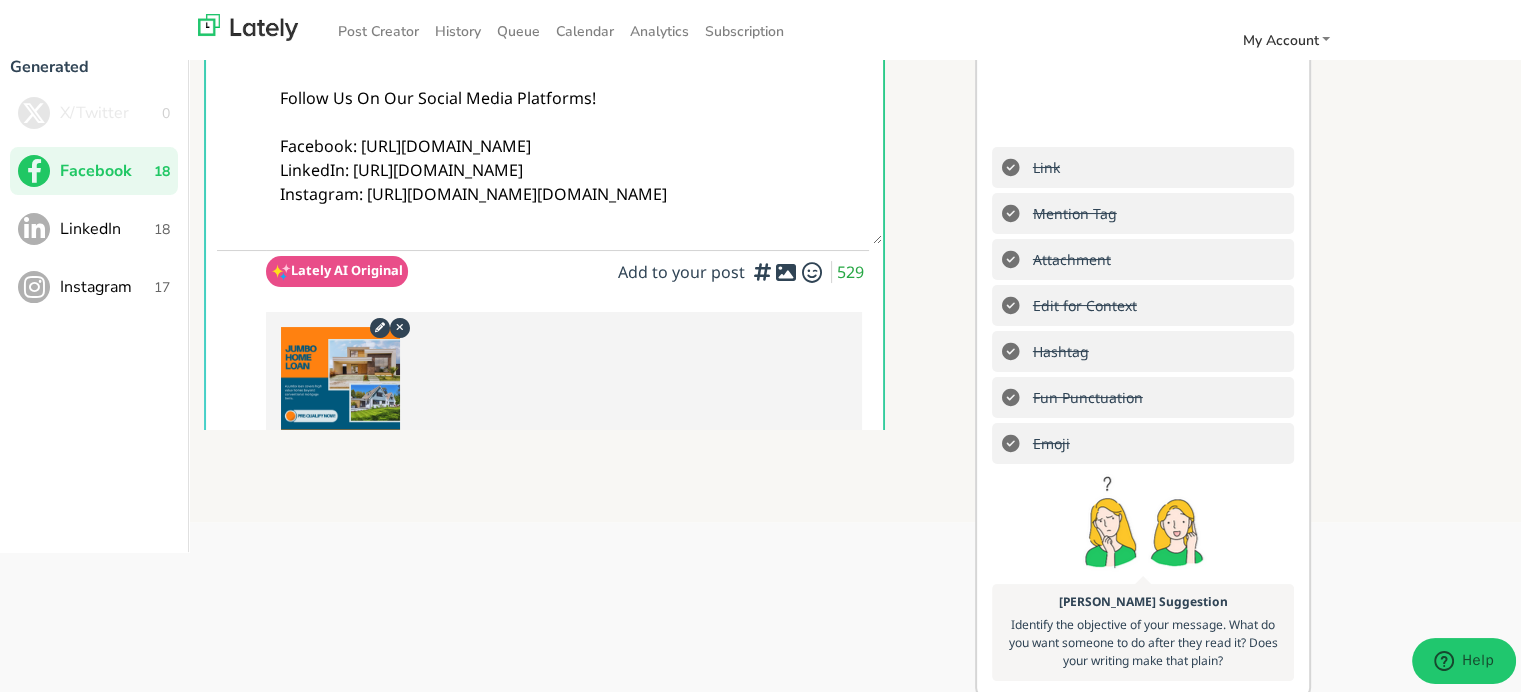 scroll, scrollTop: 0, scrollLeft: 0, axis: both 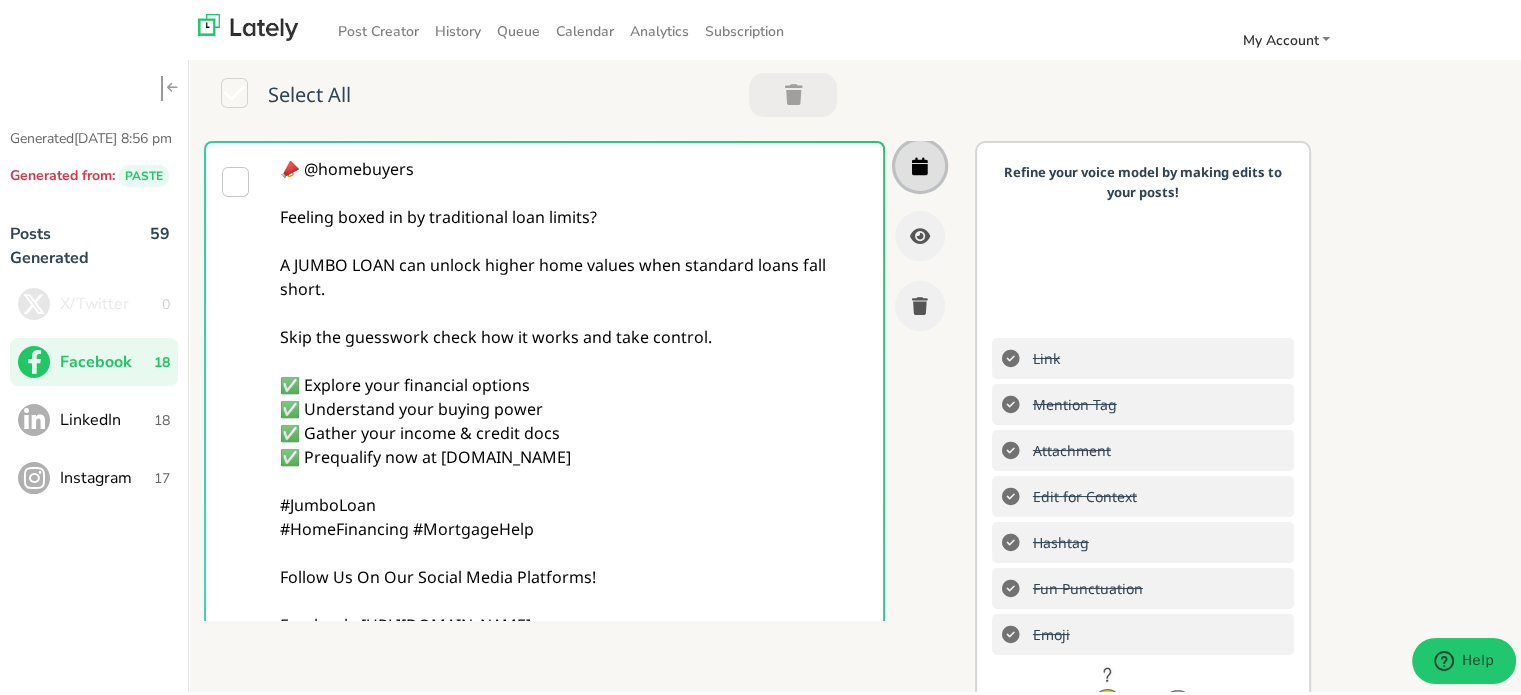 click at bounding box center (920, 163) 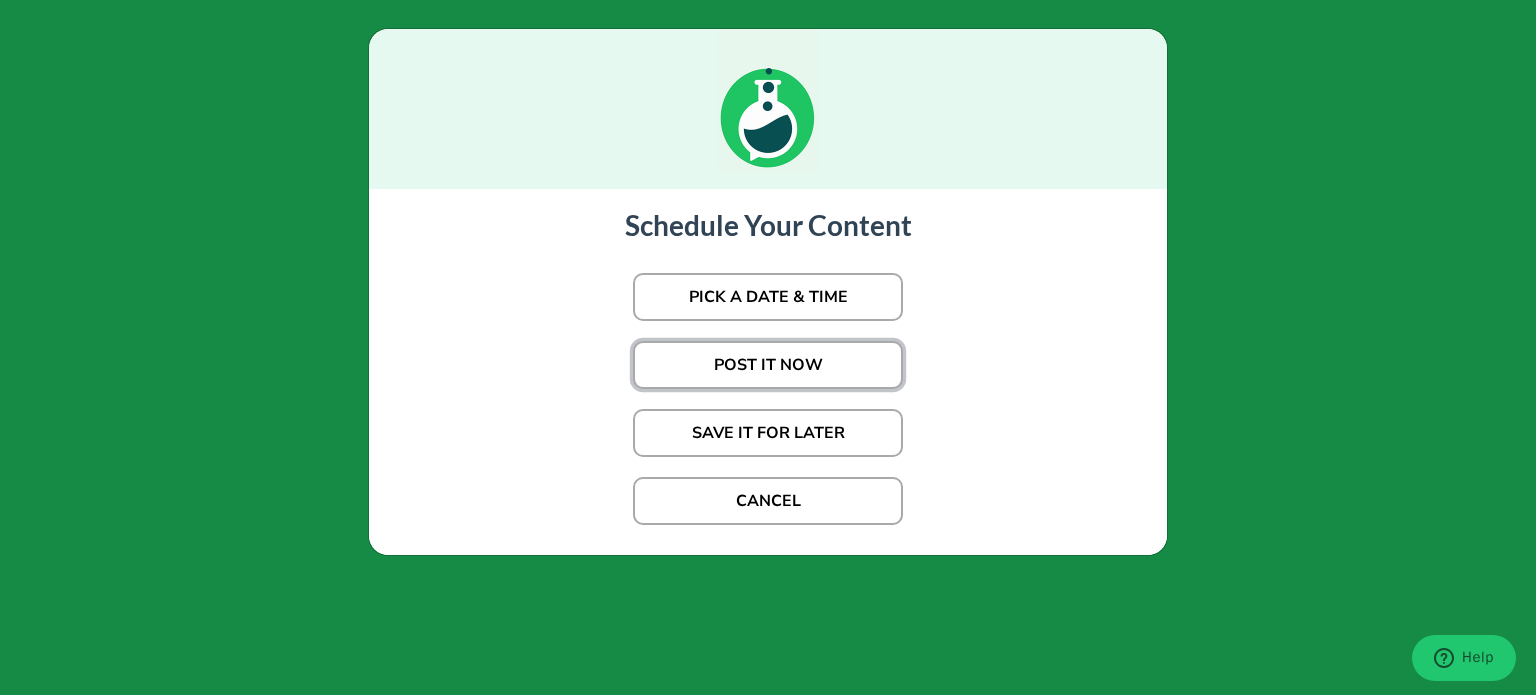 click on "POST IT NOW" at bounding box center [768, 365] 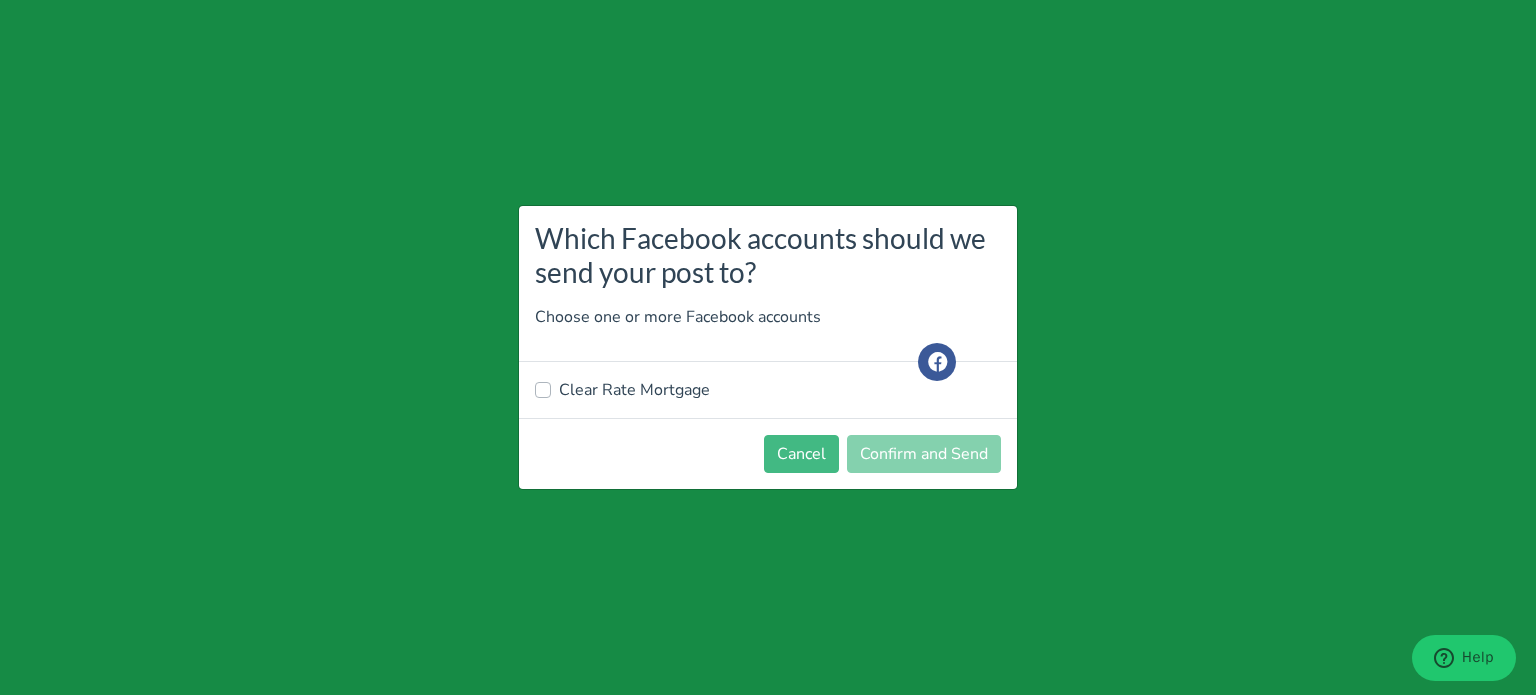 click on "Clear Rate Mortgage" at bounding box center (634, 390) 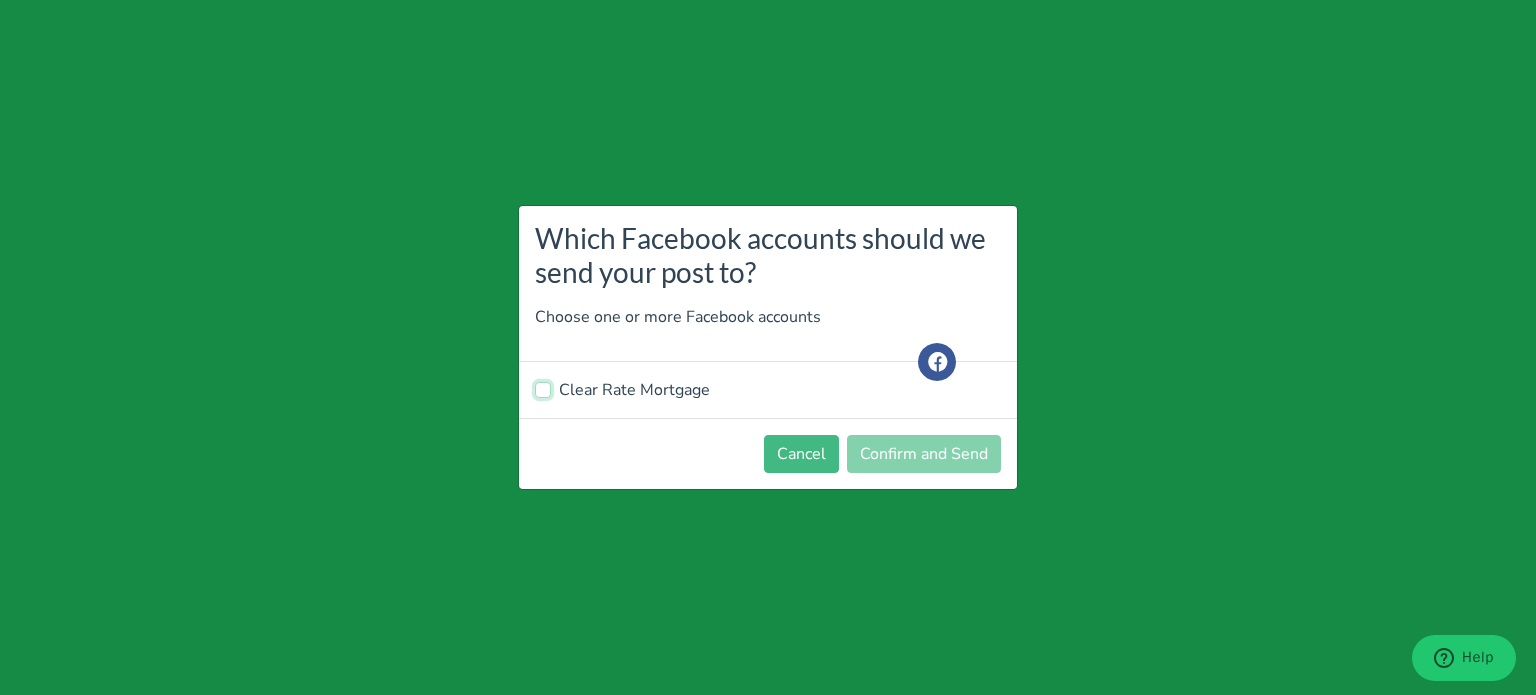 click on "Clear Rate Mortgage" at bounding box center (543, 388) 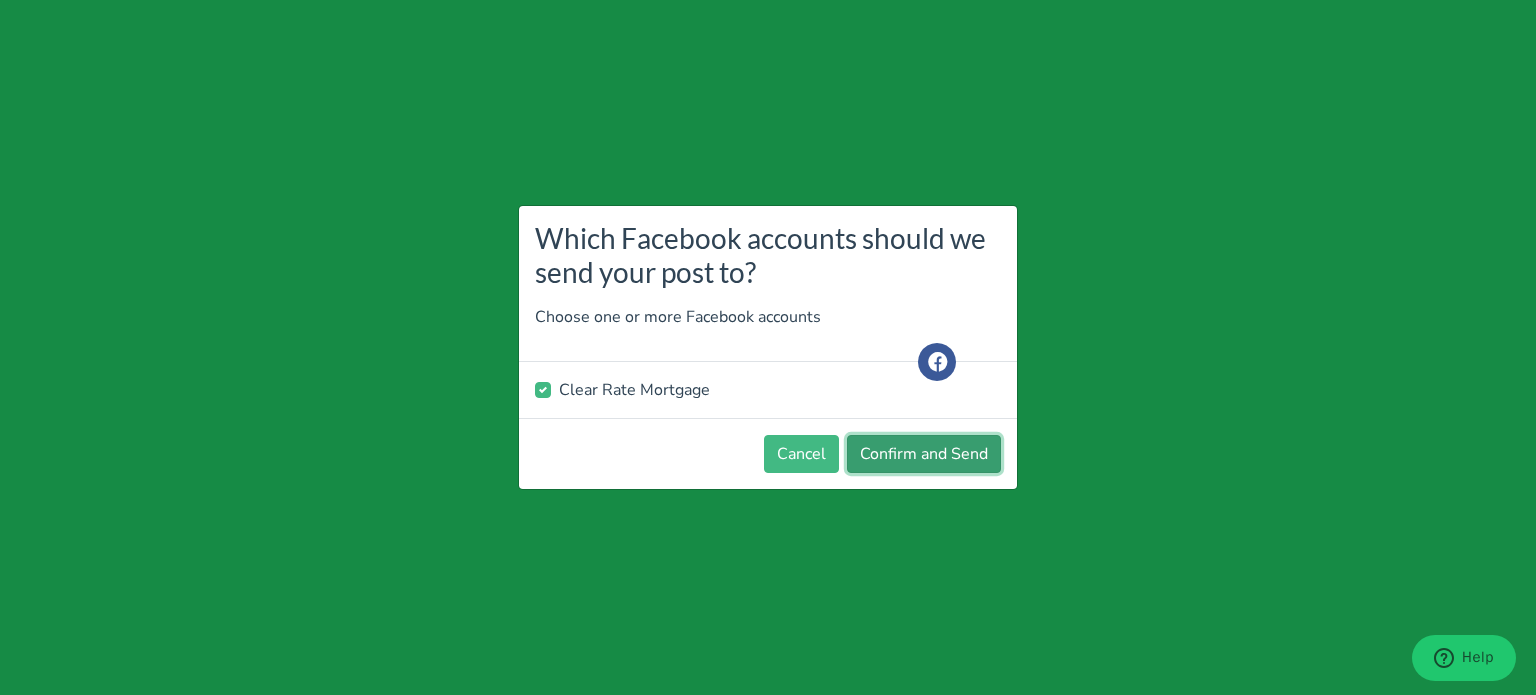 click on "Confirm and Send" at bounding box center [924, 454] 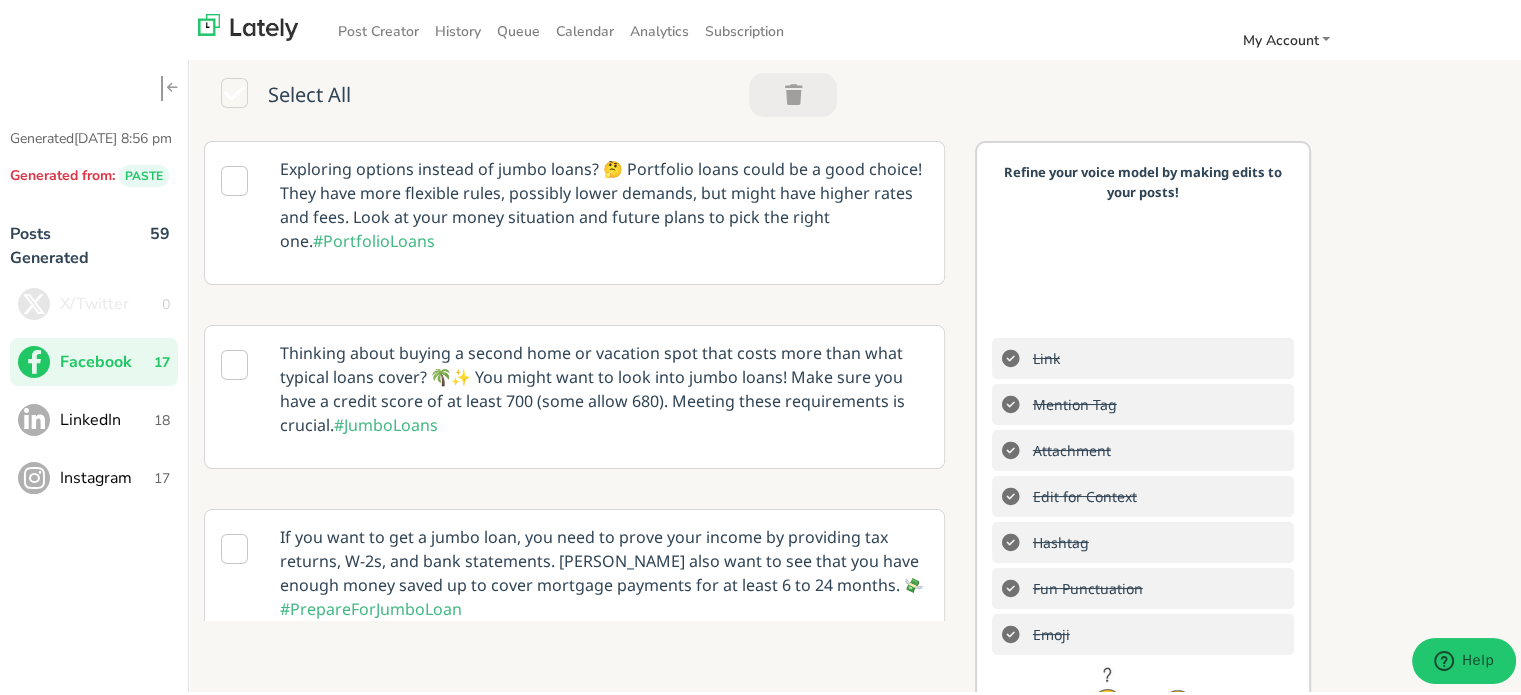 click on "LinkedIn" at bounding box center (107, 417) 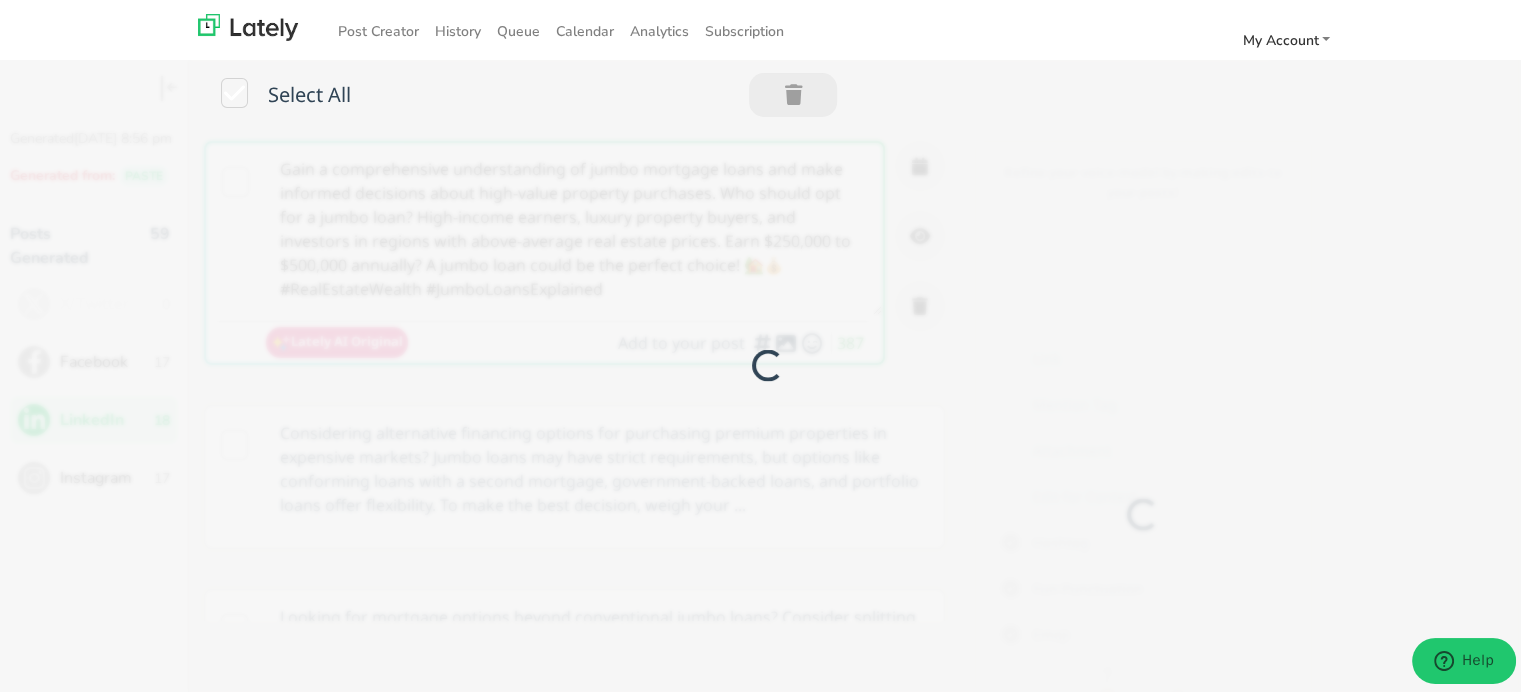 scroll, scrollTop: 0, scrollLeft: 0, axis: both 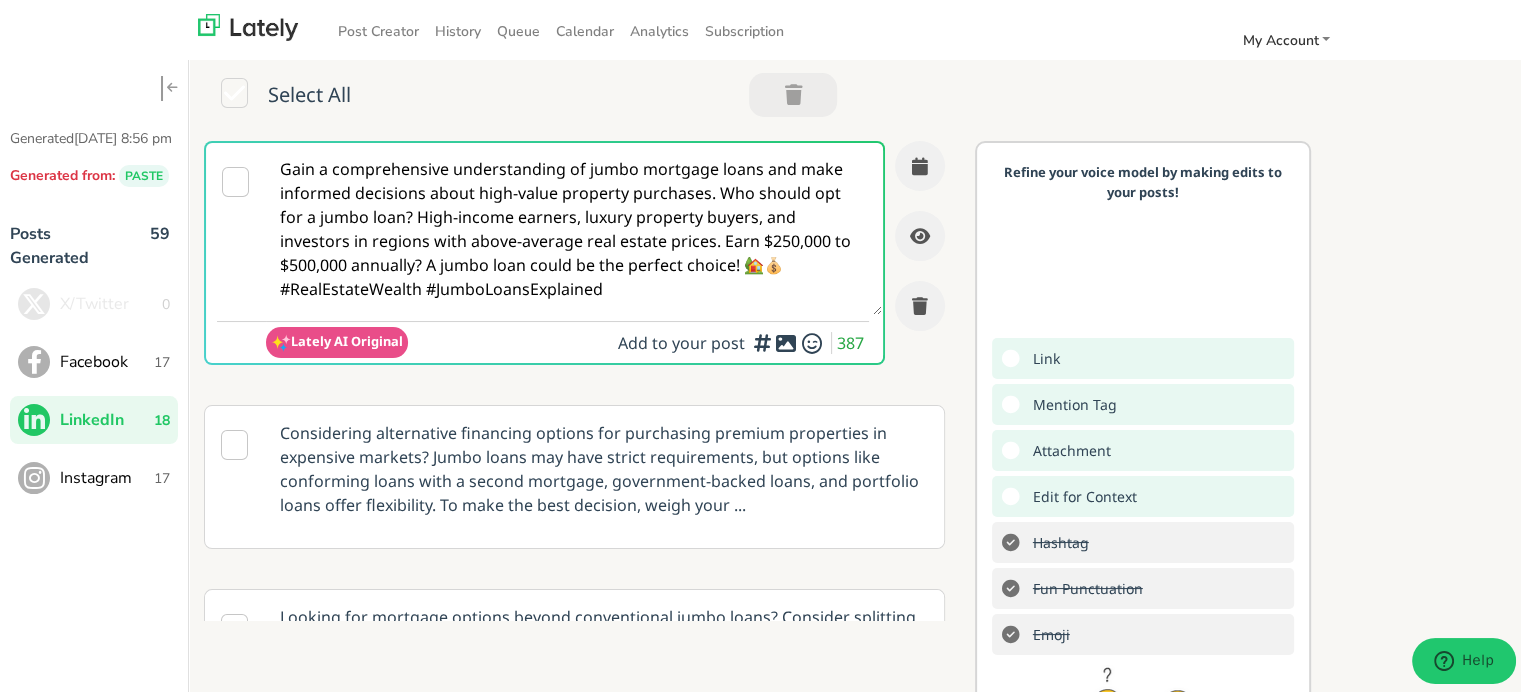 click on "Gain a comprehensive understanding of jumbo mortgage loans and make informed decisions about high-value property purchases. Who should opt for a jumbo loan? High-income earners, luxury property buyers, and investors in regions with above-average real estate prices. Earn $250,000 to $500,000 annually? A jumbo loan could be the perfect choice! 🏡💰 #RealEstateWealth #JumboLoansExplained" at bounding box center (574, 226) 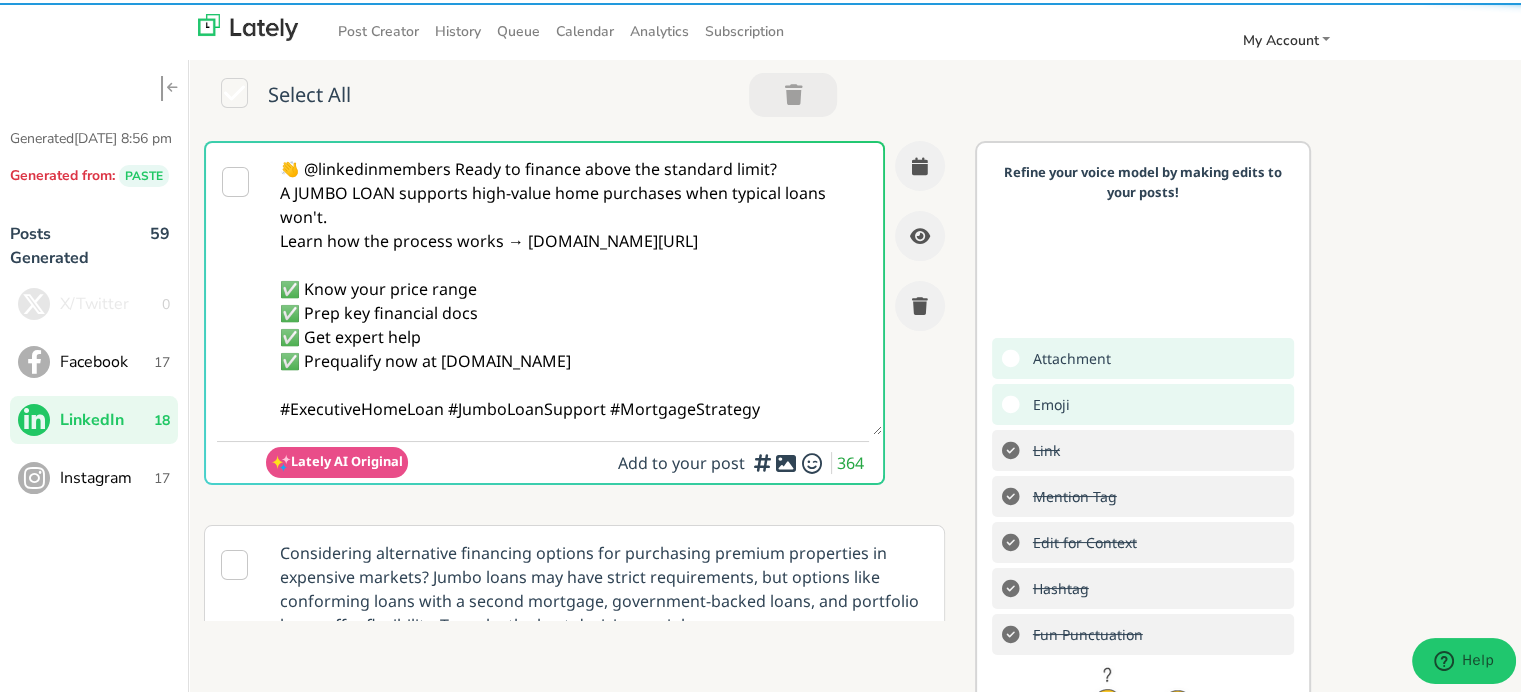 click on "👋 @linkedinmembers Ready to finance above the standard limit?
A JUMBO LOAN supports high-value home purchases when typical loans won't.
Learn how the process works → clearratemortgage.com/timeline
✅ Know your price range
✅ Prep key financial docs
✅ Get expert help
✅ Prequalify now at clearratemortgage.com
#ExecutiveHomeLoan #JumboLoanSupport #MortgageStrategy" at bounding box center (574, 286) 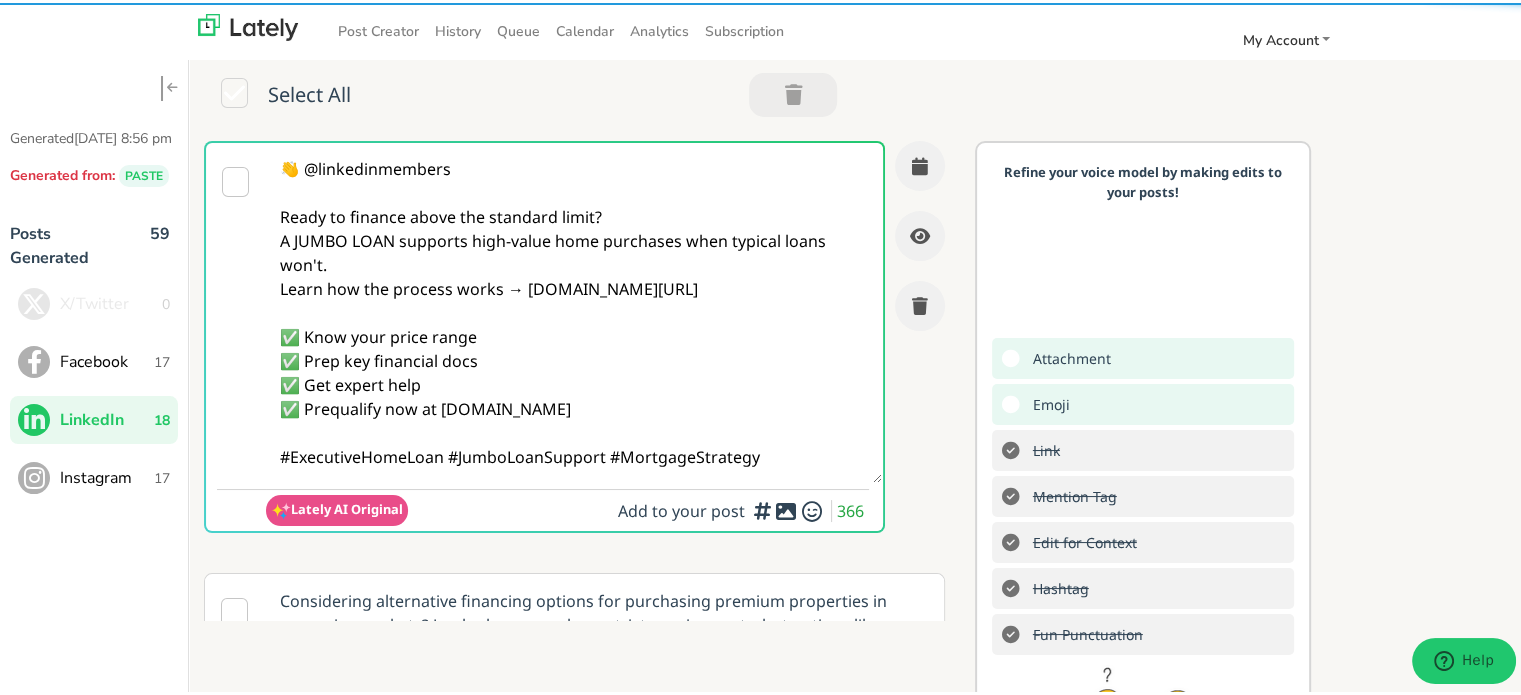 click on "👋 @linkedinmembers
Ready to finance above the standard limit?
A JUMBO LOAN supports high-value home purchases when typical loans won't.
Learn how the process works → clearratemortgage.com/timeline
✅ Know your price range
✅ Prep key financial docs
✅ Get expert help
✅ Prequalify now at clearratemortgage.com
#ExecutiveHomeLoan #JumboLoanSupport #MortgageStrategy" at bounding box center (574, 310) 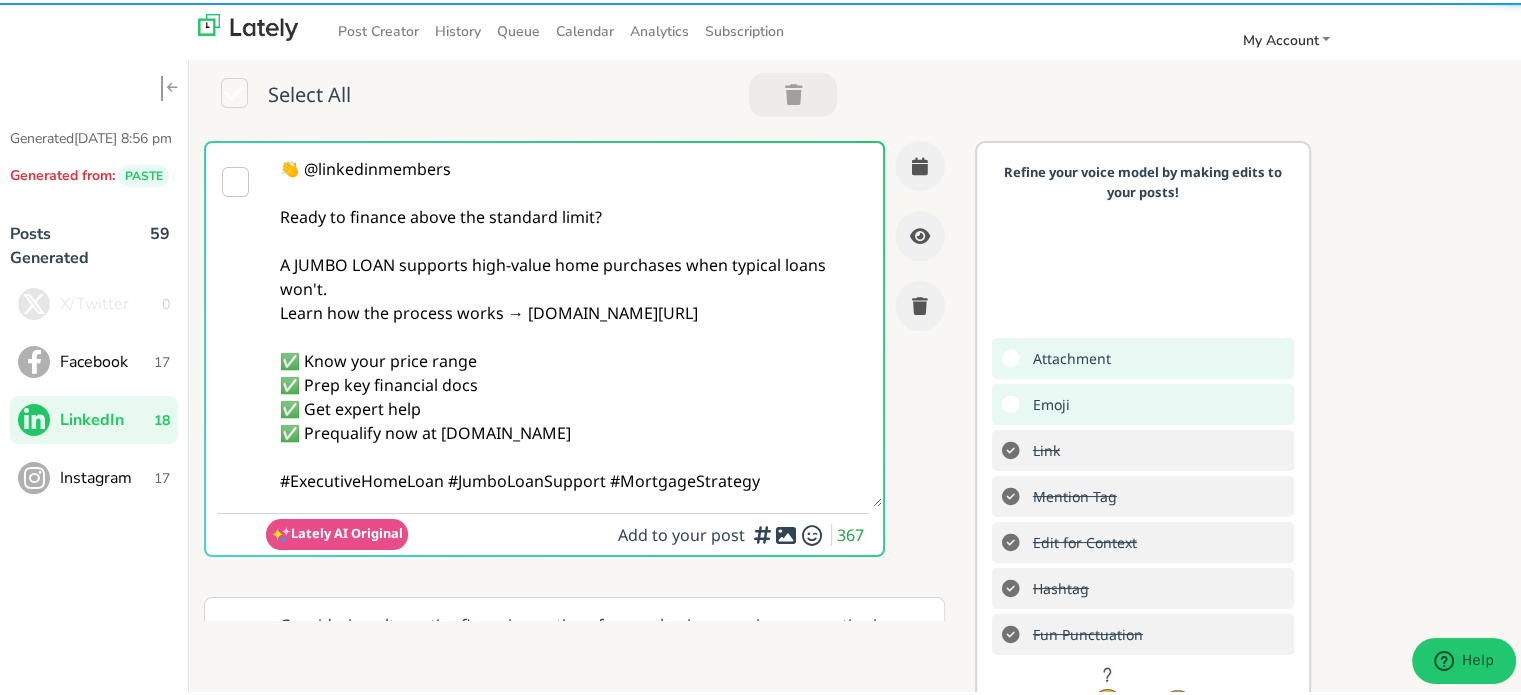 click on "👋 @linkedinmembers
Ready to finance above the standard limit?
A JUMBO LOAN supports high-value home purchases when typical loans won't.
Learn how the process works → clearratemortgage.com/timeline
✅ Know your price range
✅ Prep key financial docs
✅ Get expert help
✅ Prequalify now at clearratemortgage.com
#ExecutiveHomeLoan #JumboLoanSupport #MortgageStrategy" at bounding box center [574, 322] 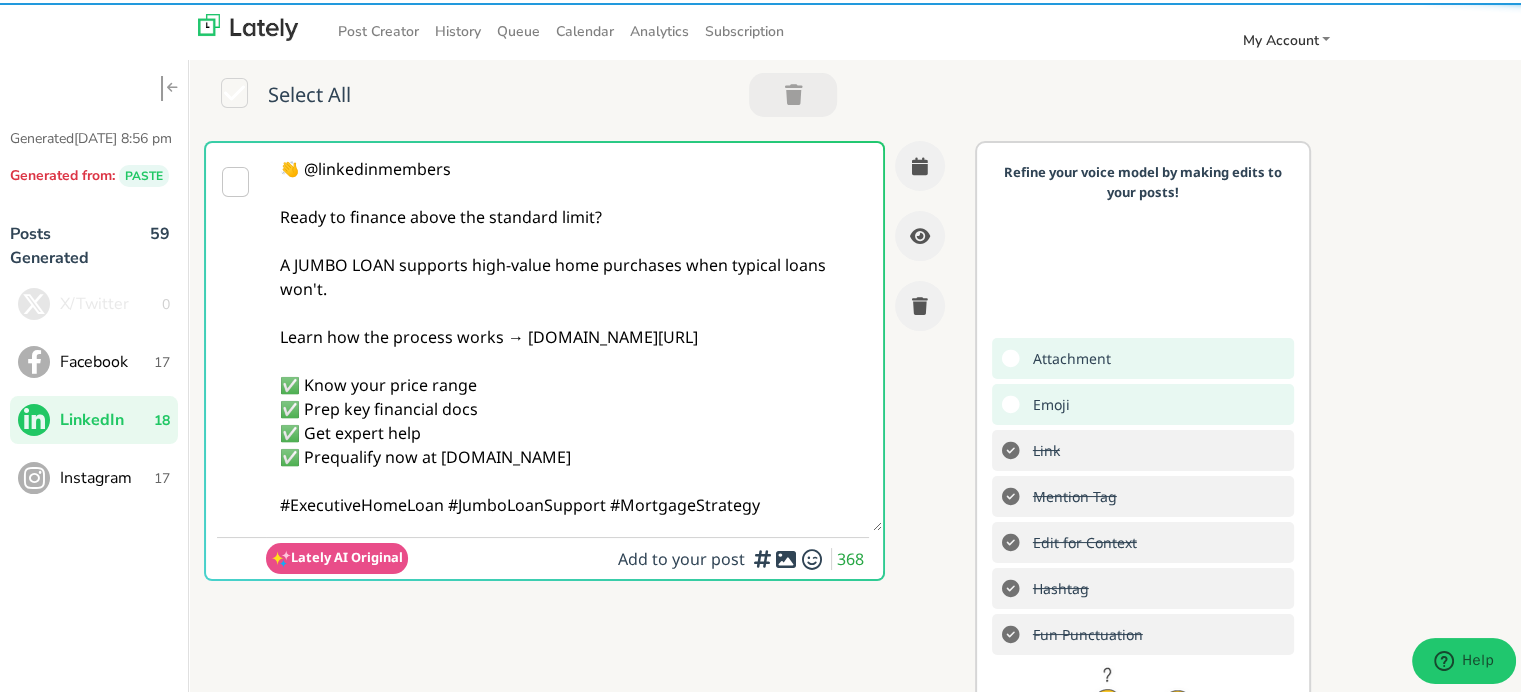 click on "👋 @linkedinmembers
Ready to finance above the standard limit?
A JUMBO LOAN supports high-value home purchases when typical loans won't.
Learn how the process works → clearratemortgage.com/timeline
✅ Know your price range
✅ Prep key financial docs
✅ Get expert help
✅ Prequalify now at clearratemortgage.com
#ExecutiveHomeLoan #JumboLoanSupport #MortgageStrategy" at bounding box center [574, 334] 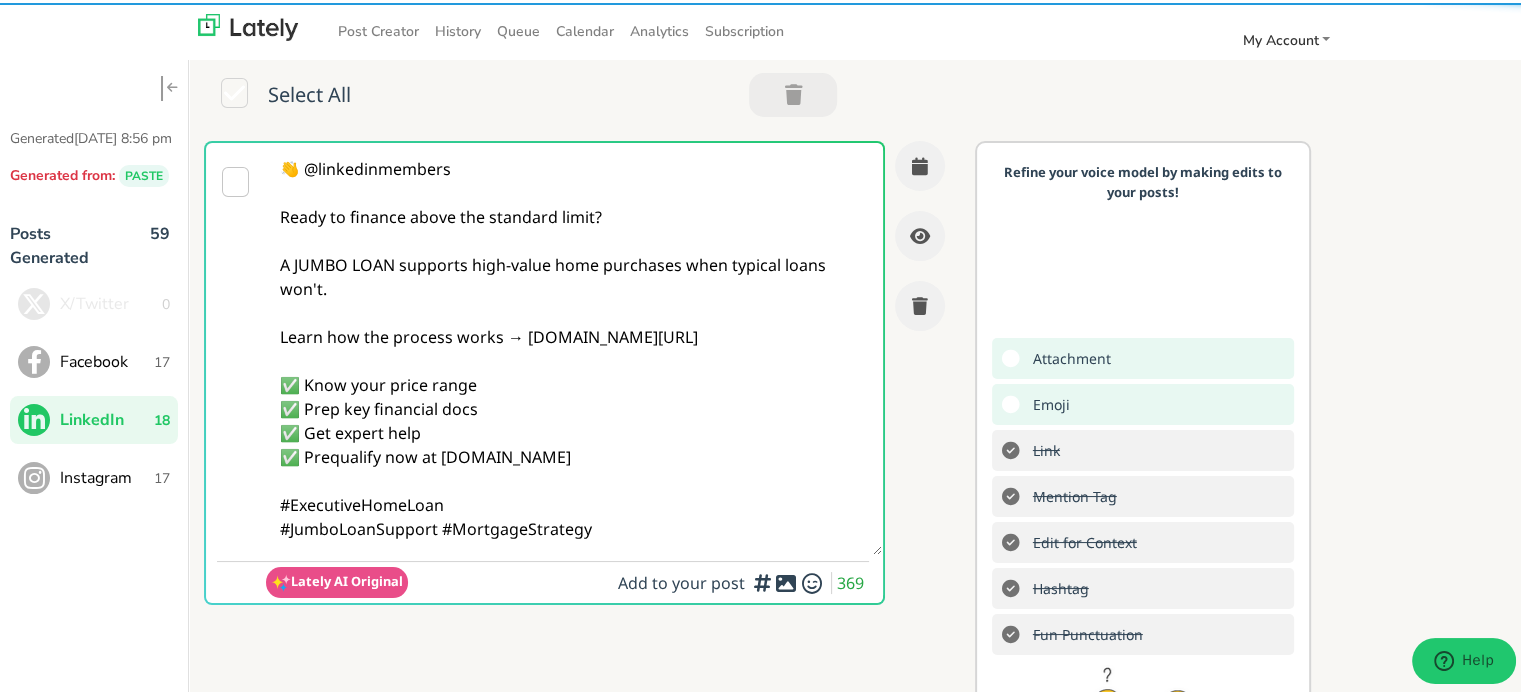 click on "👋 @linkedinmembers
Ready to finance above the standard limit?
A JUMBO LOAN supports high-value home purchases when typical loans won't.
Learn how the process works → clearratemortgage.com/timeline
✅ Know your price range
✅ Prep key financial docs
✅ Get expert help
✅ Prequalify now at clearratemortgage.com
#ExecutiveHomeLoan
#JumboLoanSupport #MortgageStrategy" at bounding box center (574, 346) 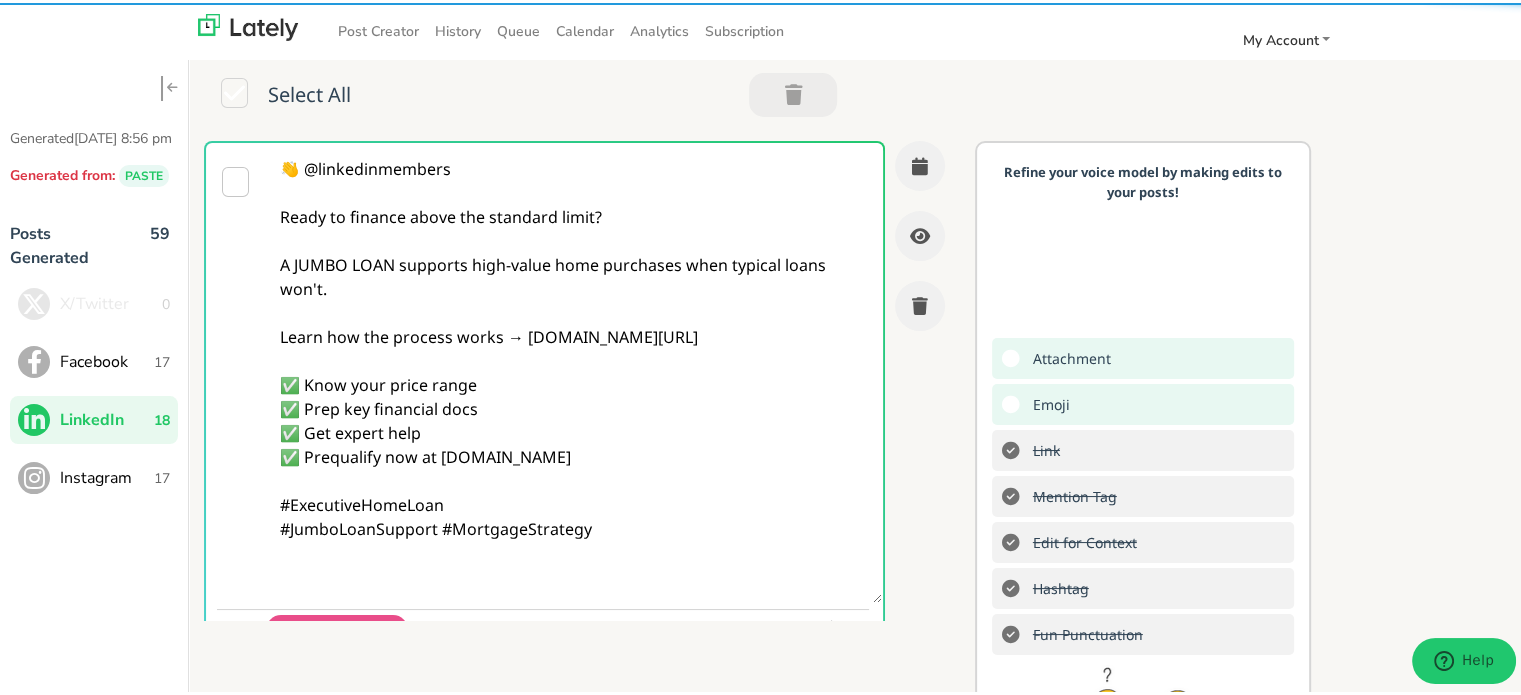 paste on "Follow Us On Our Social Media Platforms!
Facebook: https://www.facebook.com/clearratemortgage
LinkedIn: https://www.linkedin.com/company/clear-rate-mortgage/posts/?feedView=all
Instagram: https://www.instagram.com/clear.rate.mortgage/" 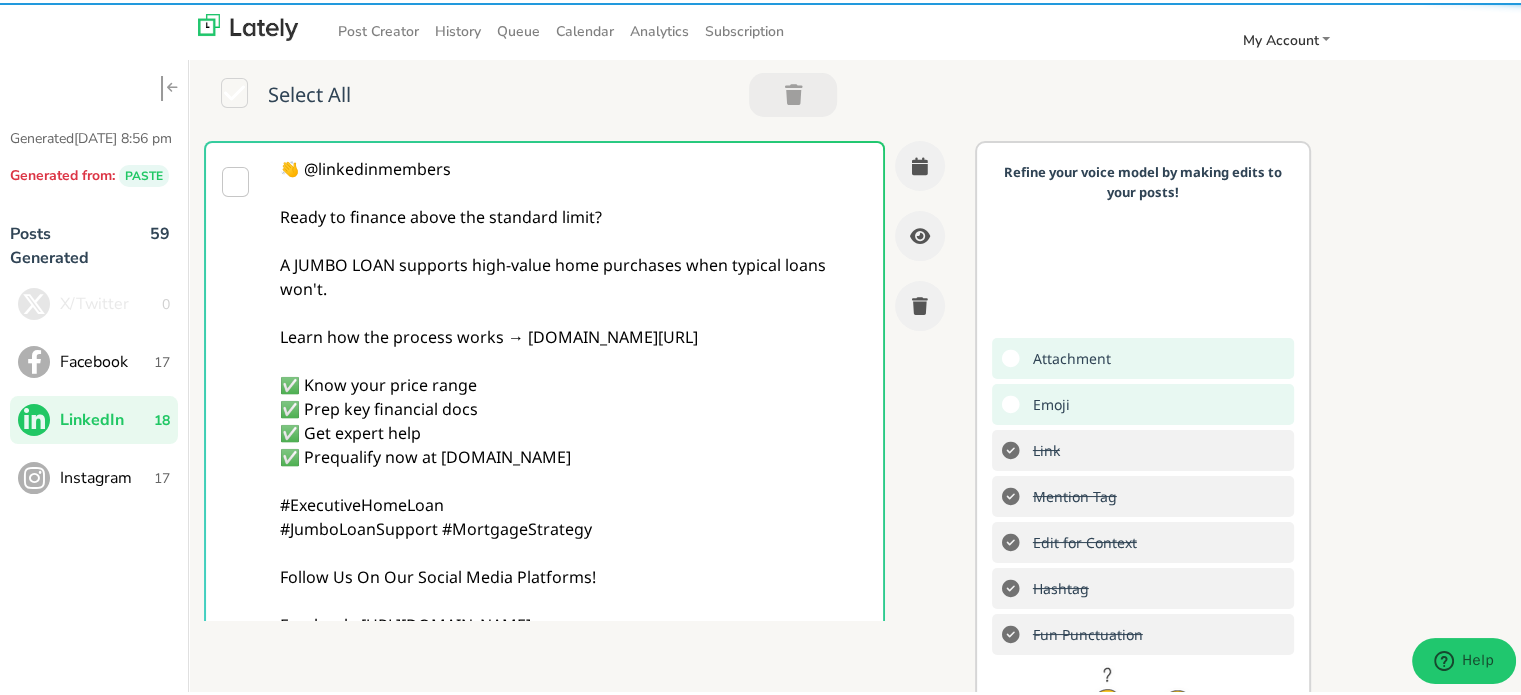 scroll, scrollTop: 85, scrollLeft: 0, axis: vertical 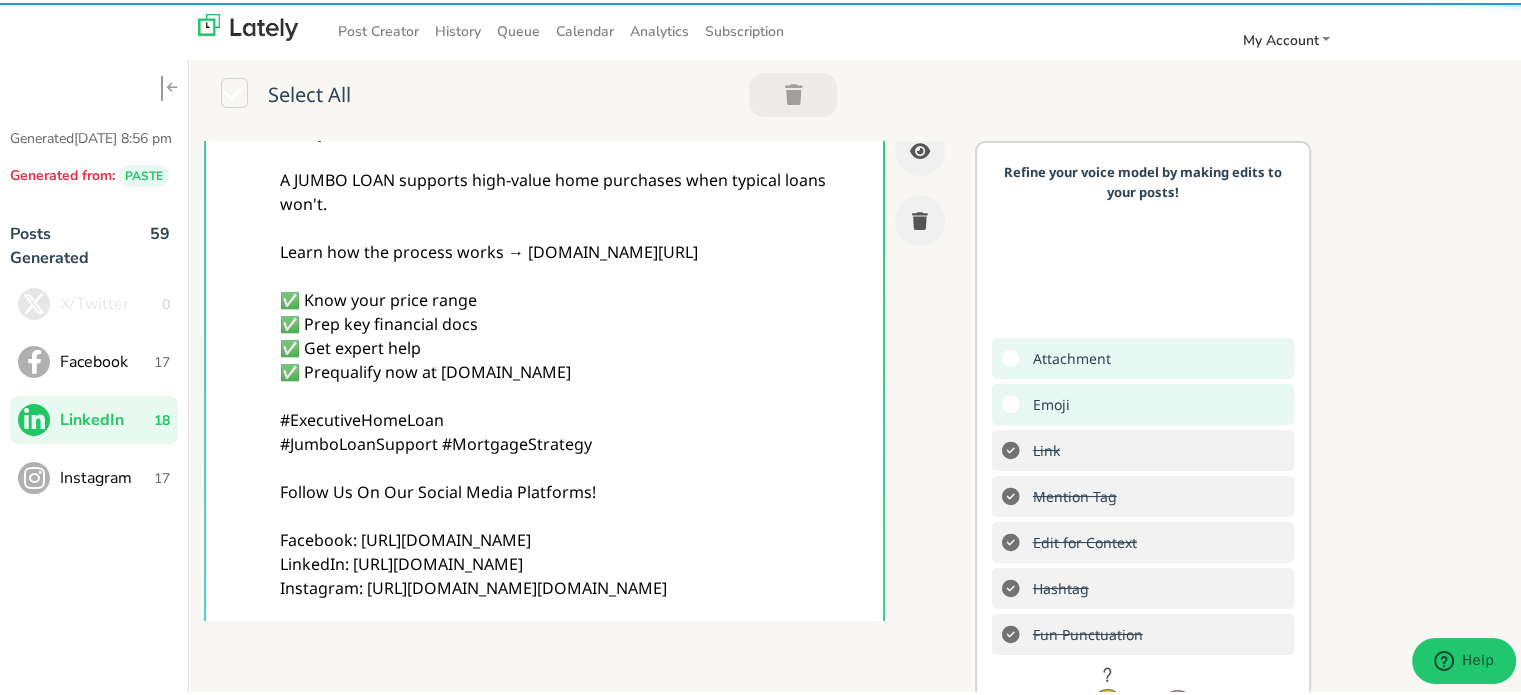 type on "👋 @linkedinmembers
Ready to finance above the standard limit?
A JUMBO LOAN supports high-value home purchases when typical loans won't.
Learn how the process works → clearratemortgage.com/timeline
✅ Know your price range
✅ Prep key financial docs
✅ Get expert help
✅ Prequalify now at clearratemortgage.com
#ExecutiveHomeLoan
#JumboLoanSupport #MortgageStrategy
Follow Us On Our Social Media Platforms!
Facebook: https://www.facebook.com/clearratemortgage
LinkedIn: https://www.linkedin.com/company/clear-rate-mortgage/posts/?feedView=all
Instagram: https://www.instagram.com/clear.rate.mortgage/" 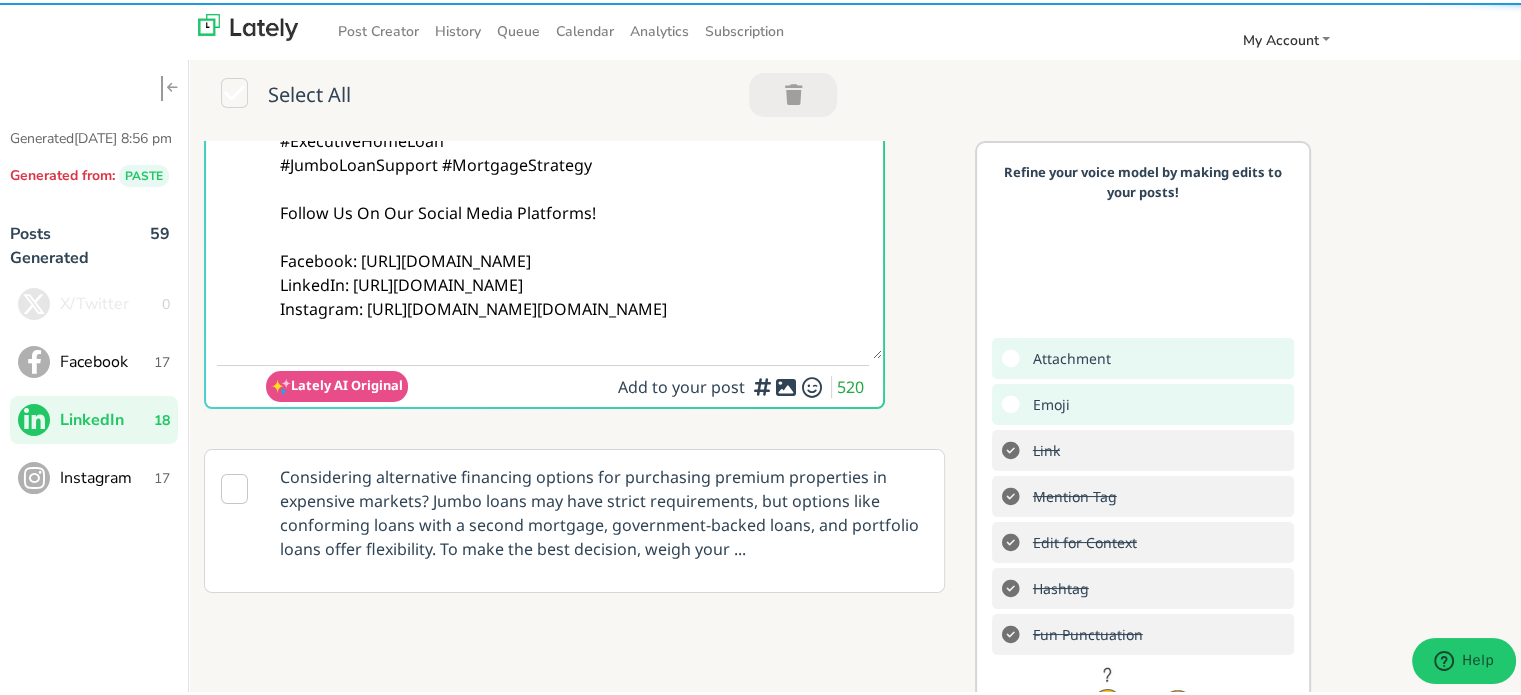 scroll, scrollTop: 385, scrollLeft: 0, axis: vertical 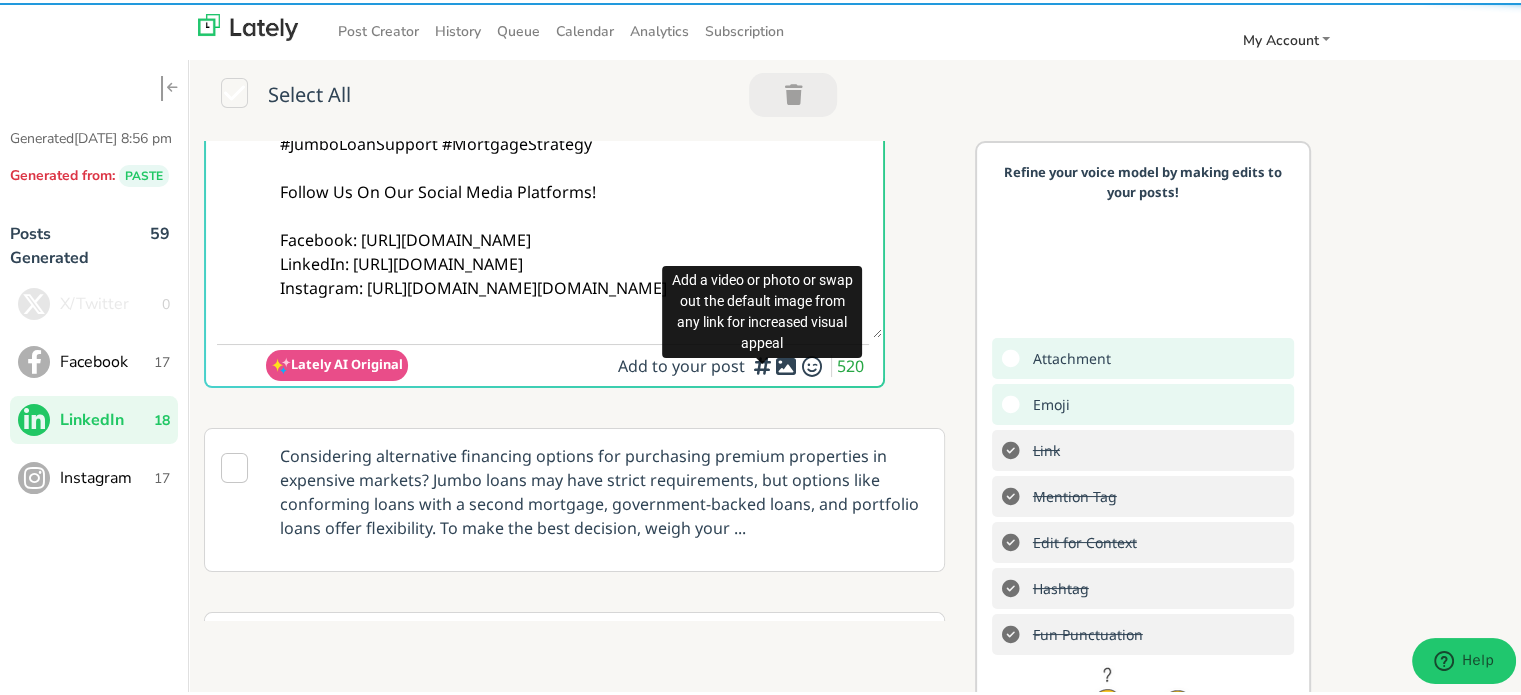 click at bounding box center (786, 363) 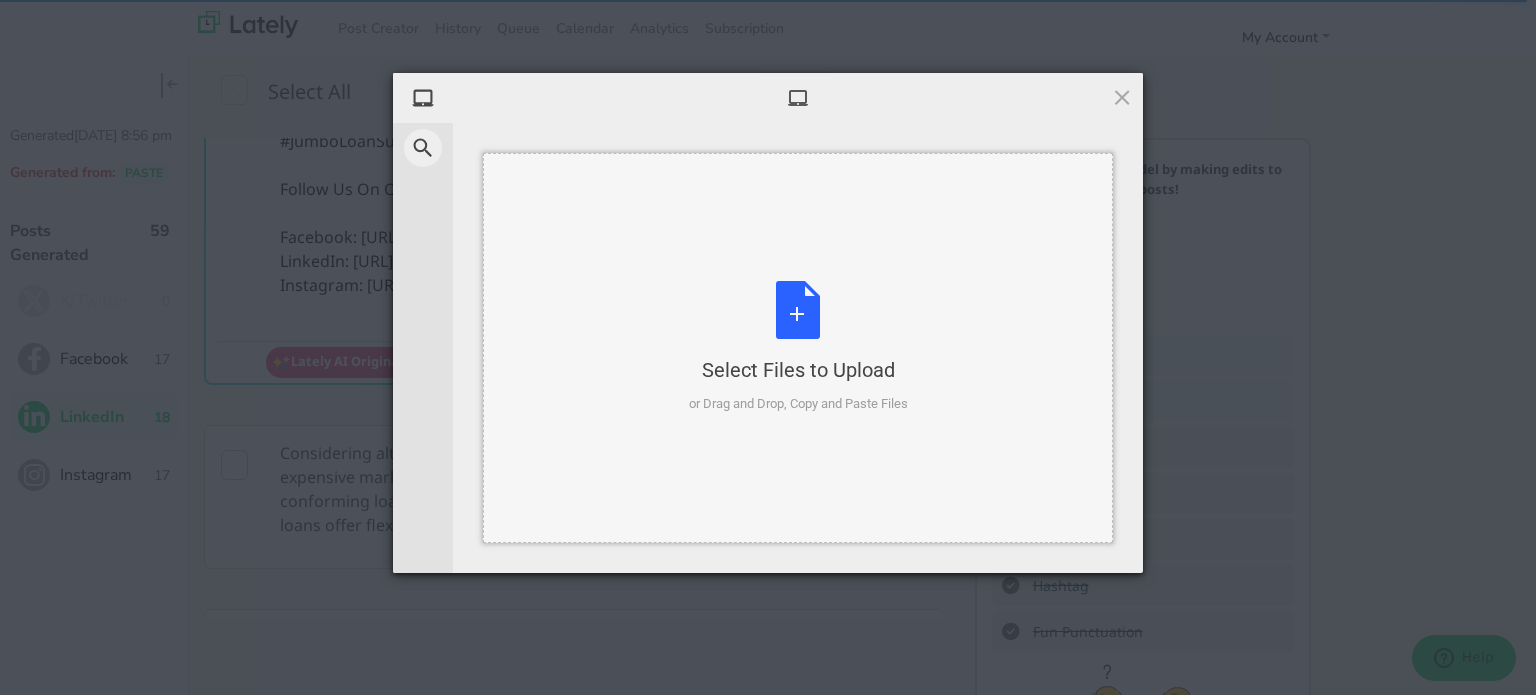 click on "Select Files to Upload
or Drag and Drop, Copy and Paste Files" at bounding box center [798, 347] 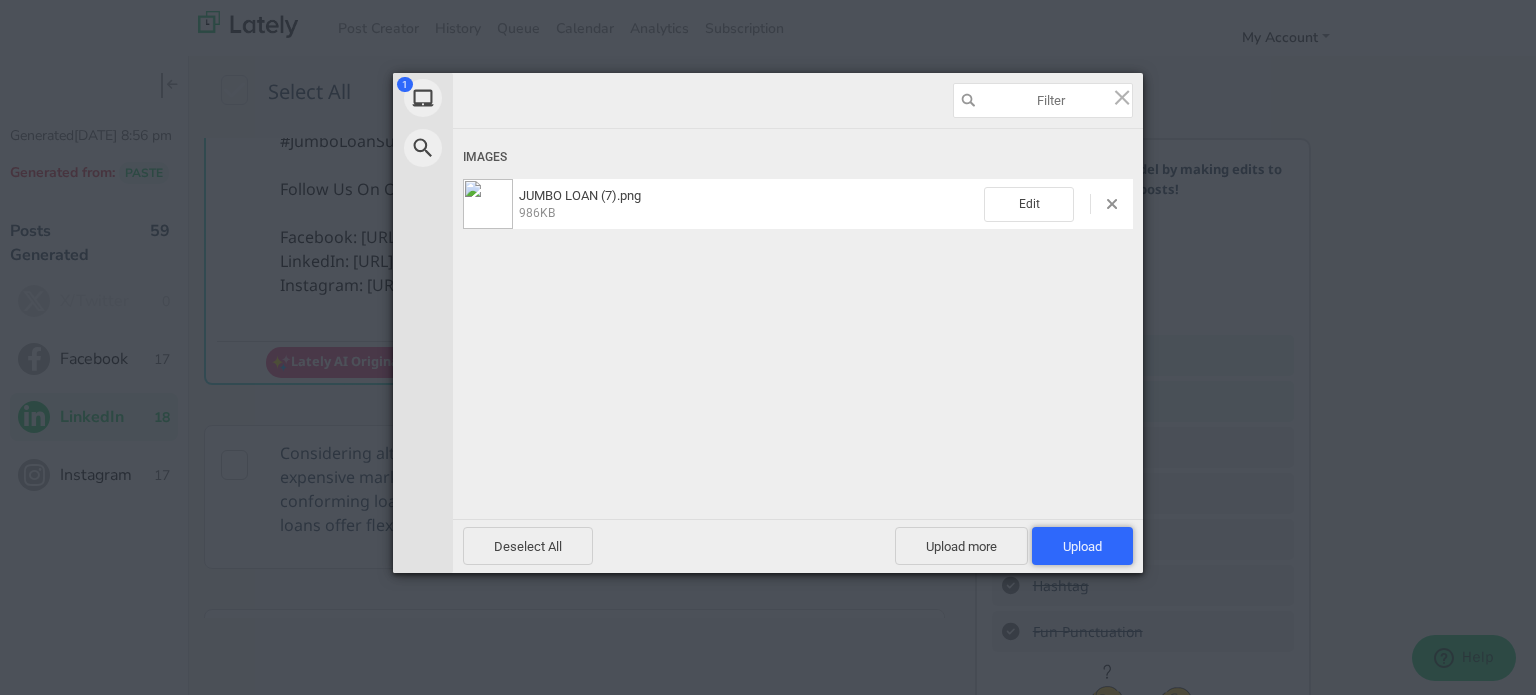 click on "Upload
1" at bounding box center [1082, 546] 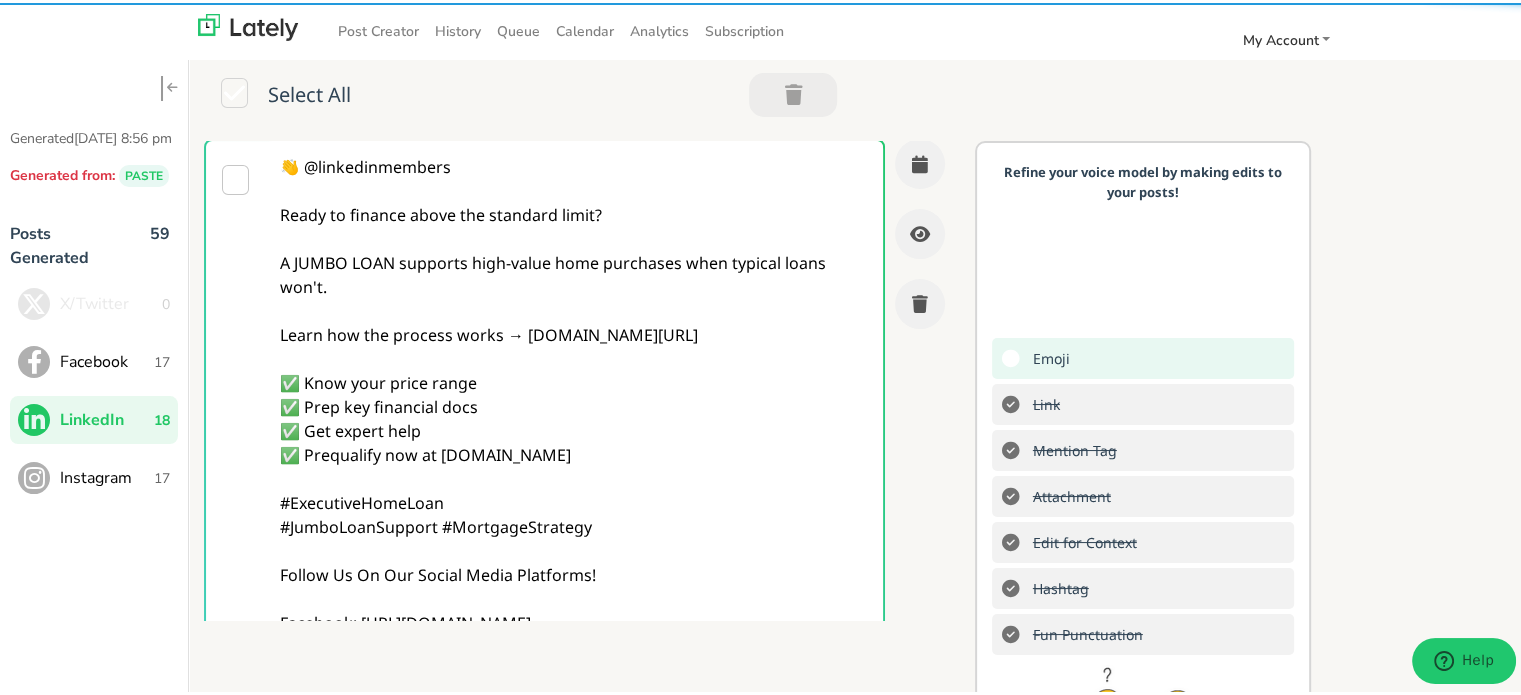 scroll, scrollTop: 0, scrollLeft: 0, axis: both 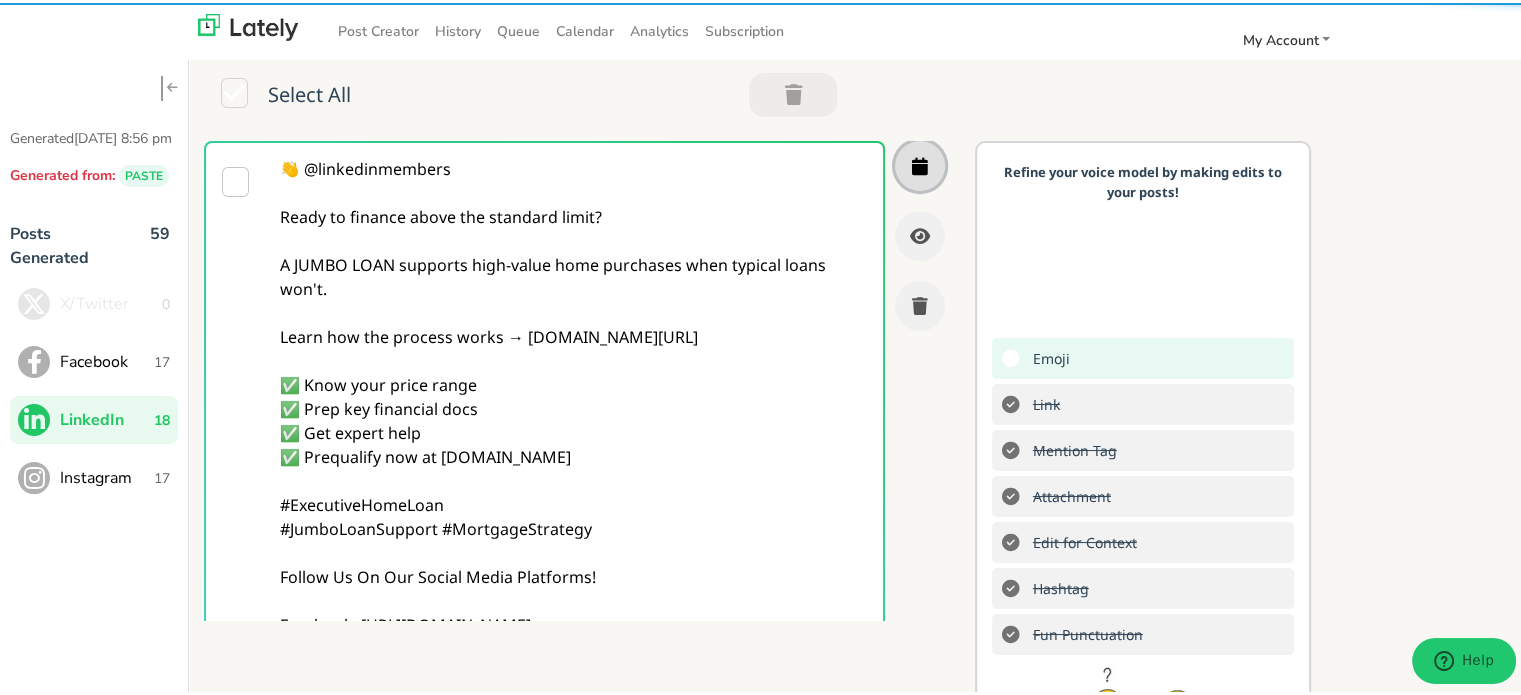 click at bounding box center (920, 163) 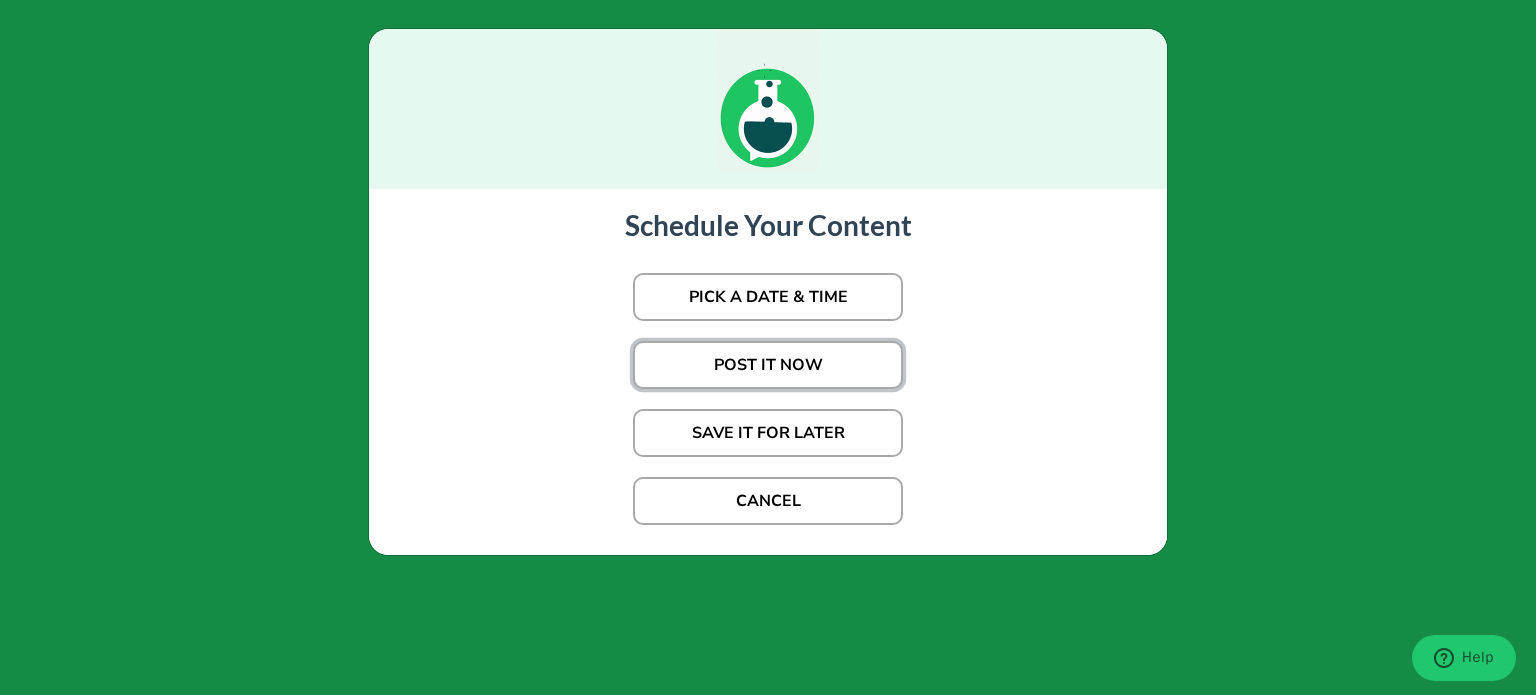 click on "POST IT NOW" at bounding box center (768, 365) 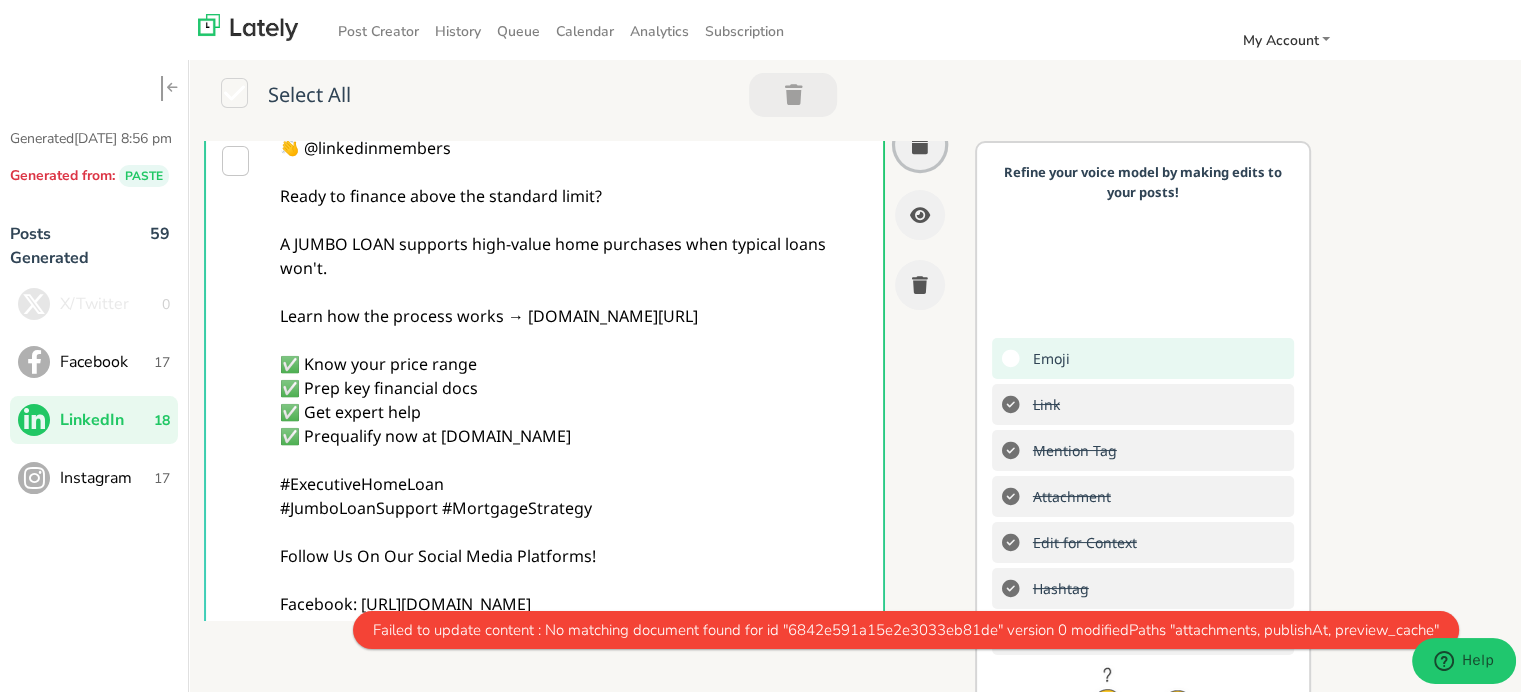scroll, scrollTop: 0, scrollLeft: 0, axis: both 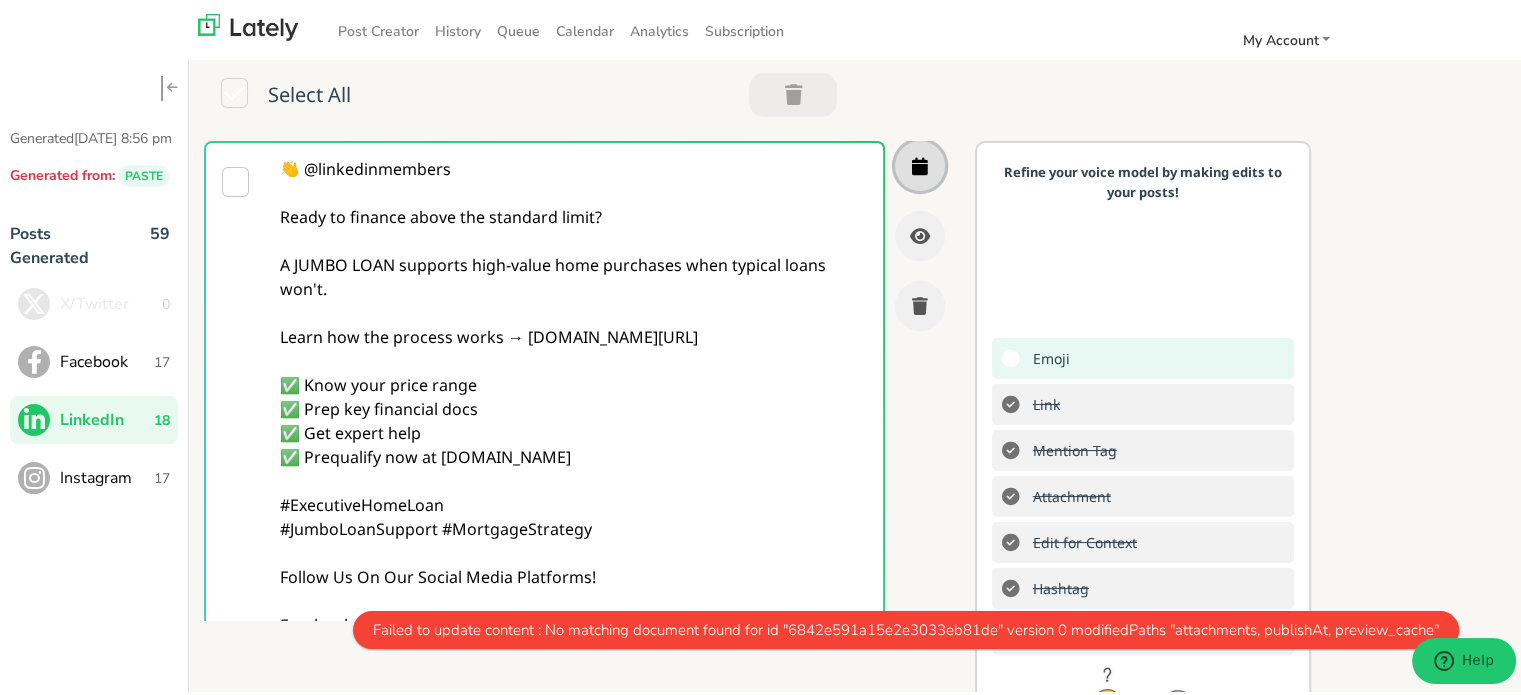 click at bounding box center [920, 163] 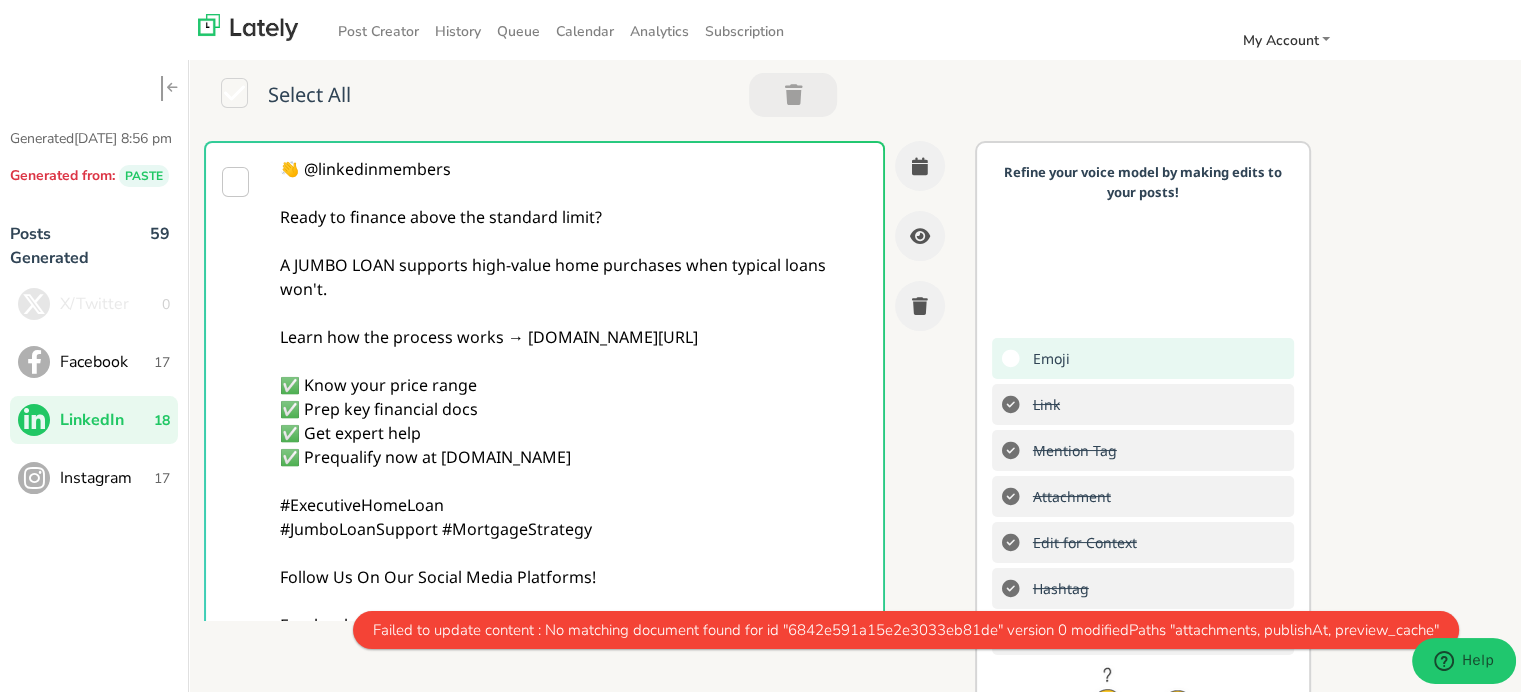 click on "👋 @linkedinmembers
Ready to finance above the standard limit?
A JUMBO LOAN supports high-value home purchases when typical loans won't.
Learn how the process works → clearratemortgage.com/timeline
✅ Know your price range
✅ Prep key financial docs
✅ Get expert help
✅ Prequalify now at clearratemortgage.com
#ExecutiveHomeLoan
#JumboLoanSupport #MortgageStrategy
Follow Us On Our Social Media Platforms!
Facebook: https://www.facebook.com/clearratemortgage
LinkedIn: https://www.linkedin.com/company/clear-rate-mortgage/posts/?feedView=all
Instagram: https://www.instagram.com/clear.rate.mortgage/" at bounding box center (574, 430) 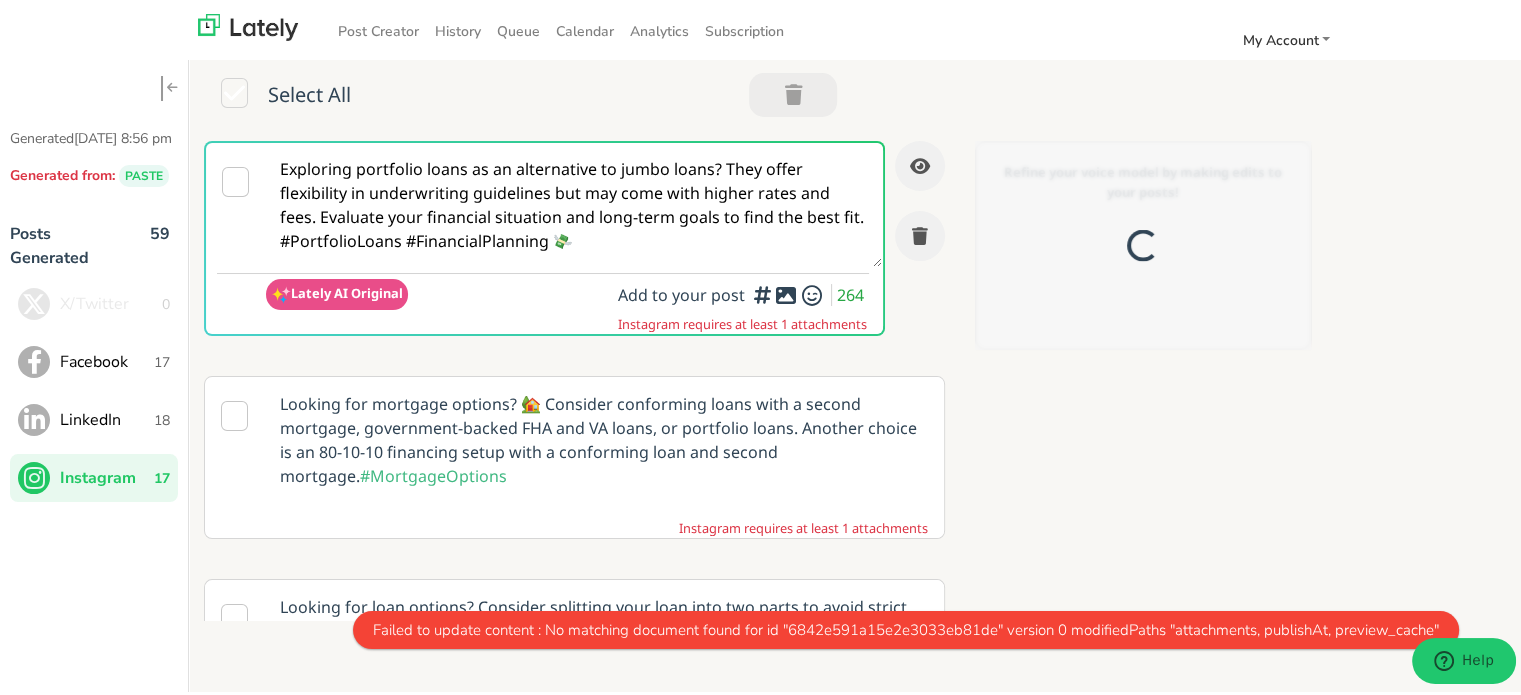 scroll, scrollTop: 0, scrollLeft: 0, axis: both 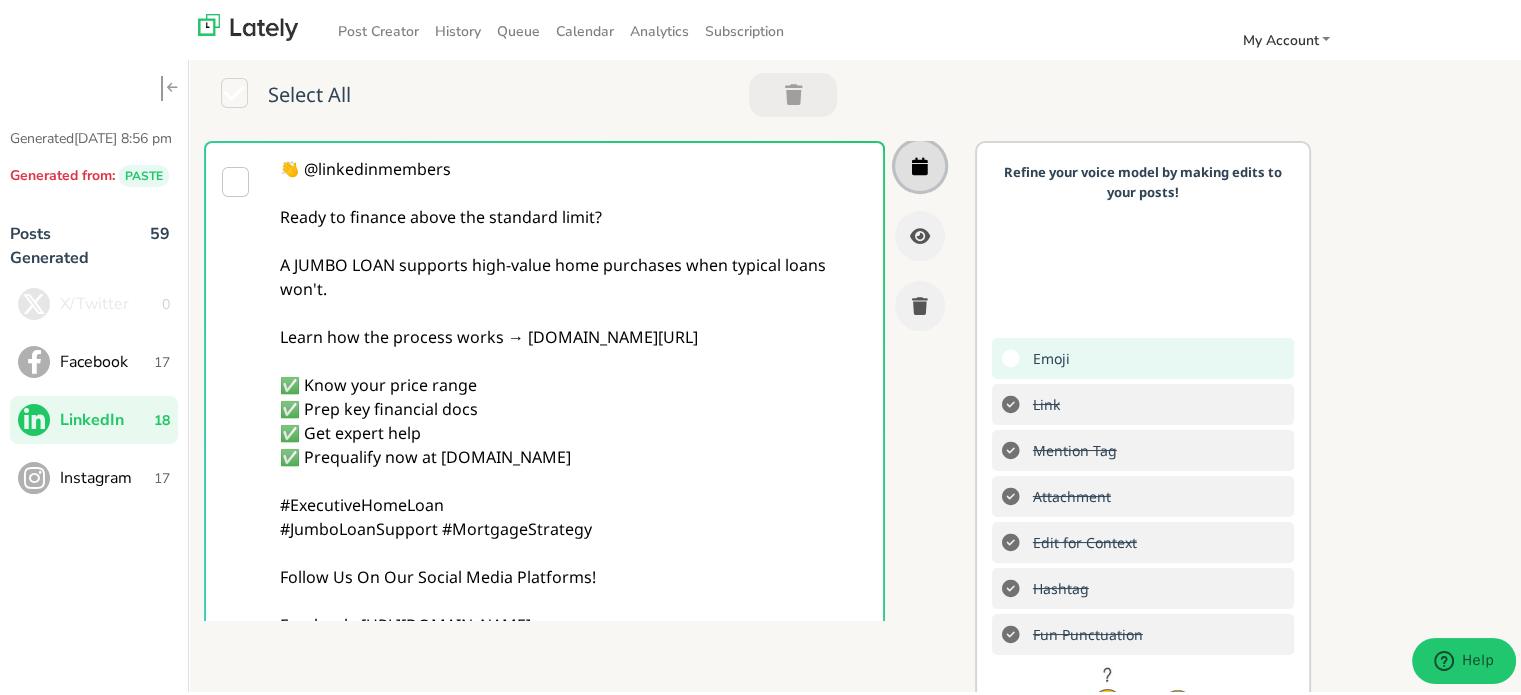 click at bounding box center (920, 163) 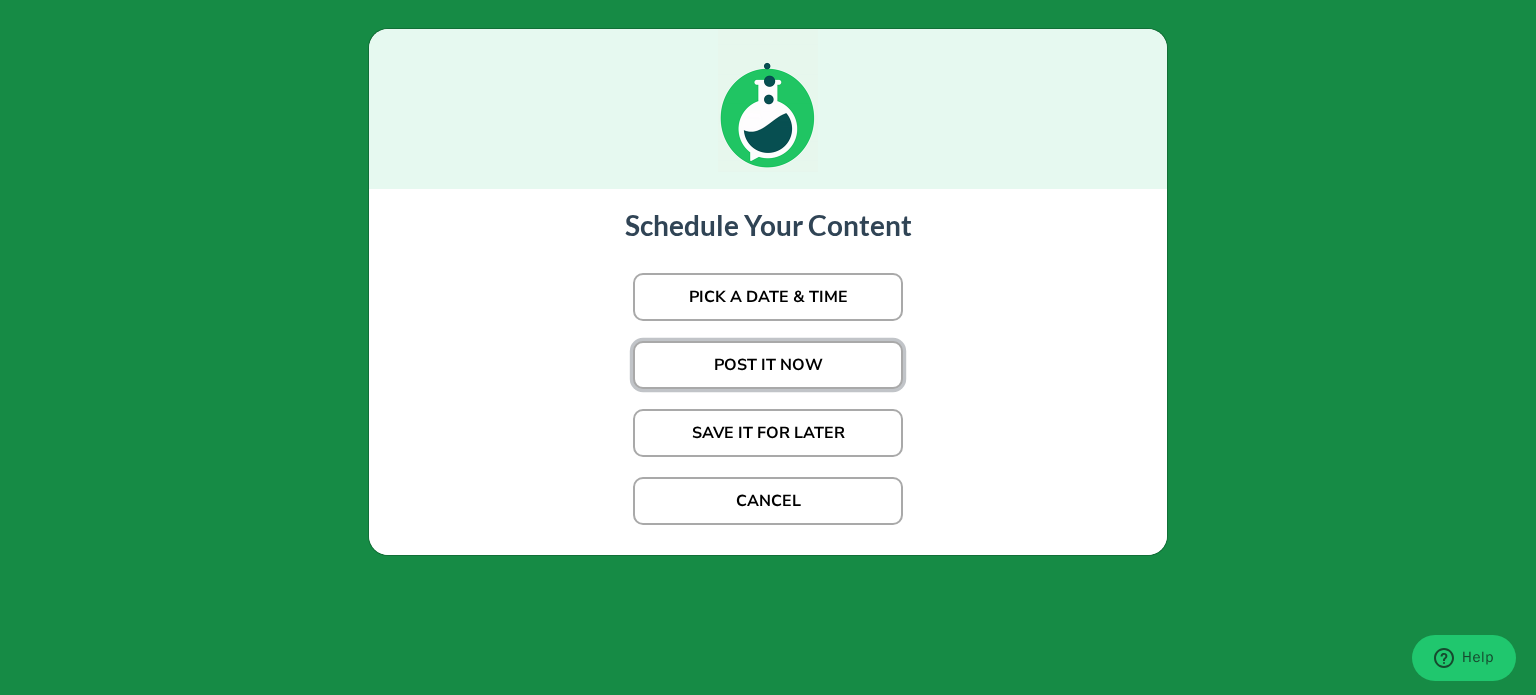 click on "POST IT NOW" at bounding box center [768, 365] 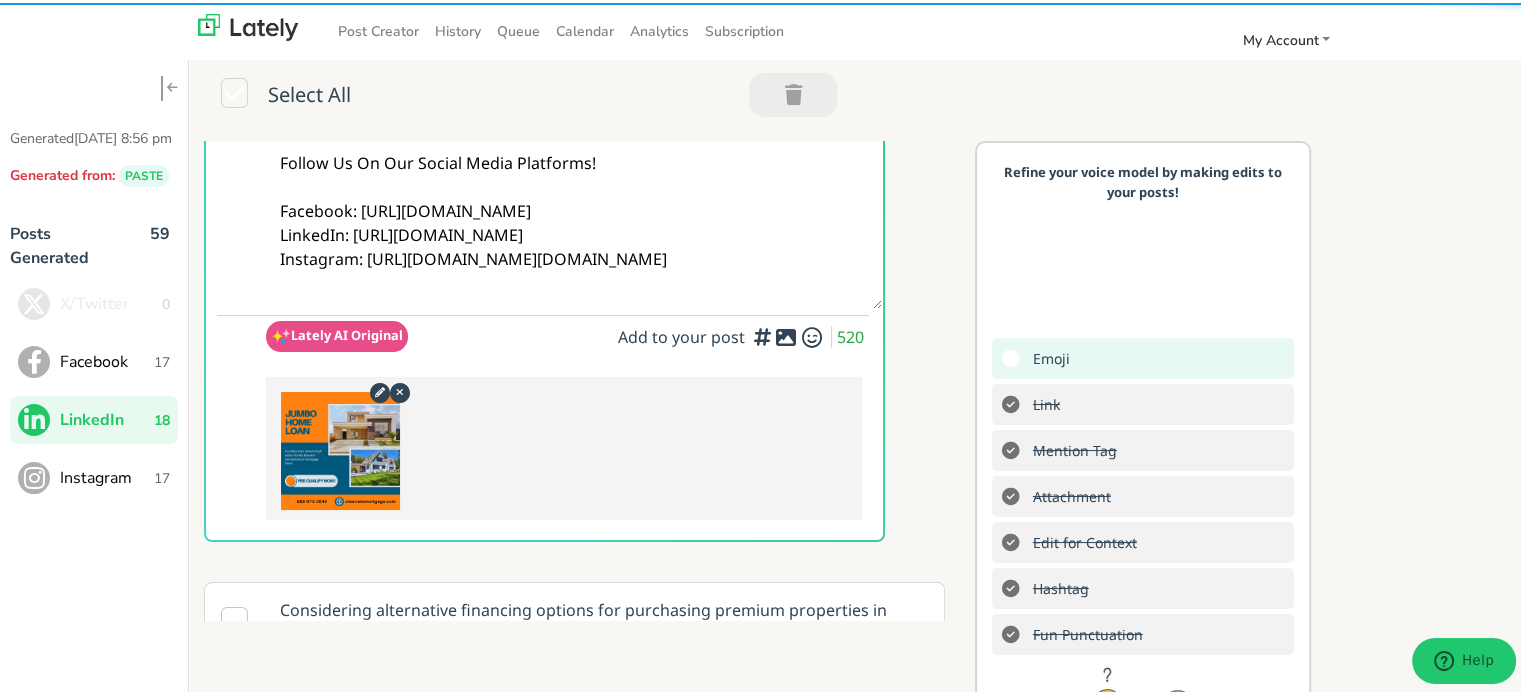 scroll, scrollTop: 300, scrollLeft: 0, axis: vertical 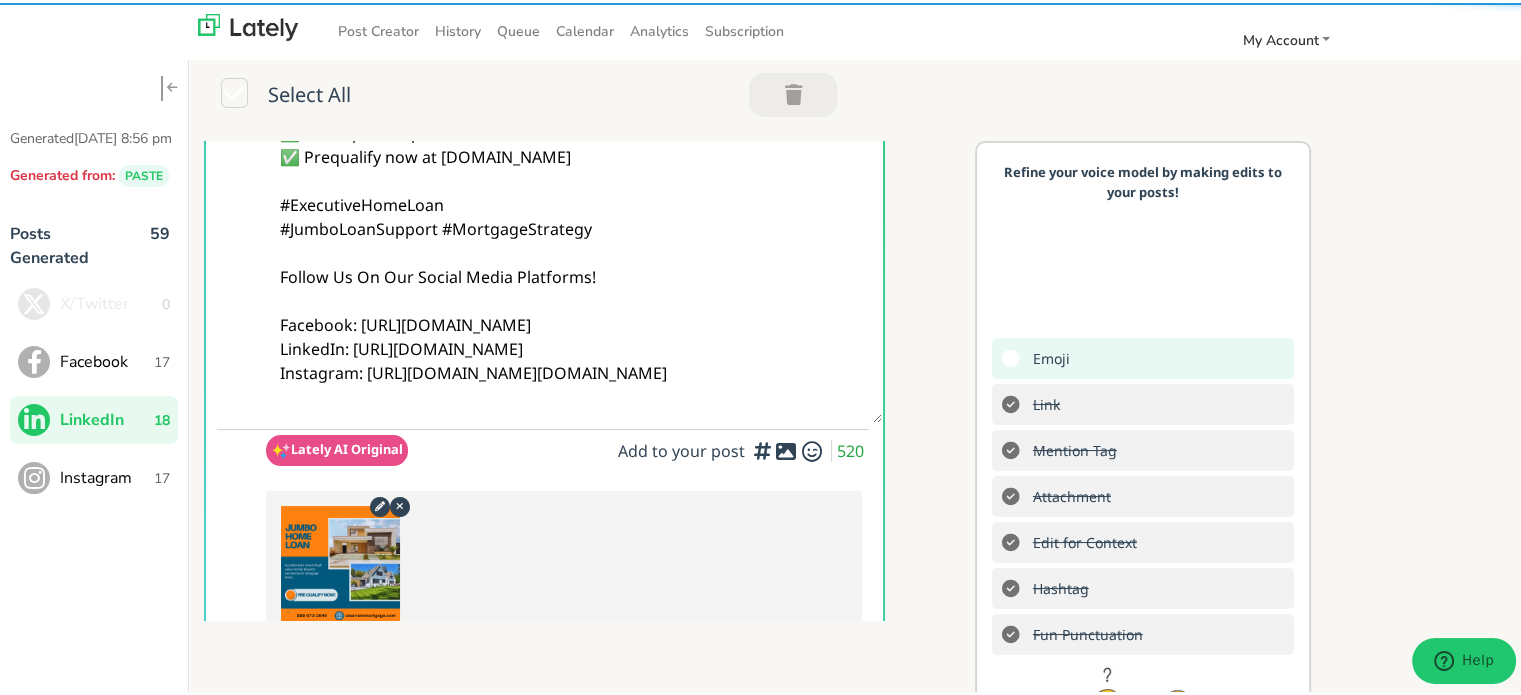 click on "Instagram 17" at bounding box center (94, 475) 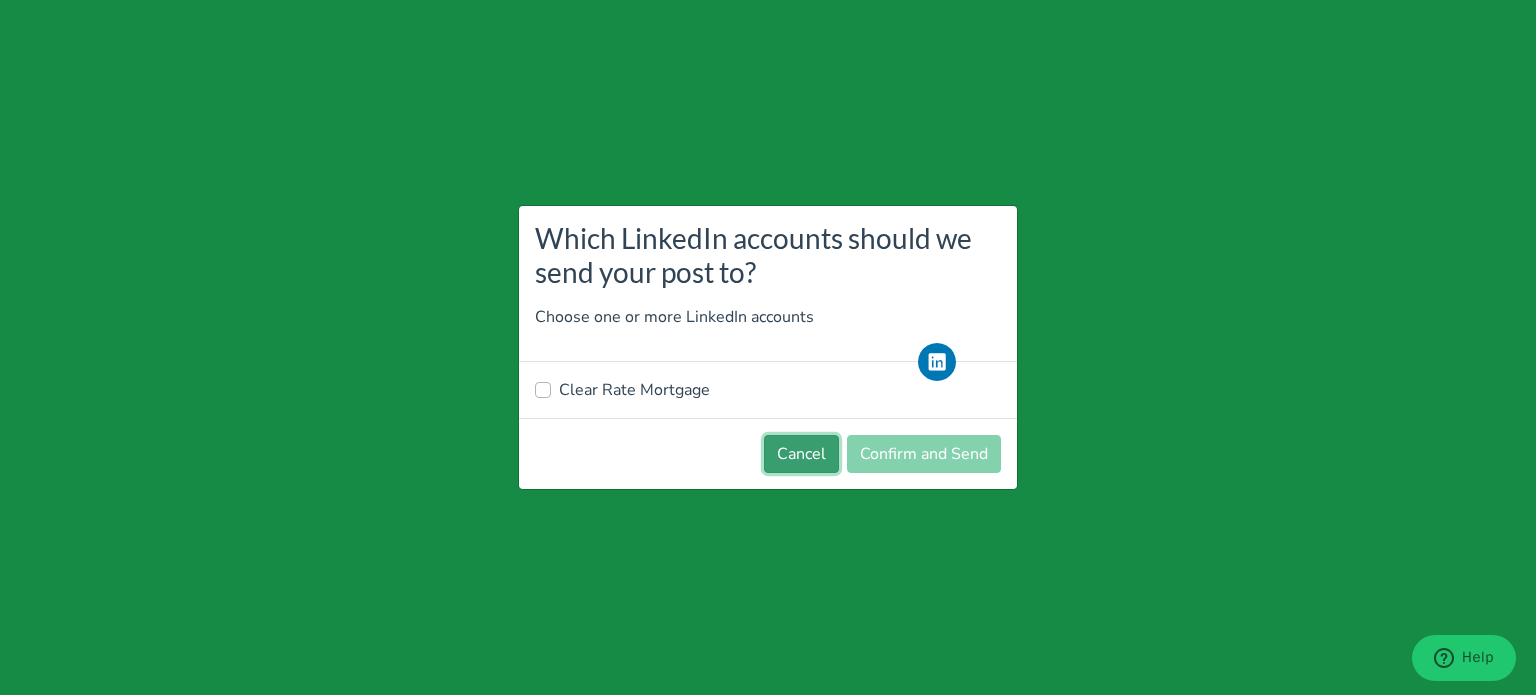 click on "Cancel" at bounding box center [801, 454] 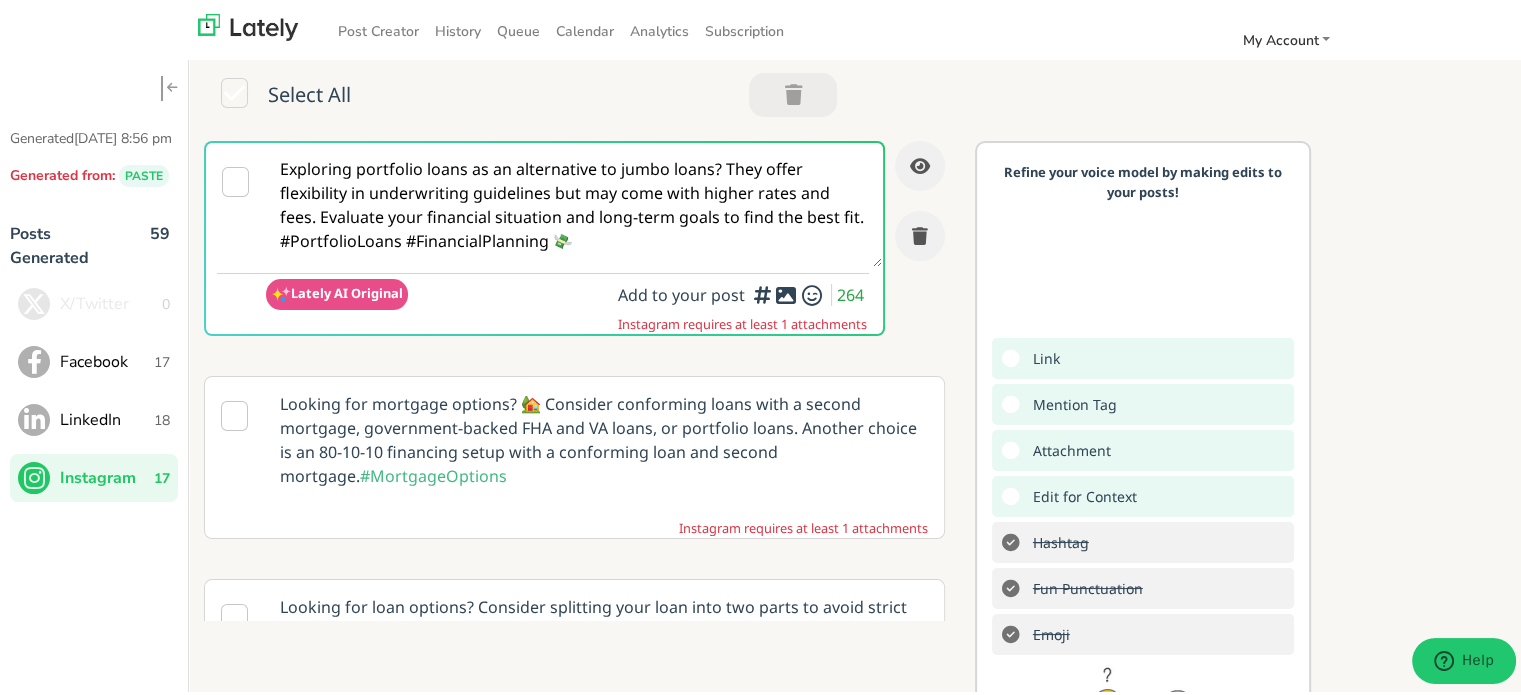 click on "Exploring portfolio loans as an alternative to jumbo loans? They offer flexibility in underwriting guidelines but may come with higher rates and fees. Evaluate your financial situation and long-term goals to find the best fit. #PortfolioLoans #FinancialPlanning 💸" at bounding box center (574, 202) 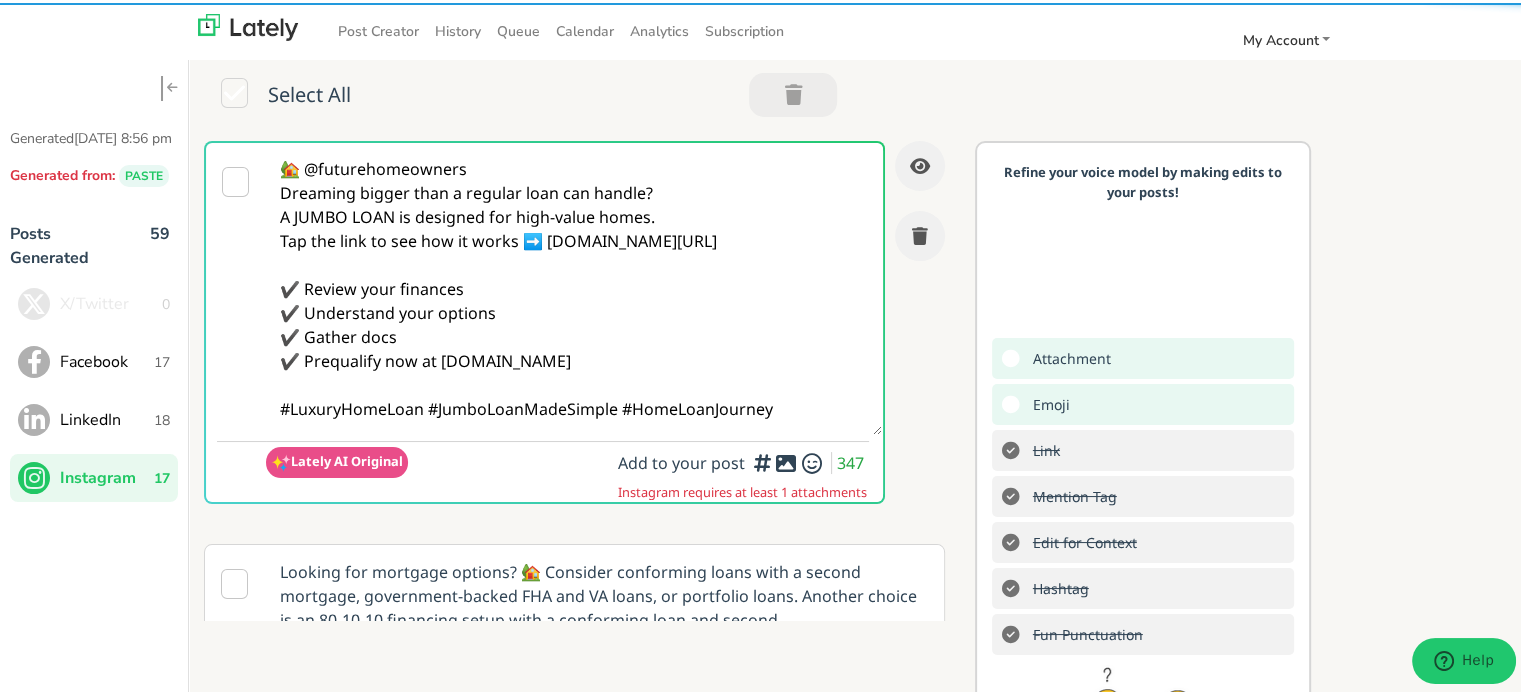 click on "LinkedIn" at bounding box center (107, 417) 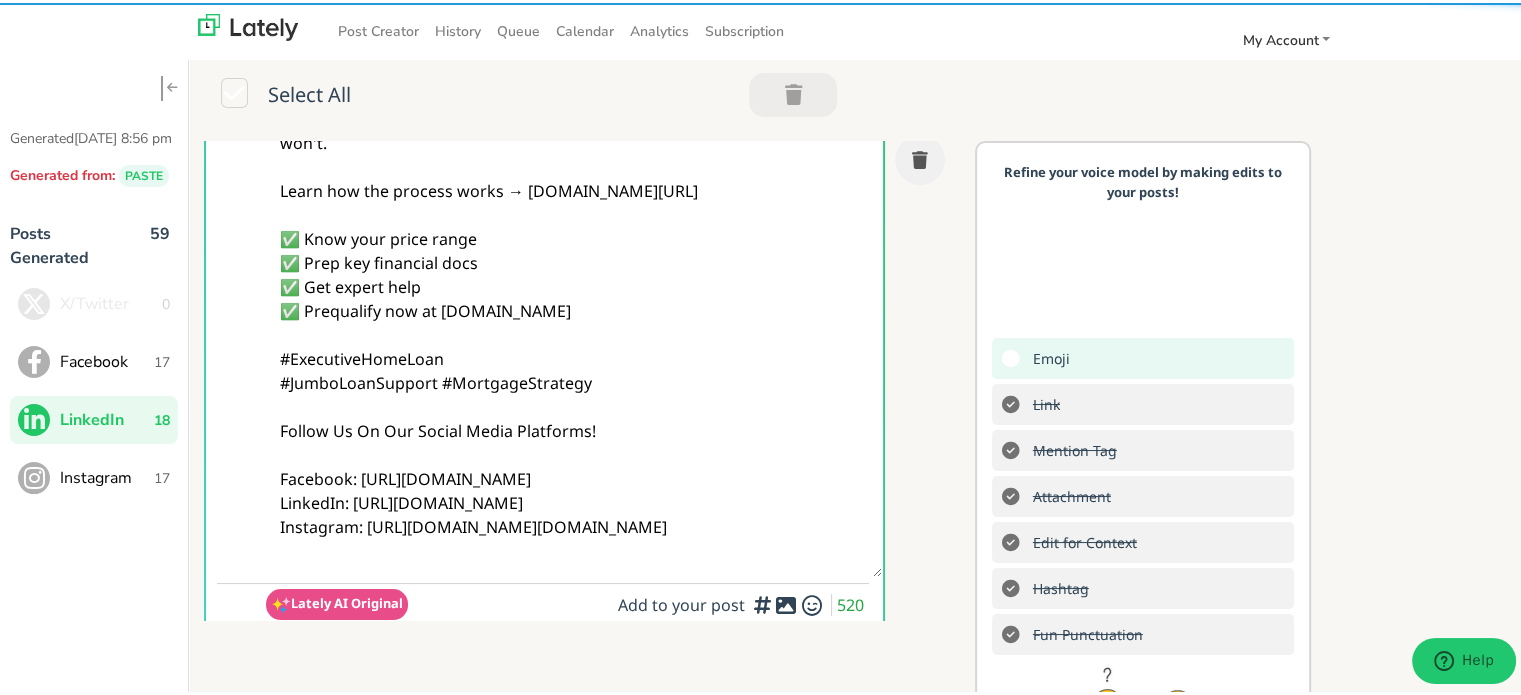 scroll, scrollTop: 0, scrollLeft: 0, axis: both 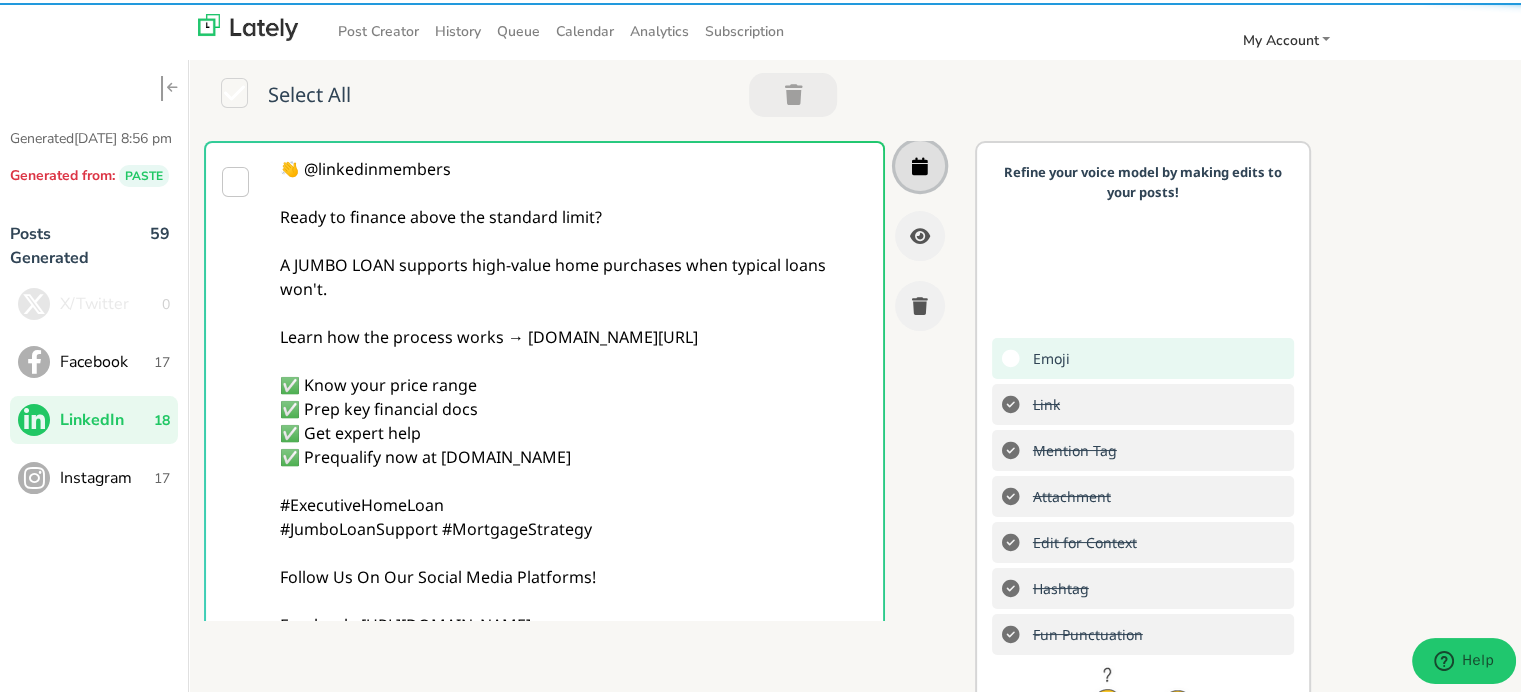 click at bounding box center [920, 163] 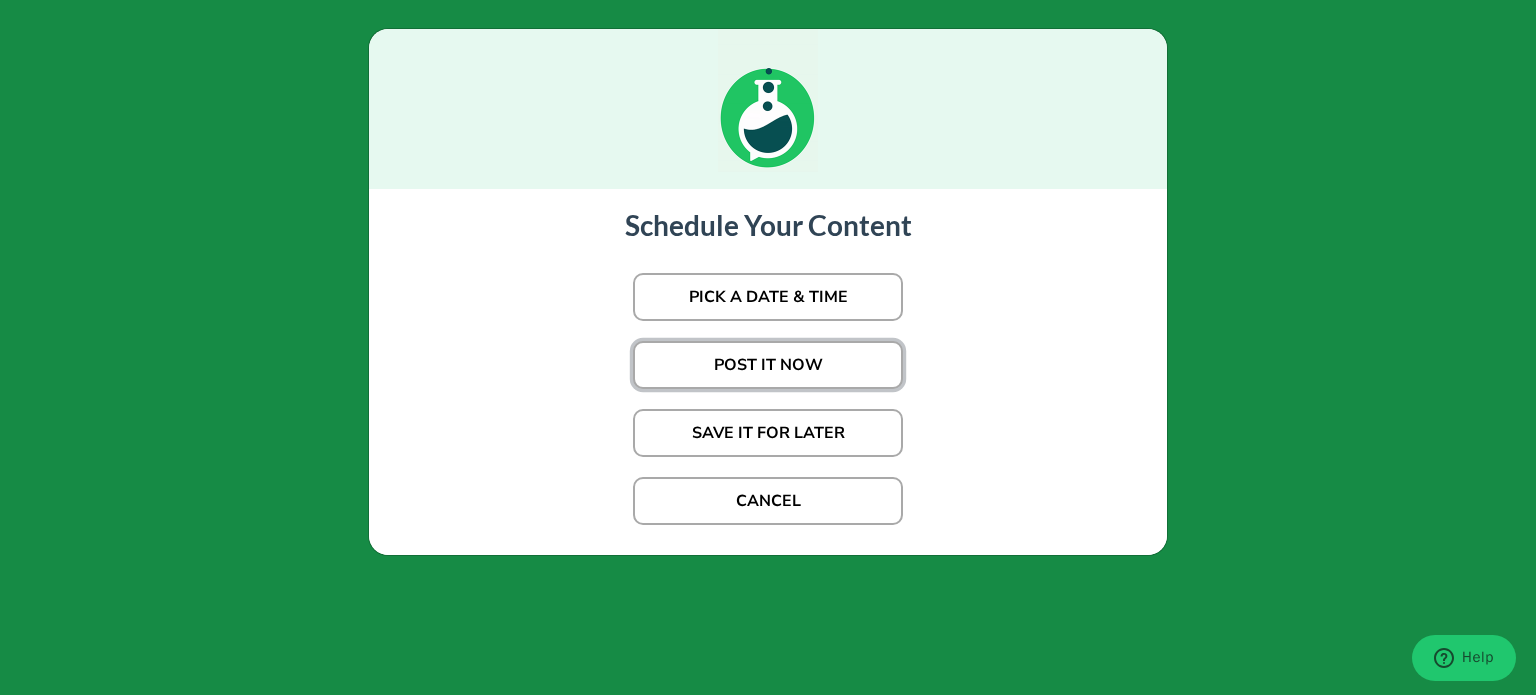 click on "POST IT NOW" at bounding box center [768, 365] 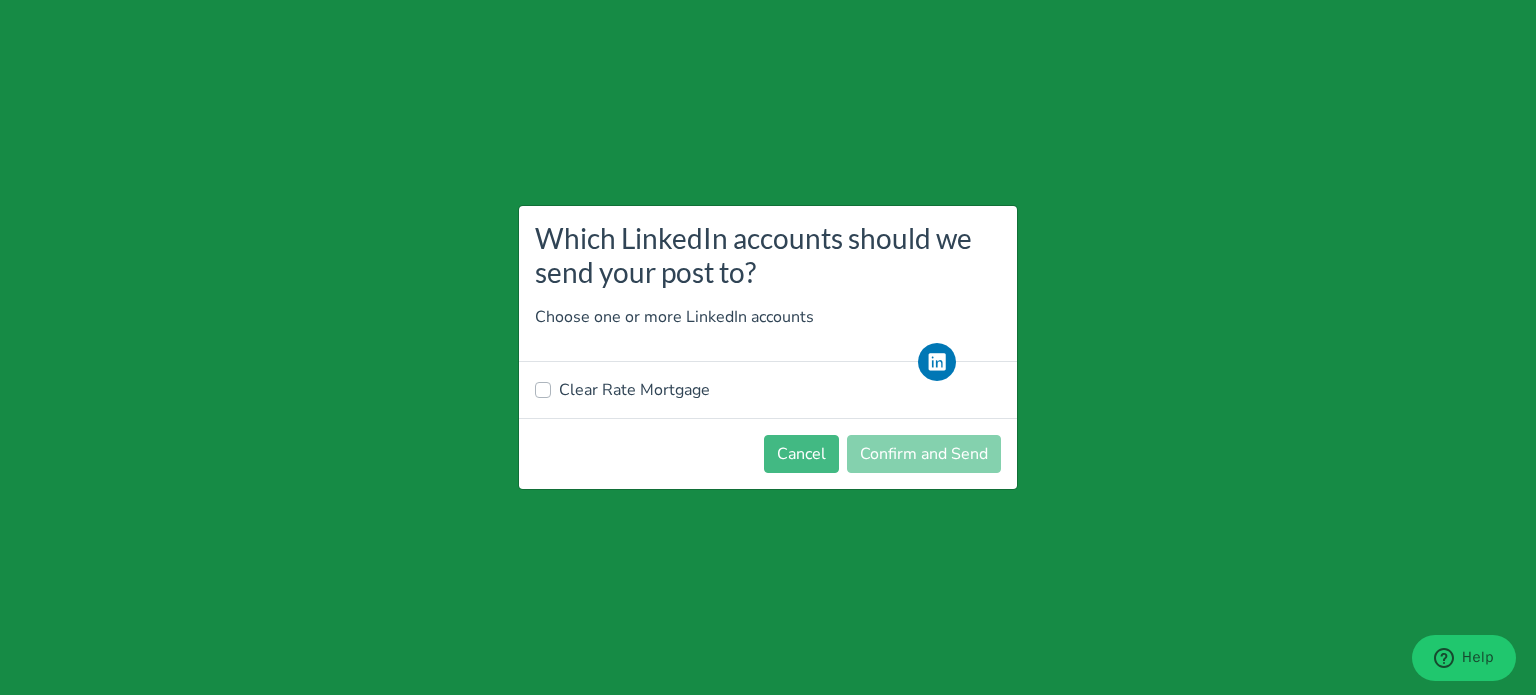 click on "Clear Rate Mortgage" at bounding box center (634, 390) 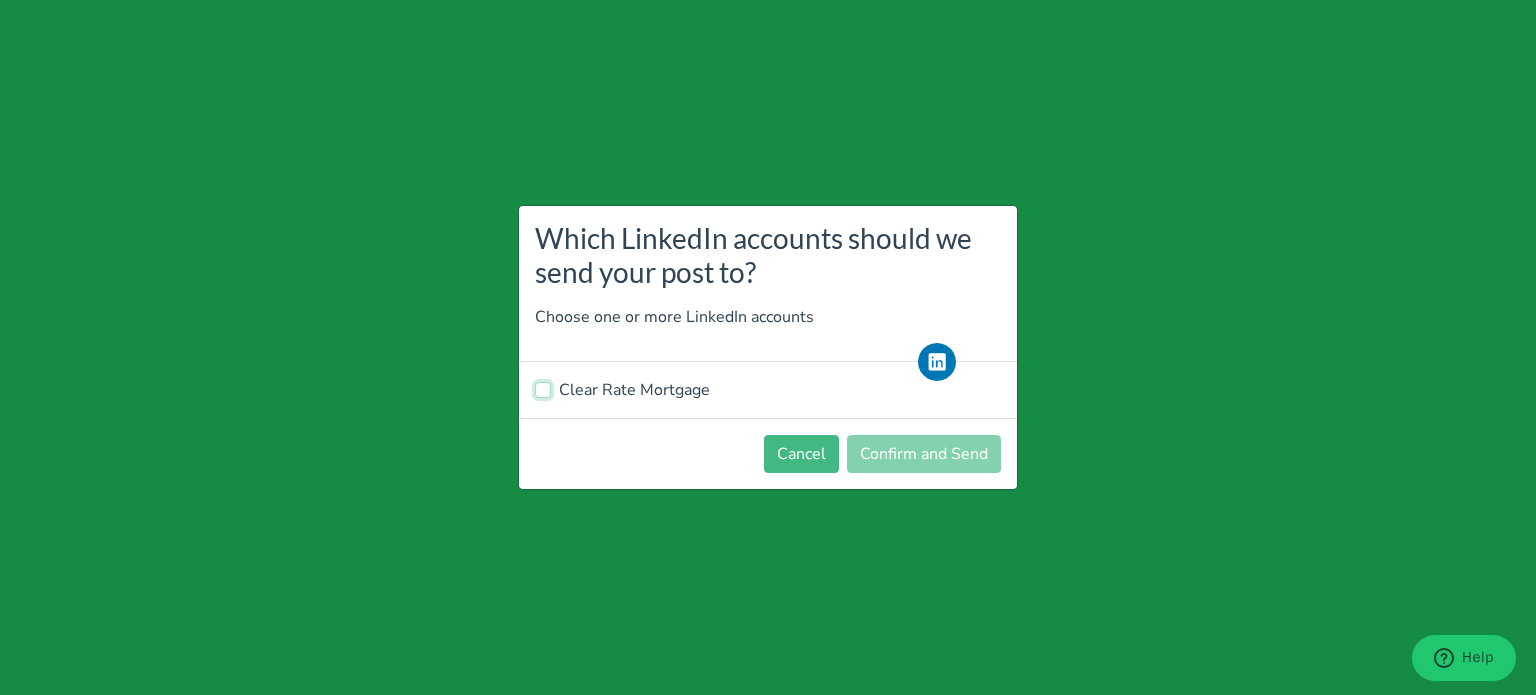 click on "Clear Rate Mortgage" at bounding box center [543, 388] 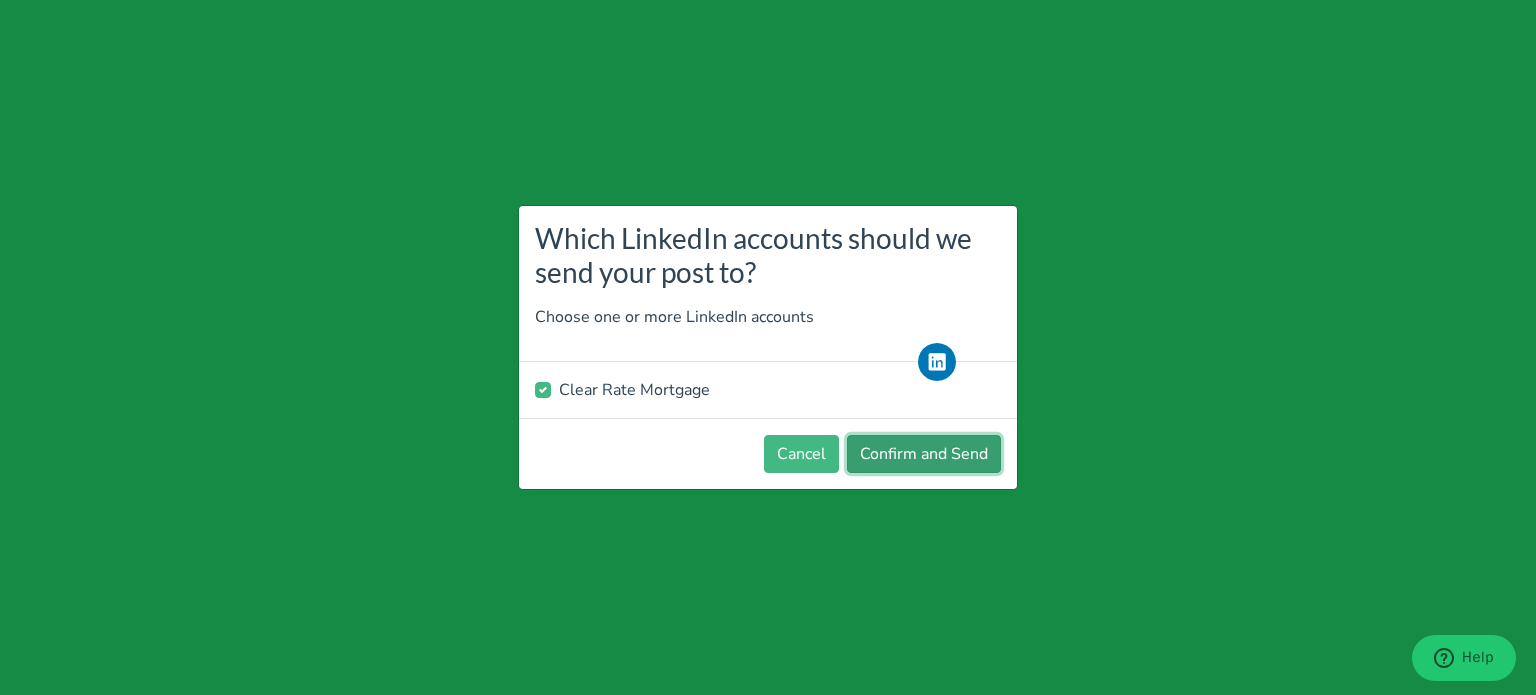 click on "Confirm and Send" at bounding box center [924, 454] 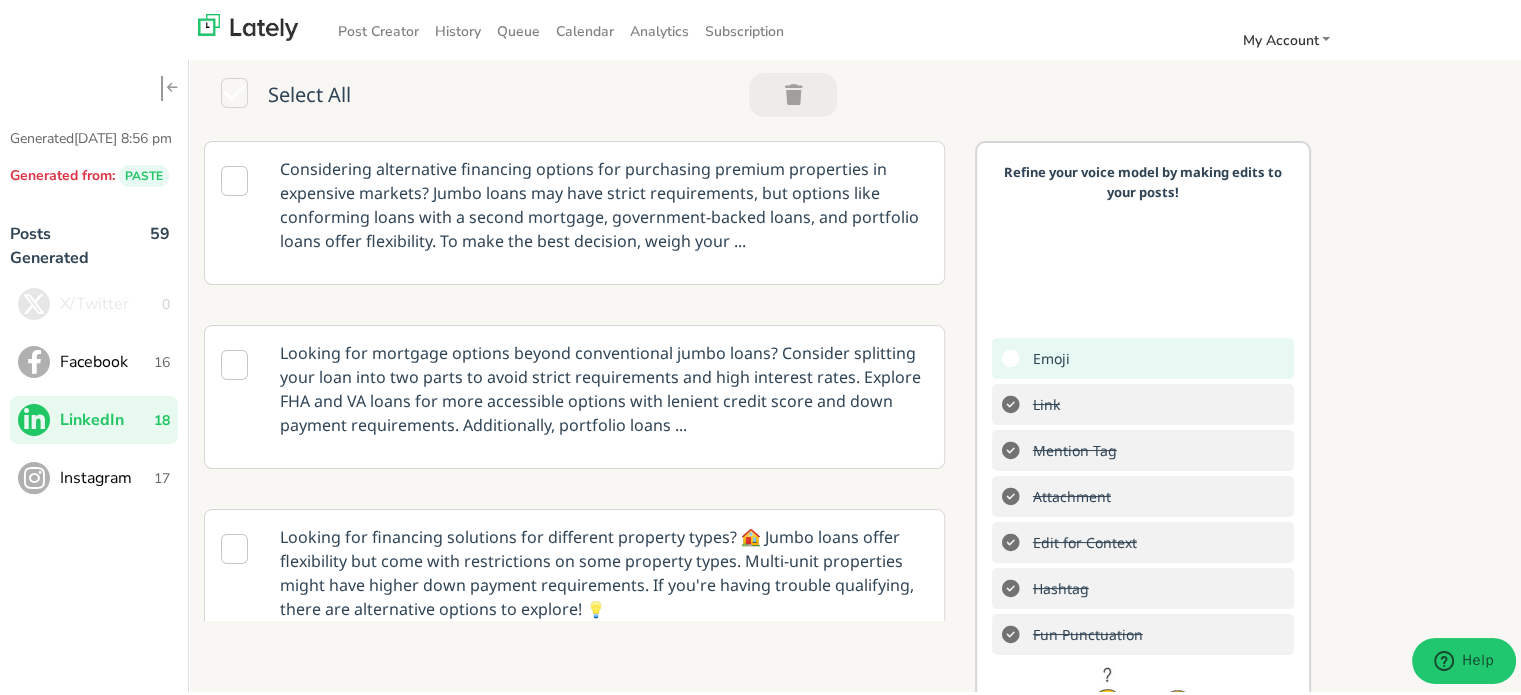 click on "Instagram" at bounding box center [107, 475] 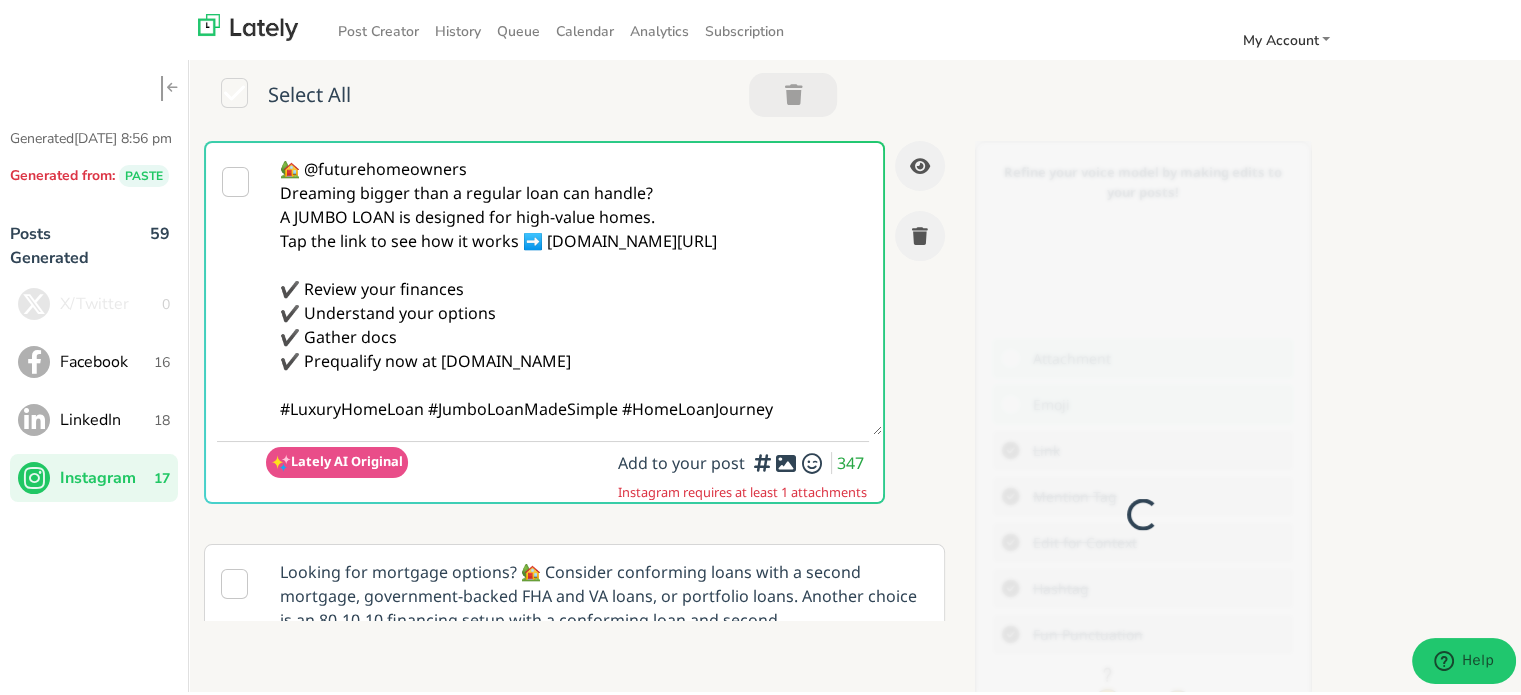 scroll, scrollTop: 0, scrollLeft: 0, axis: both 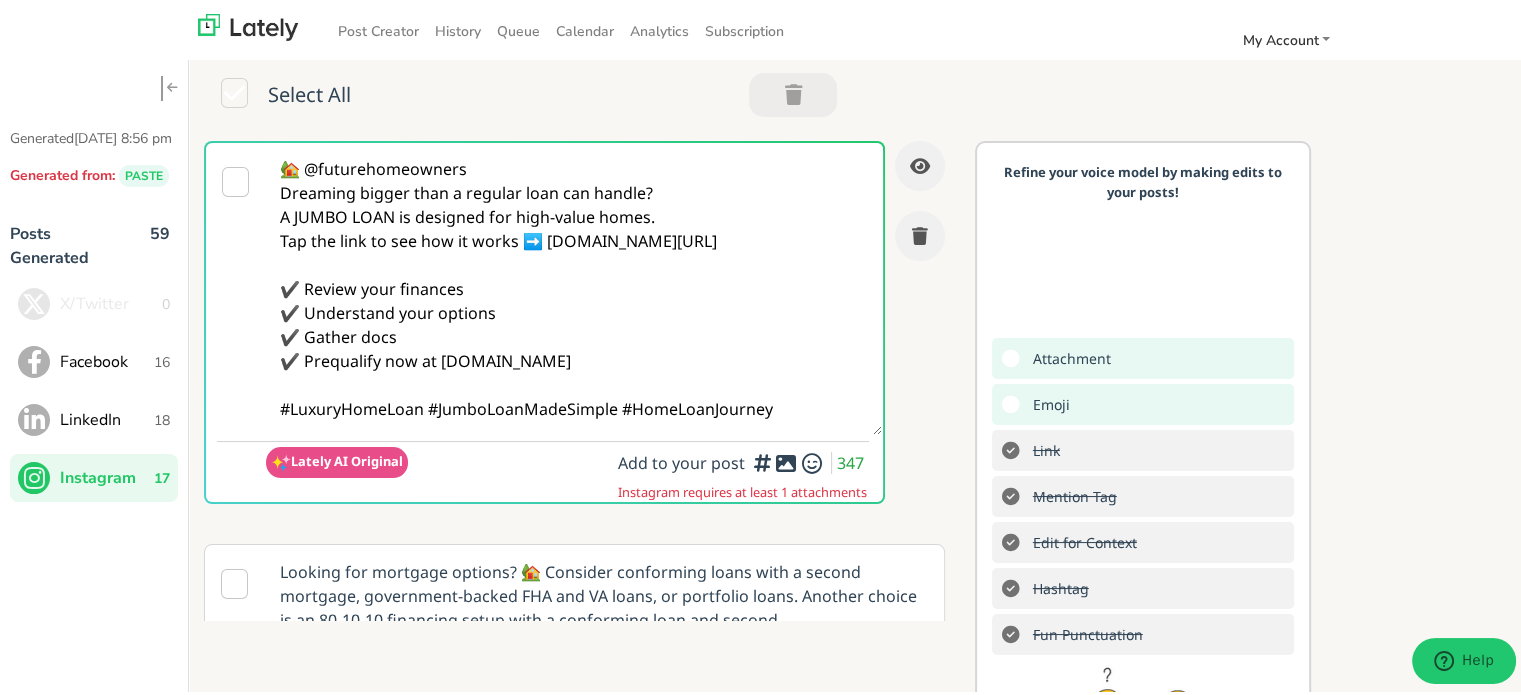 click on "🏡 @futurehomeowners
Dreaming bigger than a regular loan can handle?
A JUMBO LOAN is designed for high-value homes.
Tap the link to see how it works ➡️ clearratemortgage.com/timeline
✔️ Review your finances
✔️ Understand your options
✔️ Gather docs
✔️ Prequalify now at clearratemortgage.com
#LuxuryHomeLoan #JumboLoanMadeSimple #HomeLoanJourney" at bounding box center [574, 286] 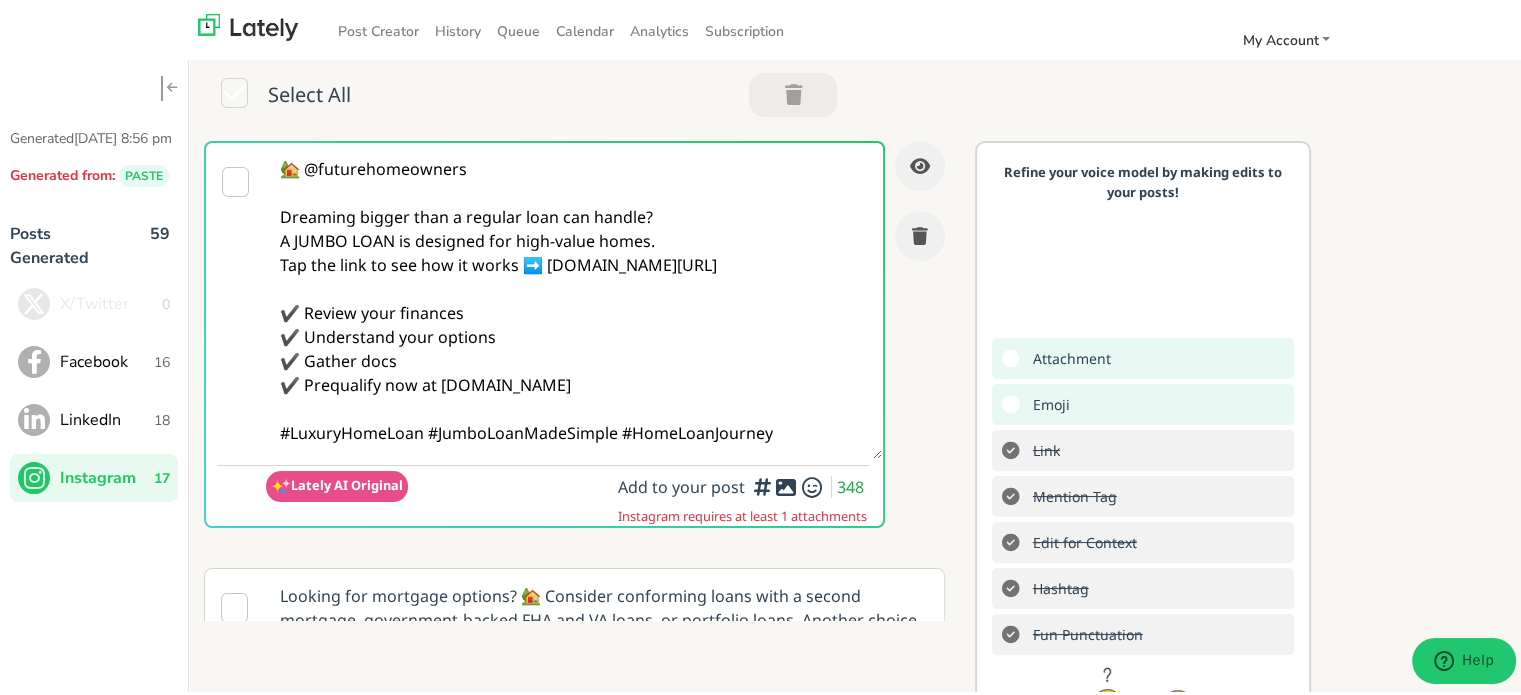 click on "🏡 @futurehomeowners
Dreaming bigger than a regular loan can handle?
A JUMBO LOAN is designed for high-value homes.
Tap the link to see how it works ➡️ clearratemortgage.com/timeline
✔️ Review your finances
✔️ Understand your options
✔️ Gather docs
✔️ Prequalify now at clearratemortgage.com
#LuxuryHomeLoan #JumboLoanMadeSimple #HomeLoanJourney" at bounding box center [574, 298] 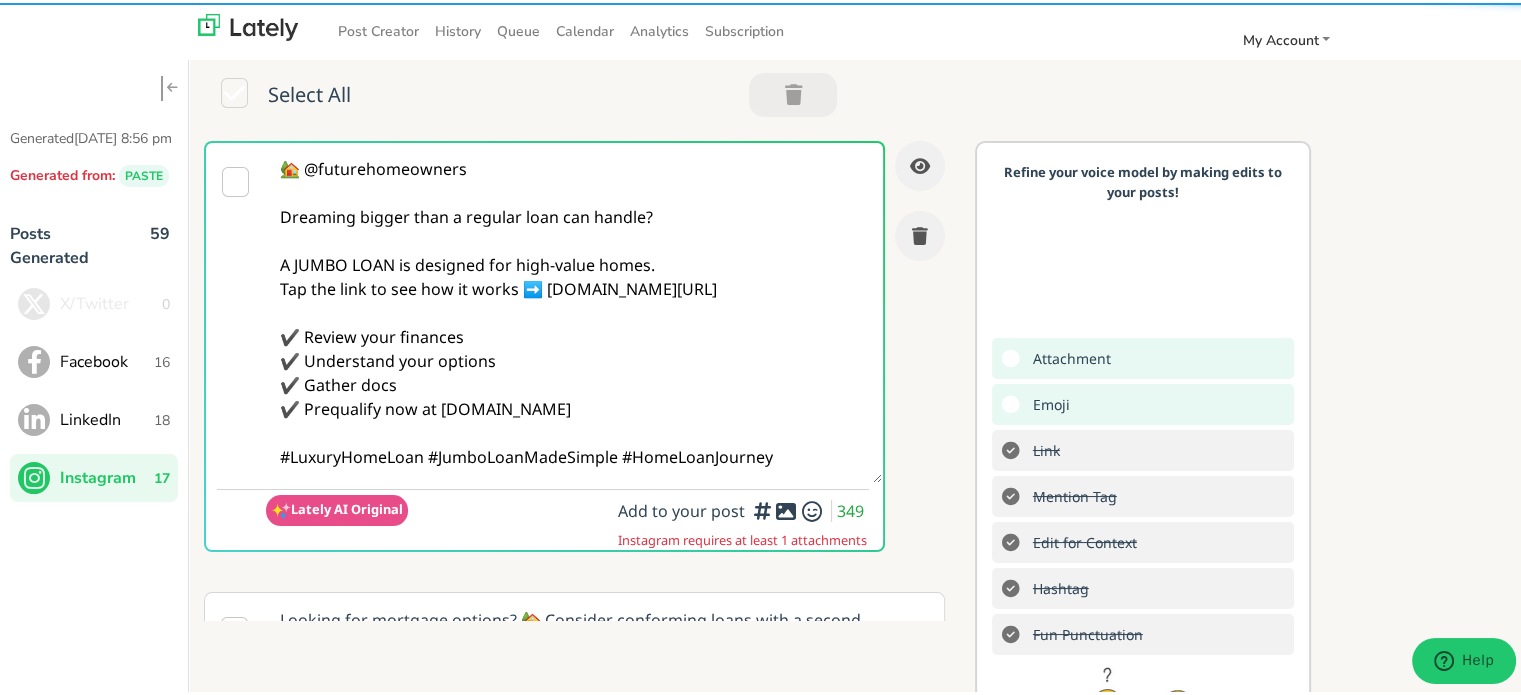 click on "🏡 @futurehomeowners
Dreaming bigger than a regular loan can handle?
A JUMBO LOAN is designed for high-value homes.
Tap the link to see how it works ➡️ clearratemortgage.com/timeline
✔️ Review your finances
✔️ Understand your options
✔️ Gather docs
✔️ Prequalify now at clearratemortgage.com
#LuxuryHomeLoan #JumboLoanMadeSimple #HomeLoanJourney" at bounding box center [574, 310] 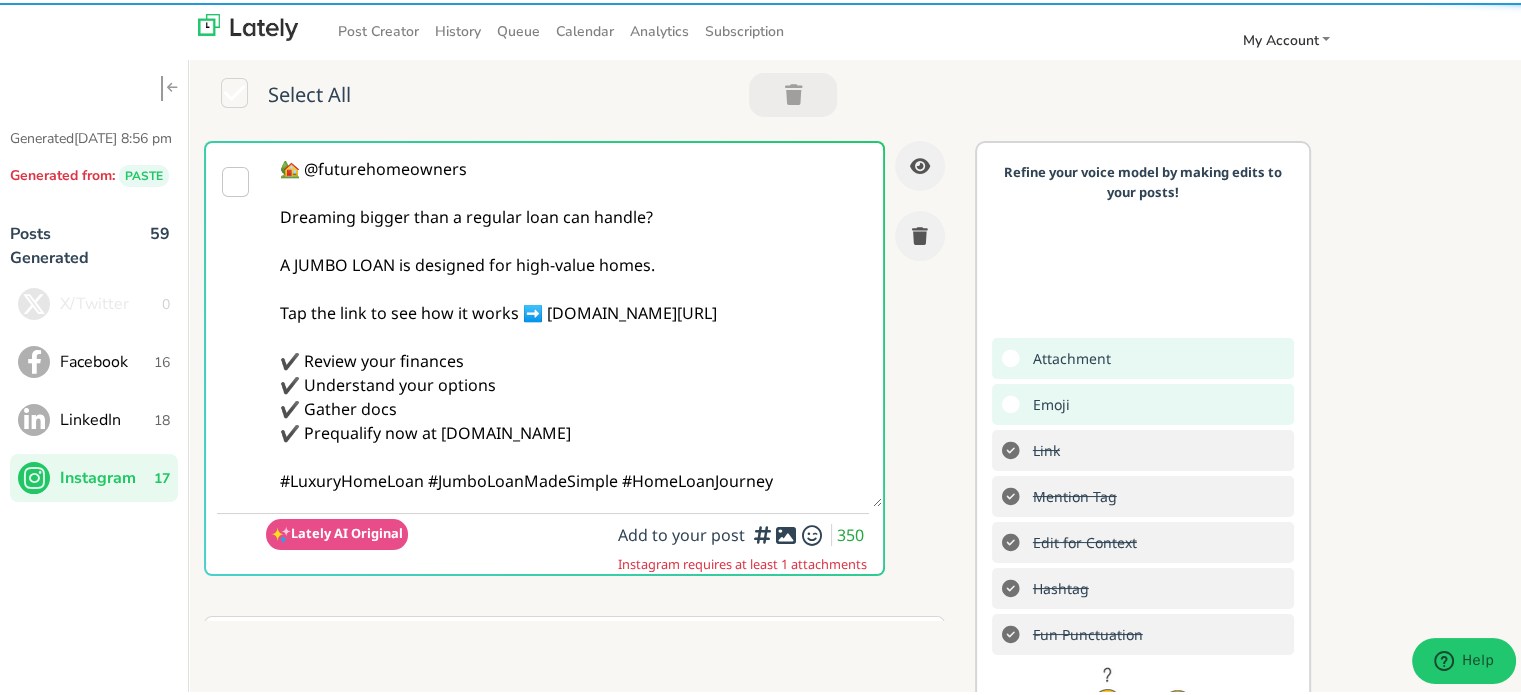 click on "🏡 @futurehomeowners
Dreaming bigger than a regular loan can handle?
A JUMBO LOAN is designed for high-value homes.
Tap the link to see how it works ➡️ clearratemortgage.com/timeline
✔️ Review your finances
✔️ Understand your options
✔️ Gather docs
✔️ Prequalify now at clearratemortgage.com
#LuxuryHomeLoan #JumboLoanMadeSimple #HomeLoanJourney" at bounding box center (574, 322) 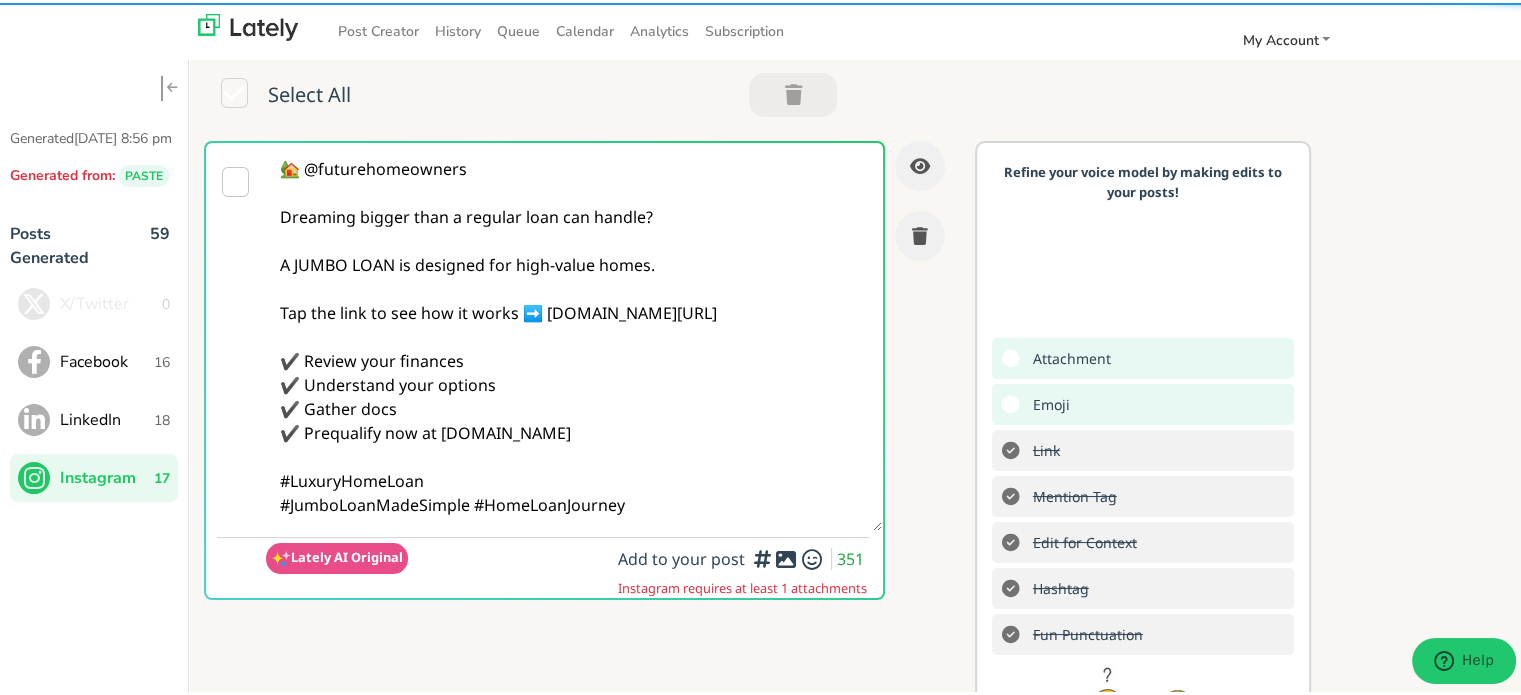 click on "🏡 @futurehomeowners
Dreaming bigger than a regular loan can handle?
A JUMBO LOAN is designed for high-value homes.
Tap the link to see how it works ➡️ clearratemortgage.com/timeline
✔️ Review your finances
✔️ Understand your options
✔️ Gather docs
✔️ Prequalify now at clearratemortgage.com
#LuxuryHomeLoan
#JumboLoanMadeSimple #HomeLoanJourney" at bounding box center (574, 334) 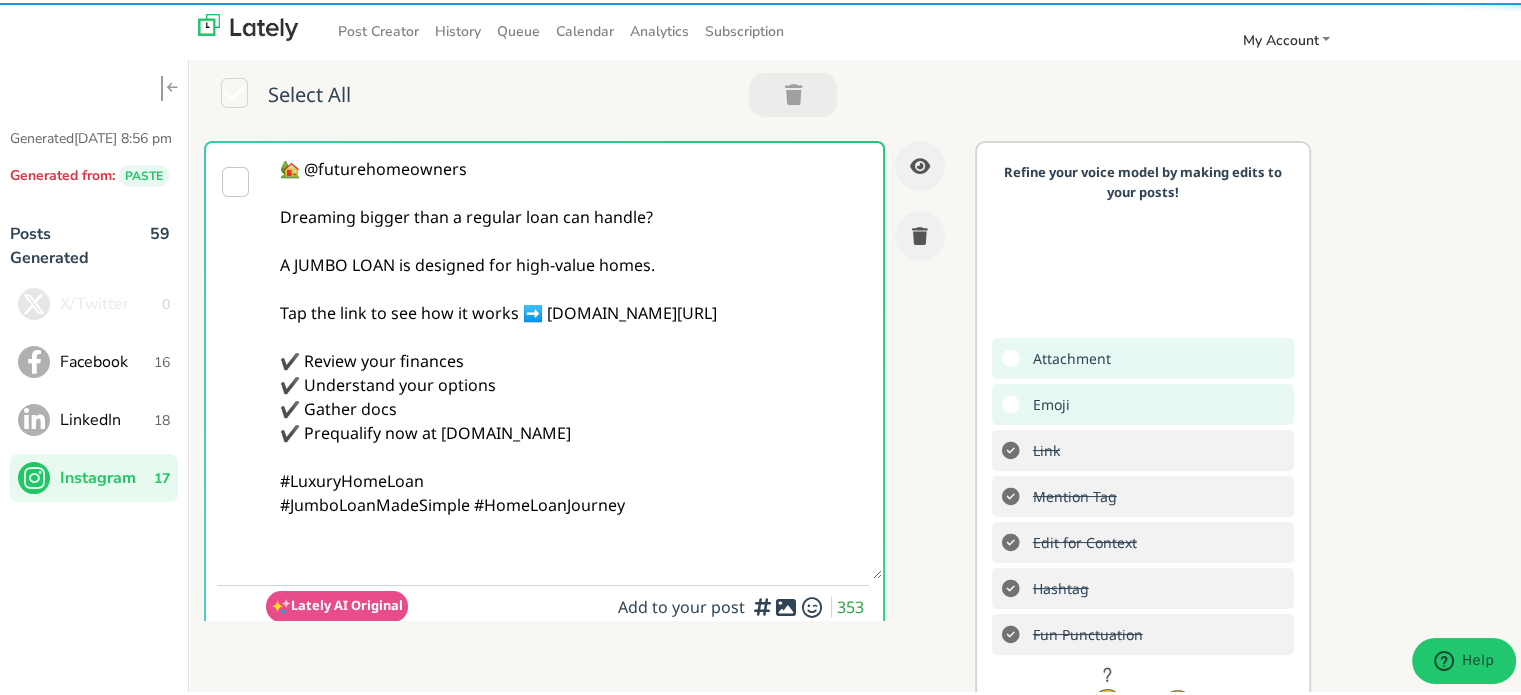 paste on "Follow Us On Our Social Media Platforms!
Facebook: https://www.facebook.com/clearratemortgage
LinkedIn: https://www.linkedin.com/company/clear-rate-mortgage/posts/?feedView=all
Instagram: https://www.instagram.com/clear.rate.mortgage/" 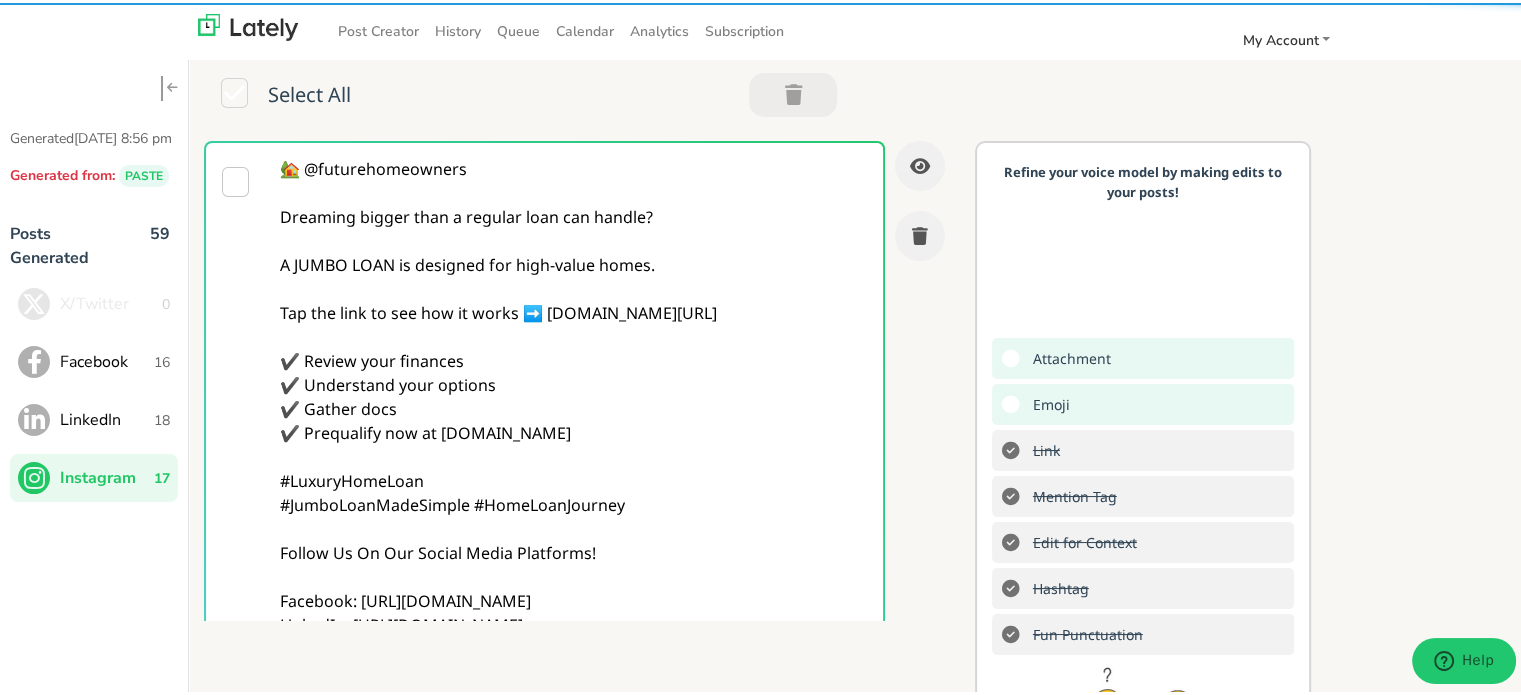 scroll, scrollTop: 61, scrollLeft: 0, axis: vertical 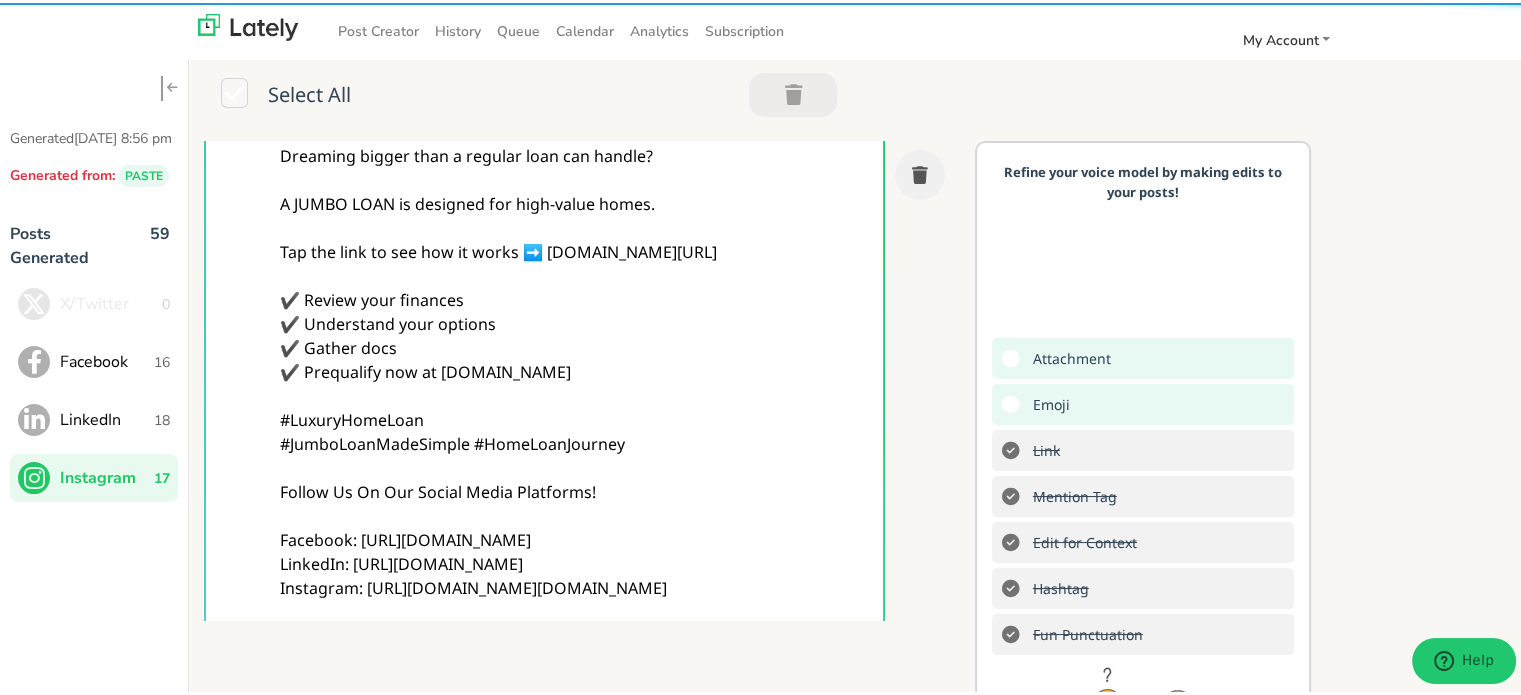 click on "🏡 @futurehomeowners
Dreaming bigger than a regular loan can handle?
A JUMBO LOAN is designed for high-value homes.
Tap the link to see how it works ➡️ clearratemortgage.com/timeline
✔️ Review your finances
✔️ Understand your options
✔️ Gather docs
✔️ Prequalify now at clearratemortgage.com
#LuxuryHomeLoan
#JumboLoanMadeSimple #HomeLoanJourney
Follow Us On Our Social Media Platforms!
Facebook: https://www.facebook.com/clearratemortgage
LinkedIn: https://www.linkedin.com/company/clear-rate-mortgage/posts/?feedView=all
Instagram: https://www.instagram.com/clear.rate.mortgage/" at bounding box center [574, 357] 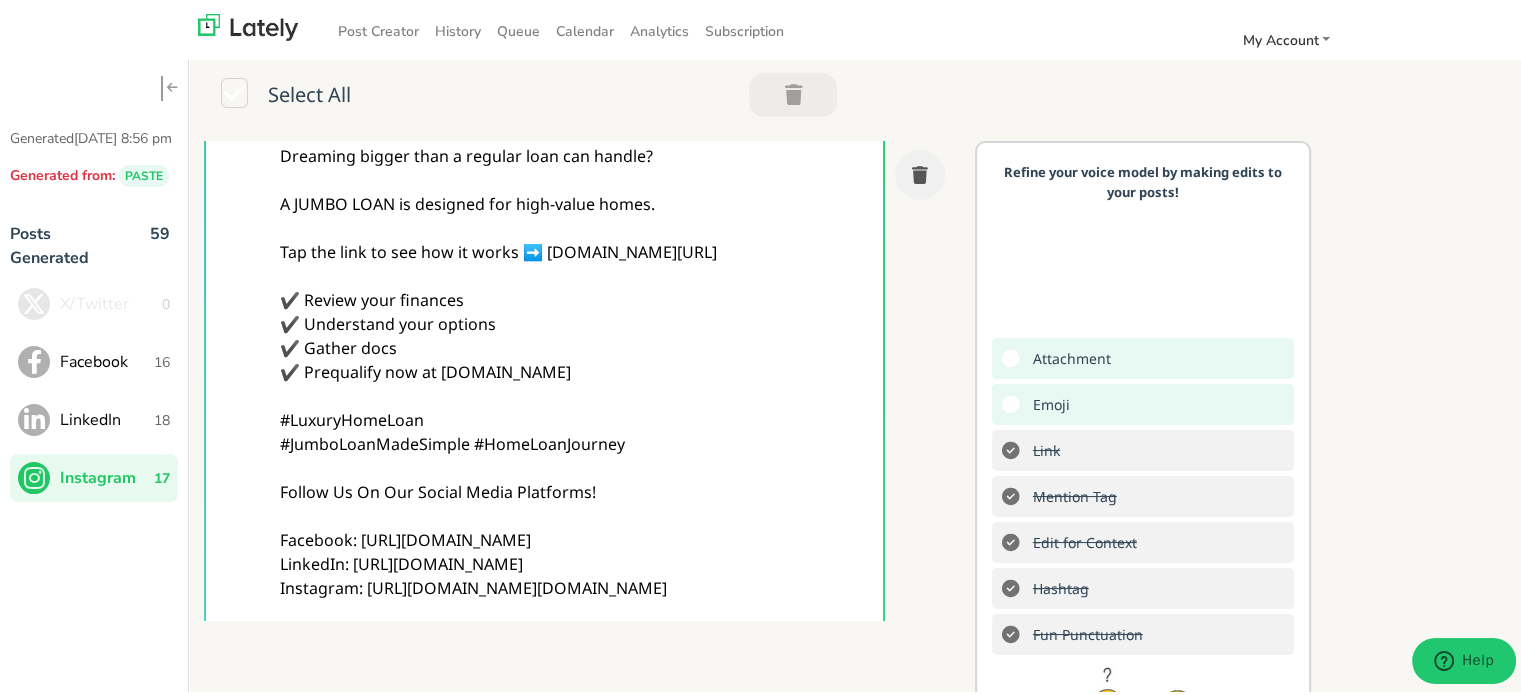click on "🏡 @futurehomeowners
Dreaming bigger than a regular loan can handle?
A JUMBO LOAN is designed for high-value homes.
Tap the link to see how it works ➡️ clearratemortgage.com/timeline
✔️ Review your finances
✔️ Understand your options
✔️ Gather docs
✔️ Prequalify now at clearratemortgage.com
#LuxuryHomeLoan
#JumboLoanMadeSimple #HomeLoanJourney
Follow Us On Our Social Media Platforms!
Facebook: https://www.facebook.com/clearratemortgage
LinkedIn: https://www.linkedin.com/company/clear-rate-mortgage/posts/?feedView=all
Instagram: https://www.instagram.com/clear.rate.mortgage/" at bounding box center (574, 357) 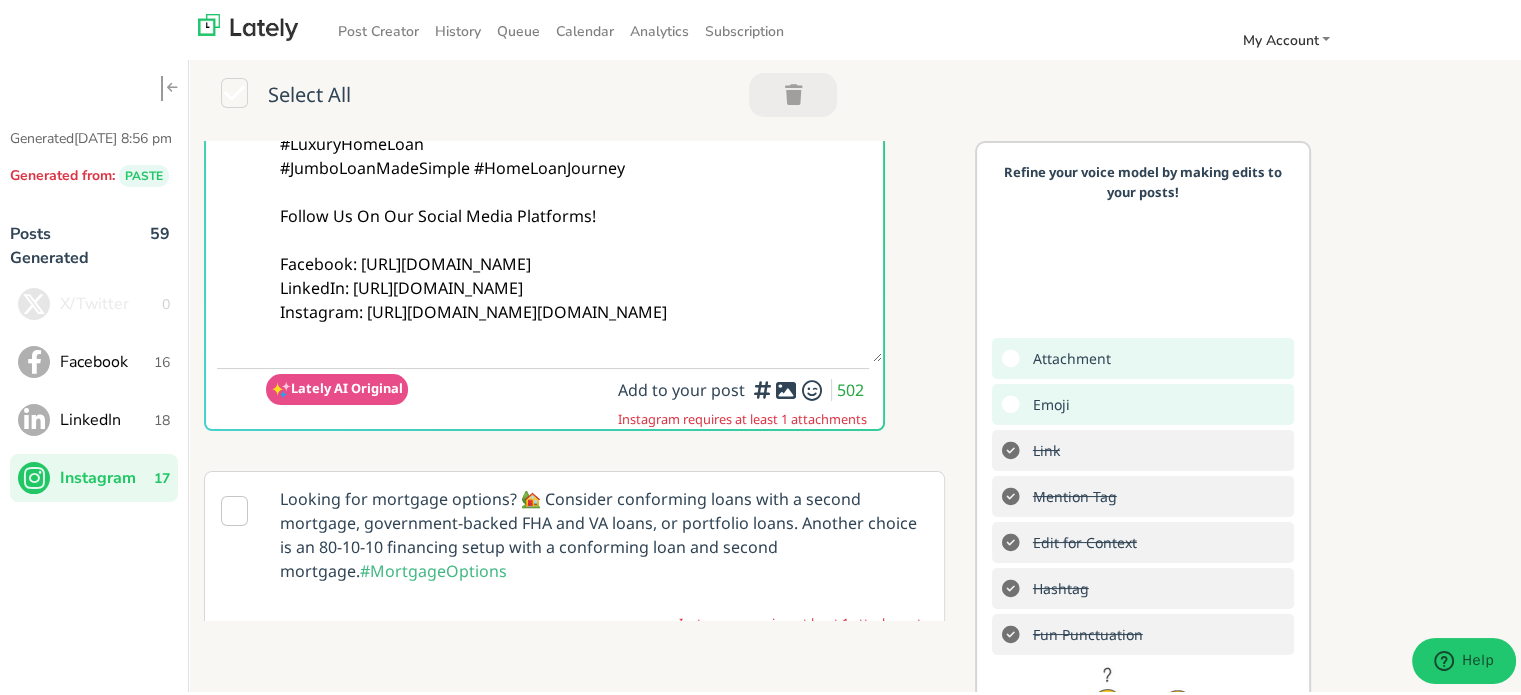 scroll, scrollTop: 561, scrollLeft: 0, axis: vertical 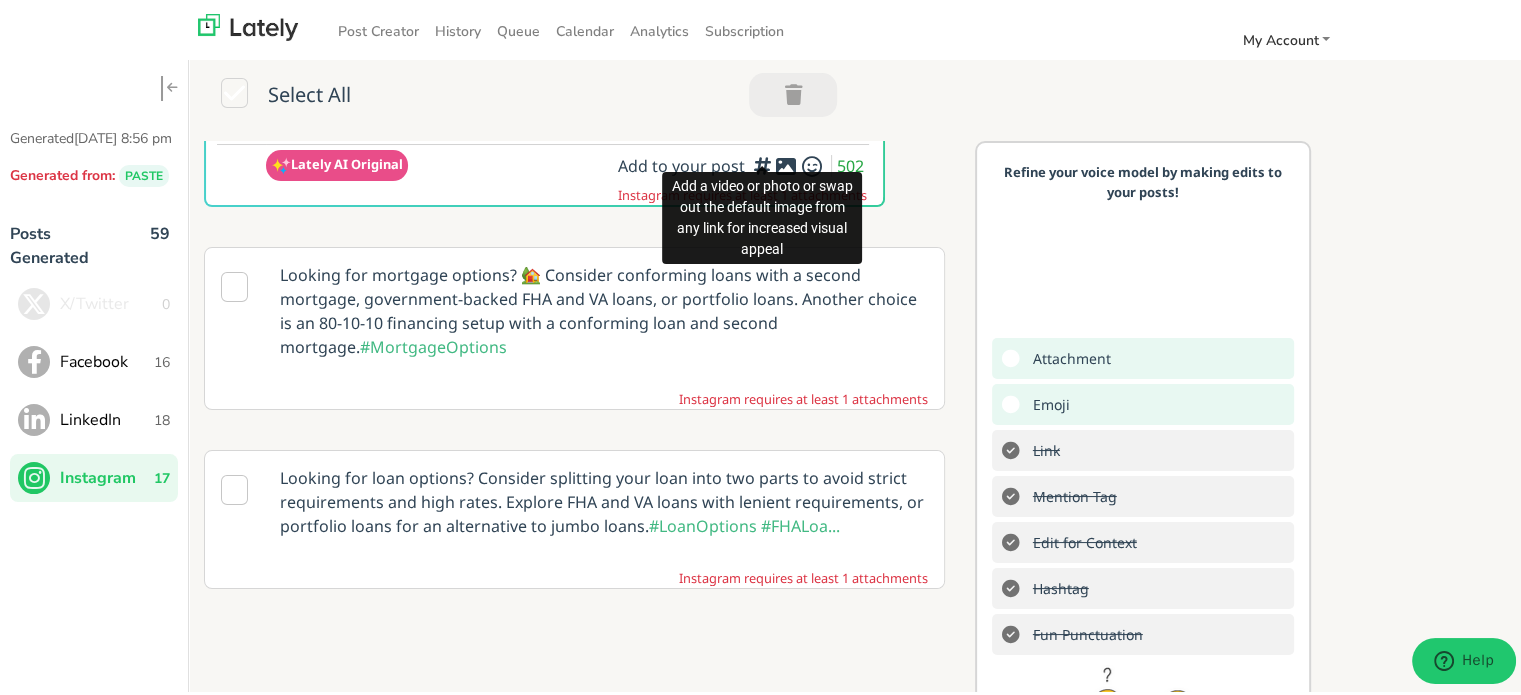 click at bounding box center [762, 166] 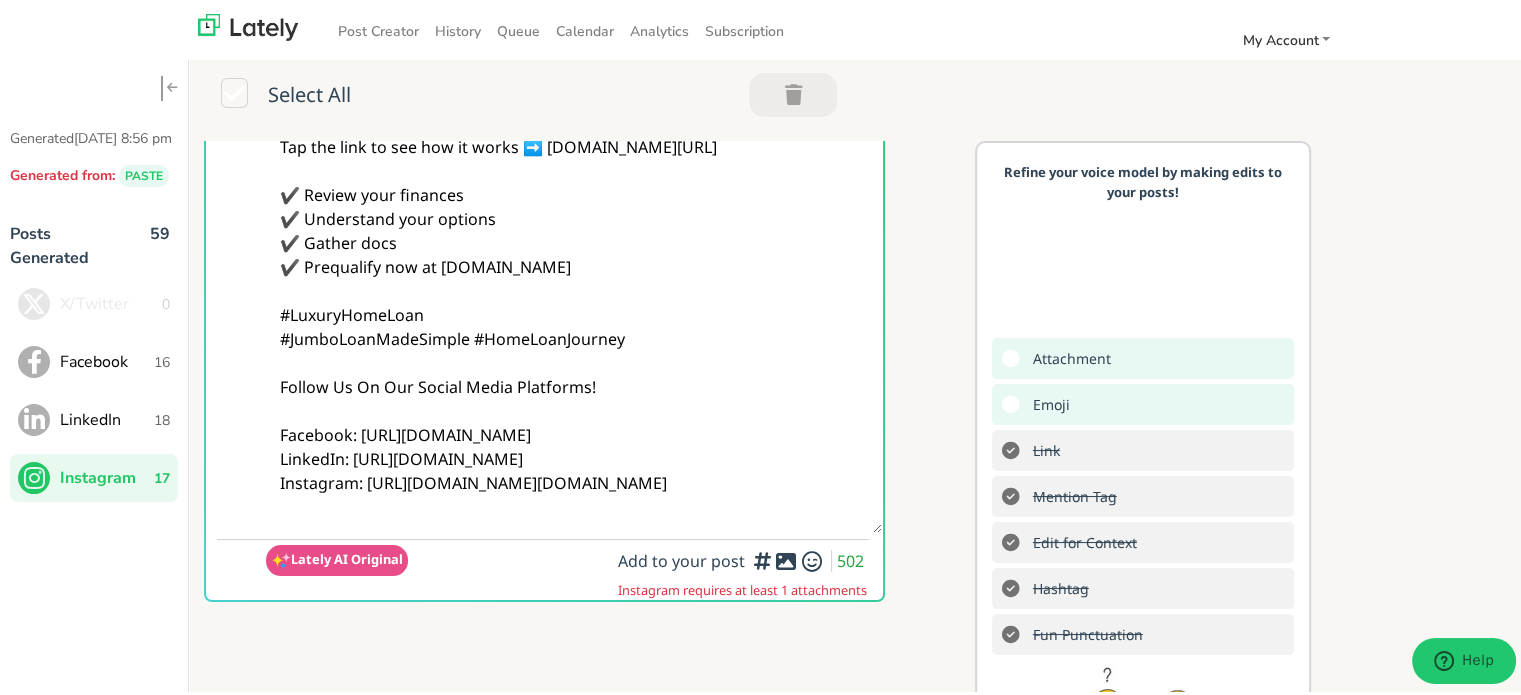 scroll, scrollTop: 161, scrollLeft: 0, axis: vertical 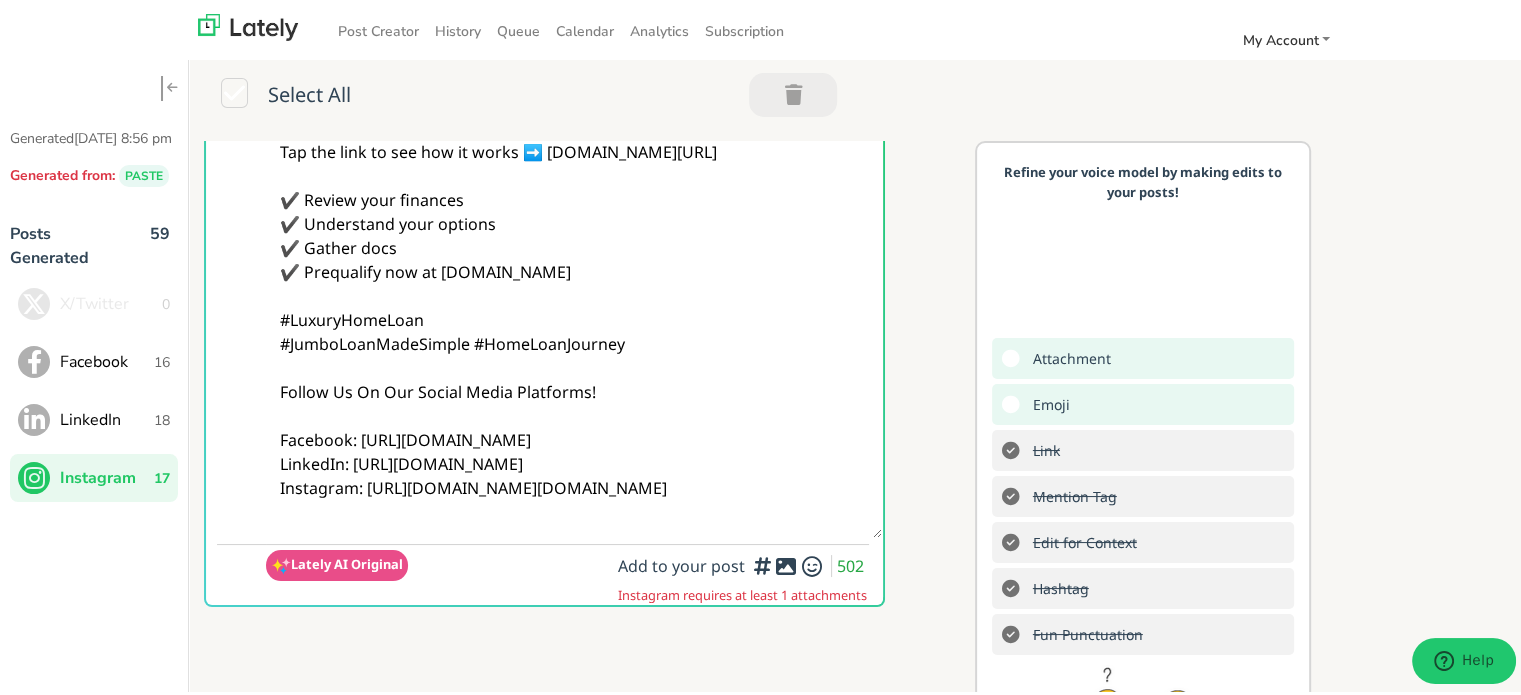 click at bounding box center (786, 563) 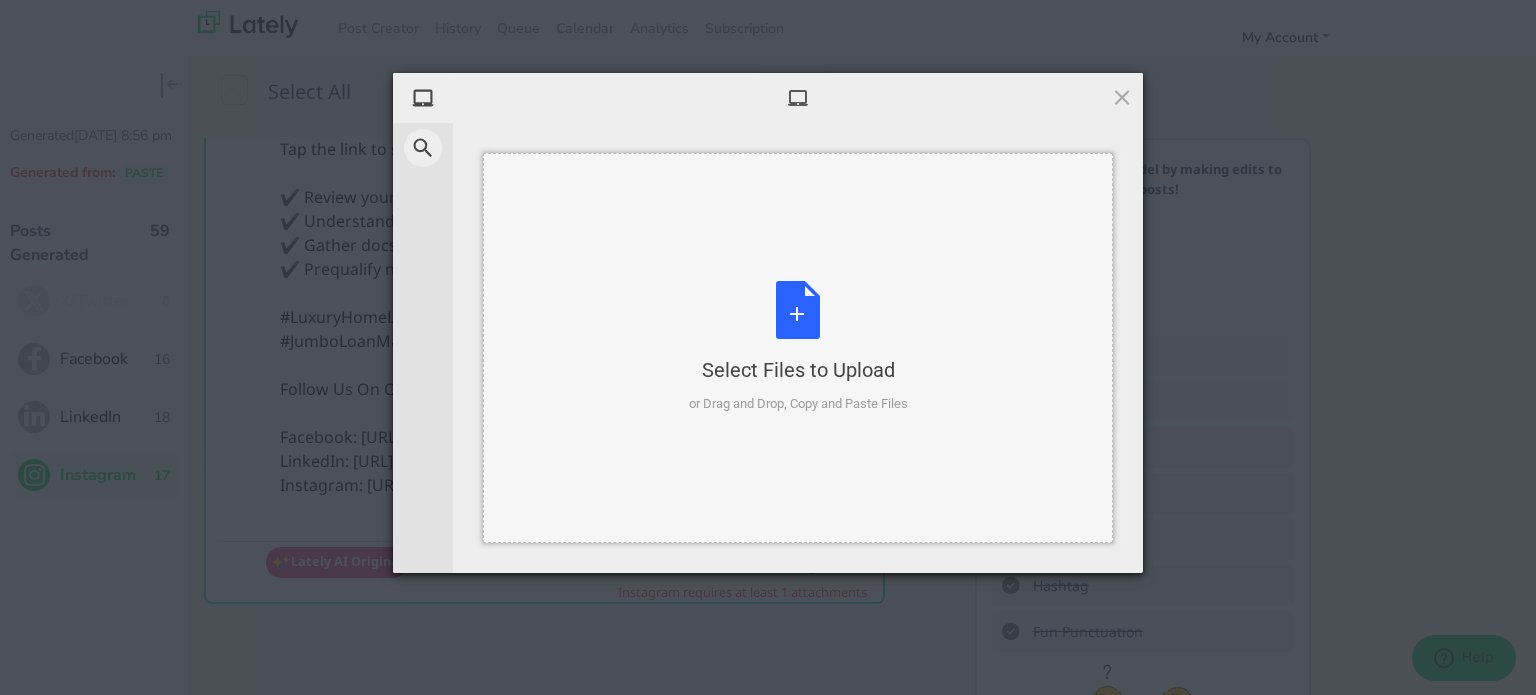 click on "Select Files to Upload
or Drag and Drop, Copy and Paste Files" at bounding box center (798, 347) 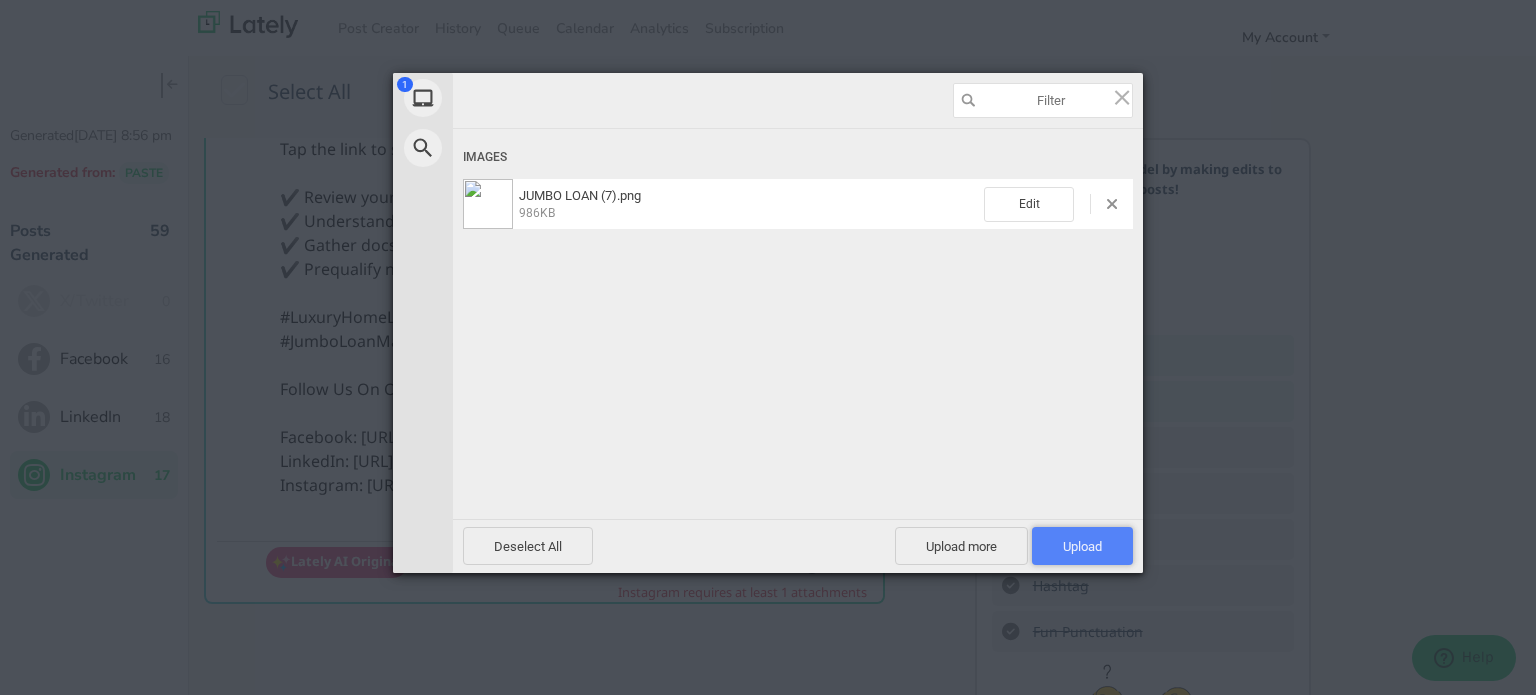 click on "Upload
1" at bounding box center (1082, 546) 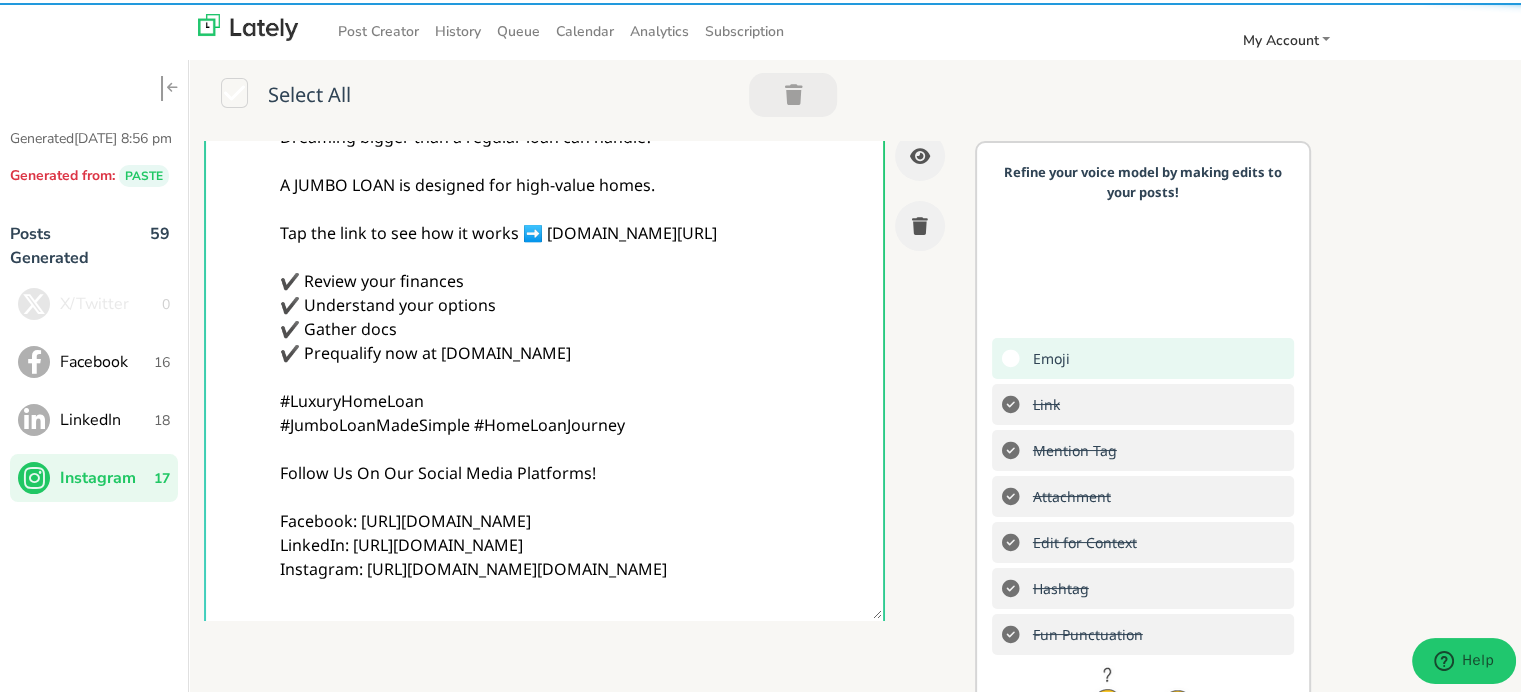 scroll, scrollTop: 0, scrollLeft: 0, axis: both 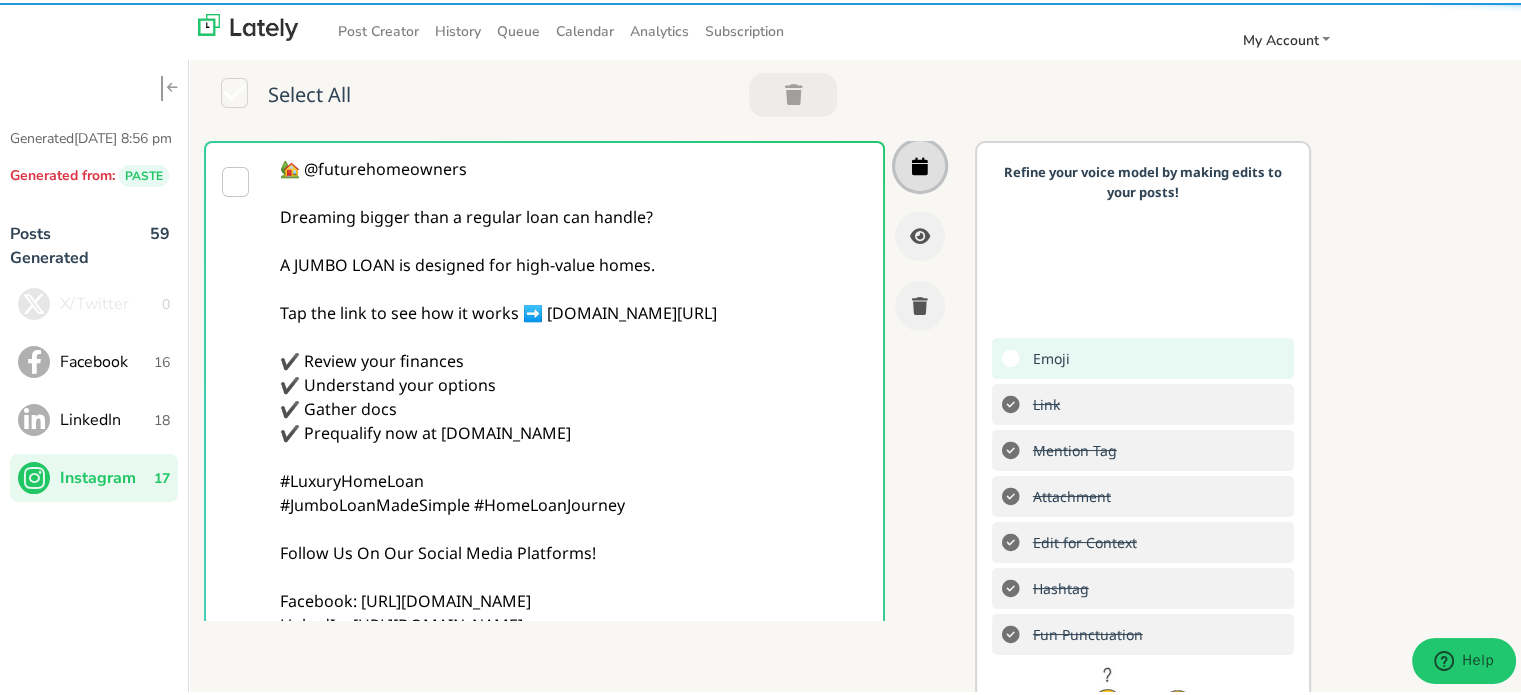 click at bounding box center (920, 163) 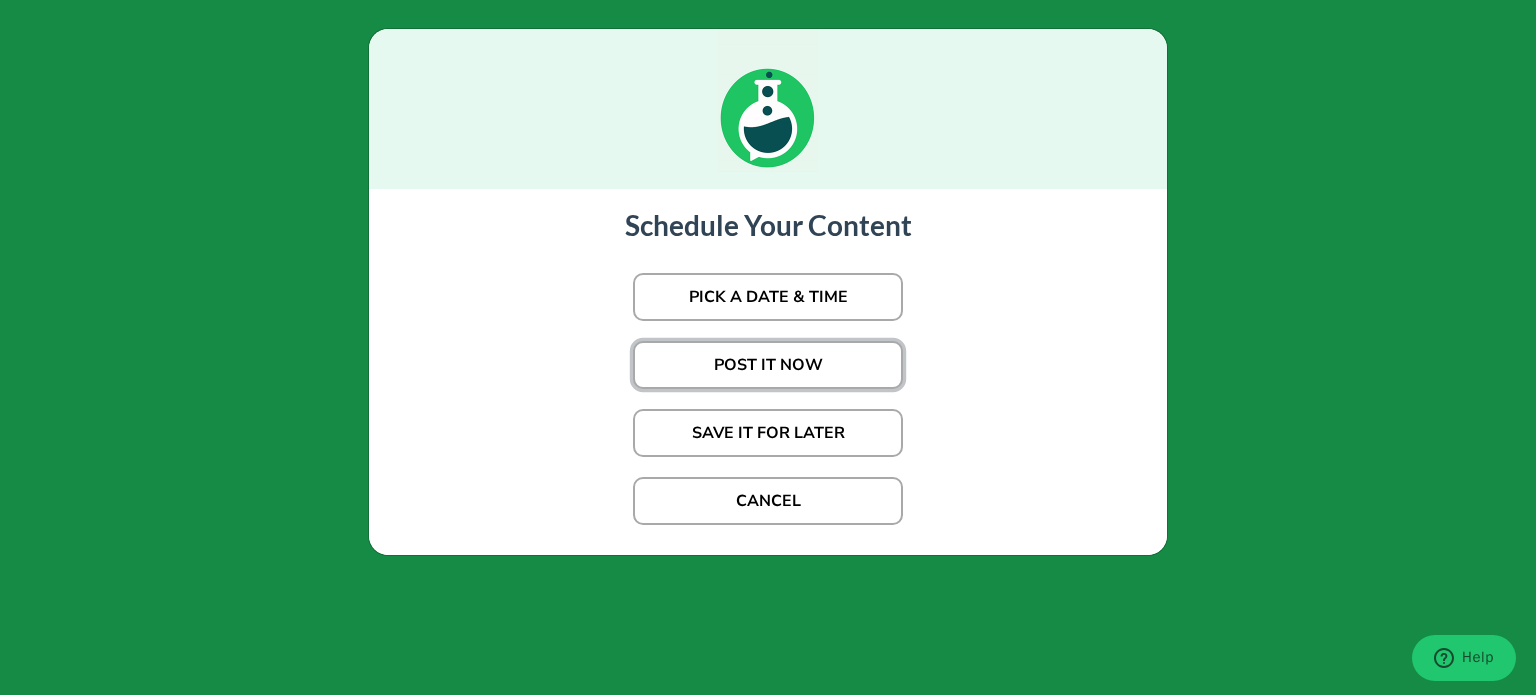 click on "POST IT NOW" at bounding box center [768, 365] 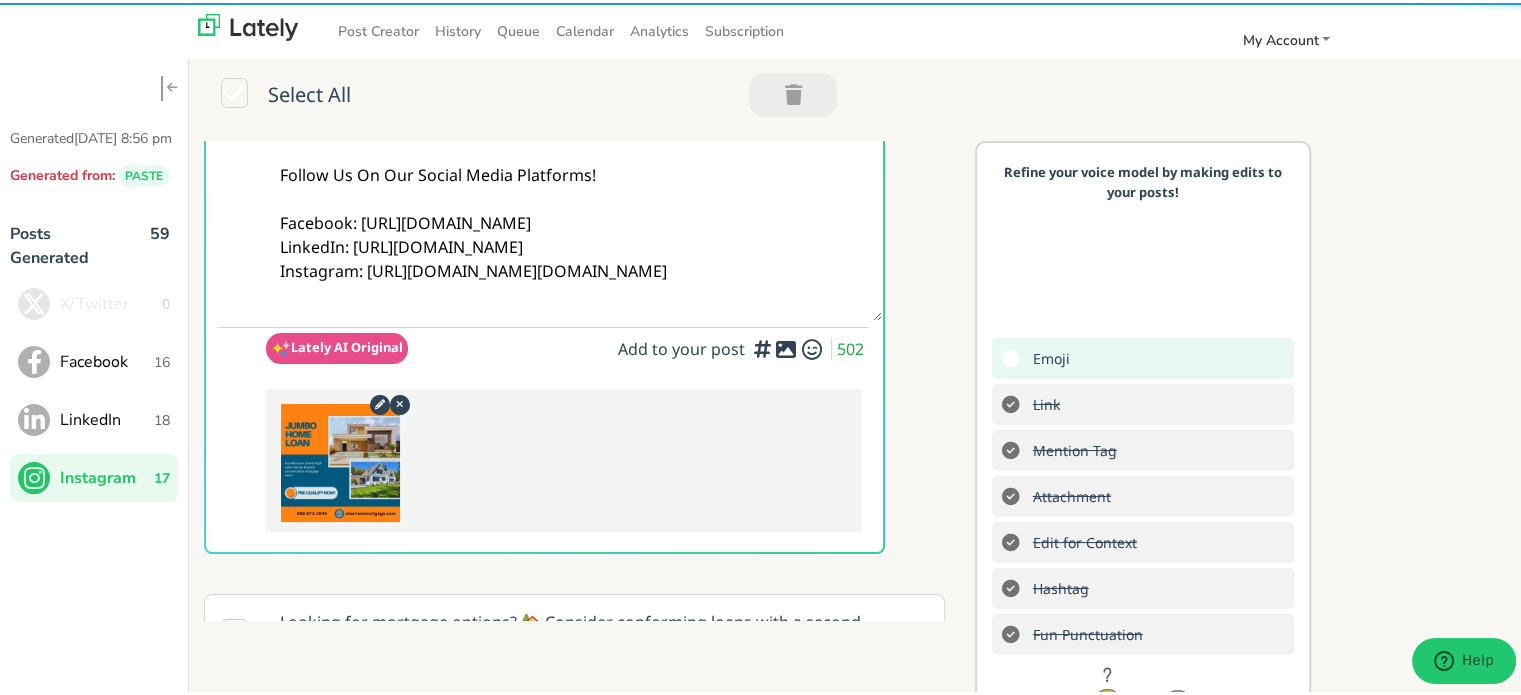 scroll, scrollTop: 400, scrollLeft: 0, axis: vertical 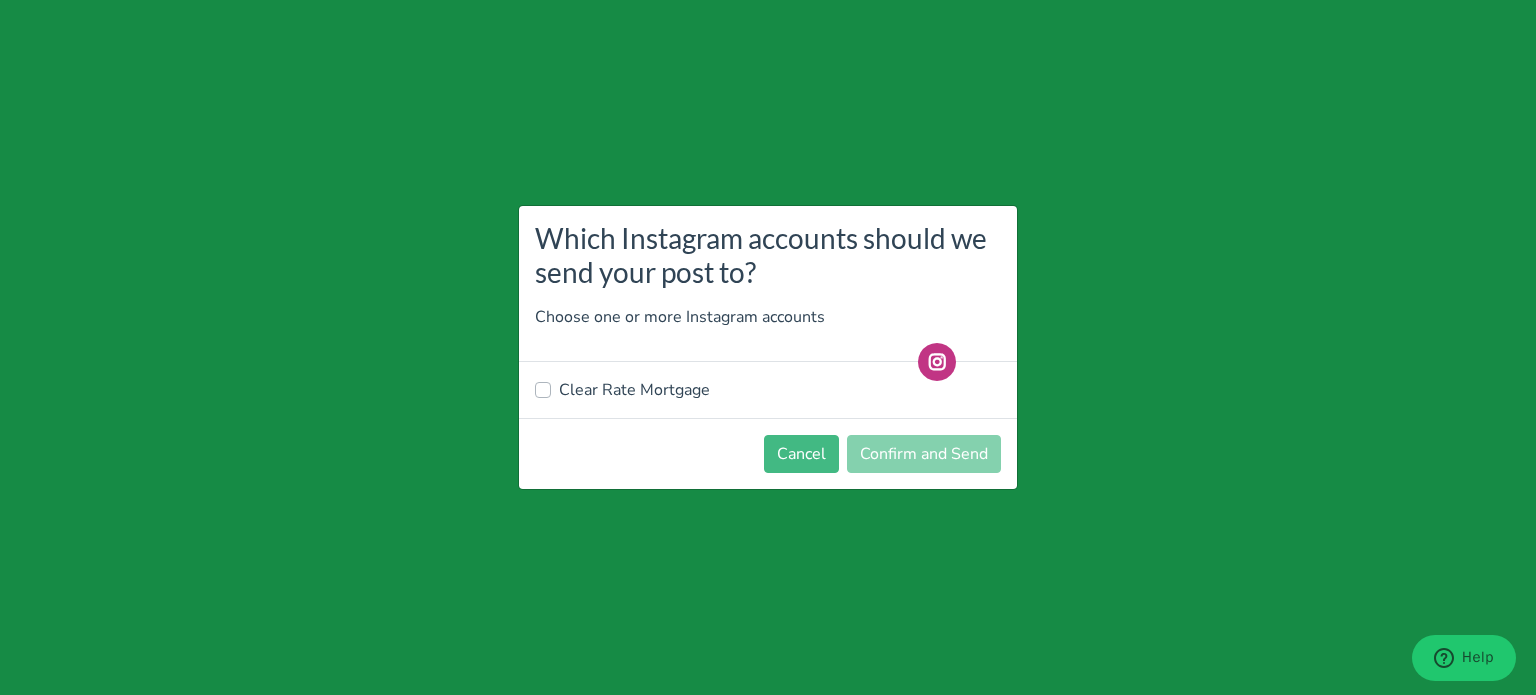 click on "Clear Rate Mortgage" at bounding box center [634, 390] 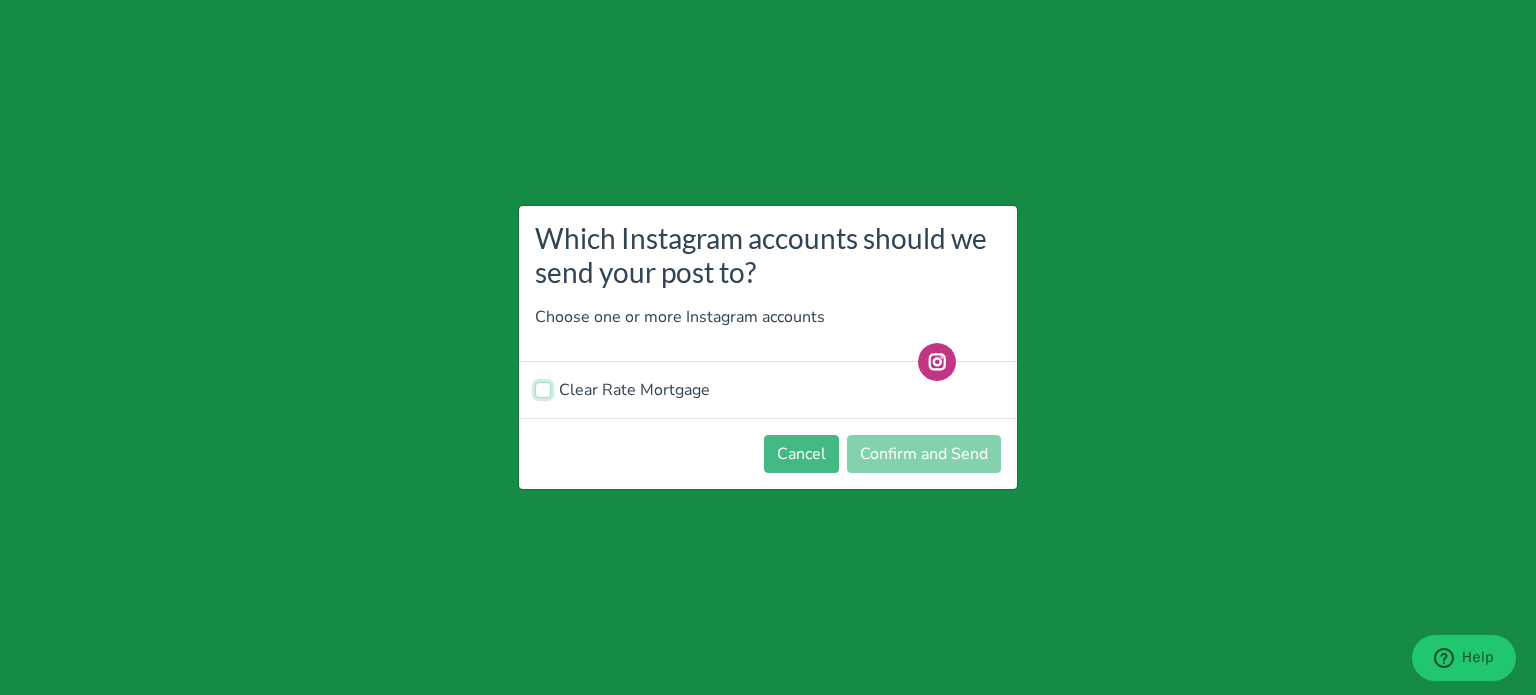 click on "Clear Rate Mortgage" at bounding box center [543, 388] 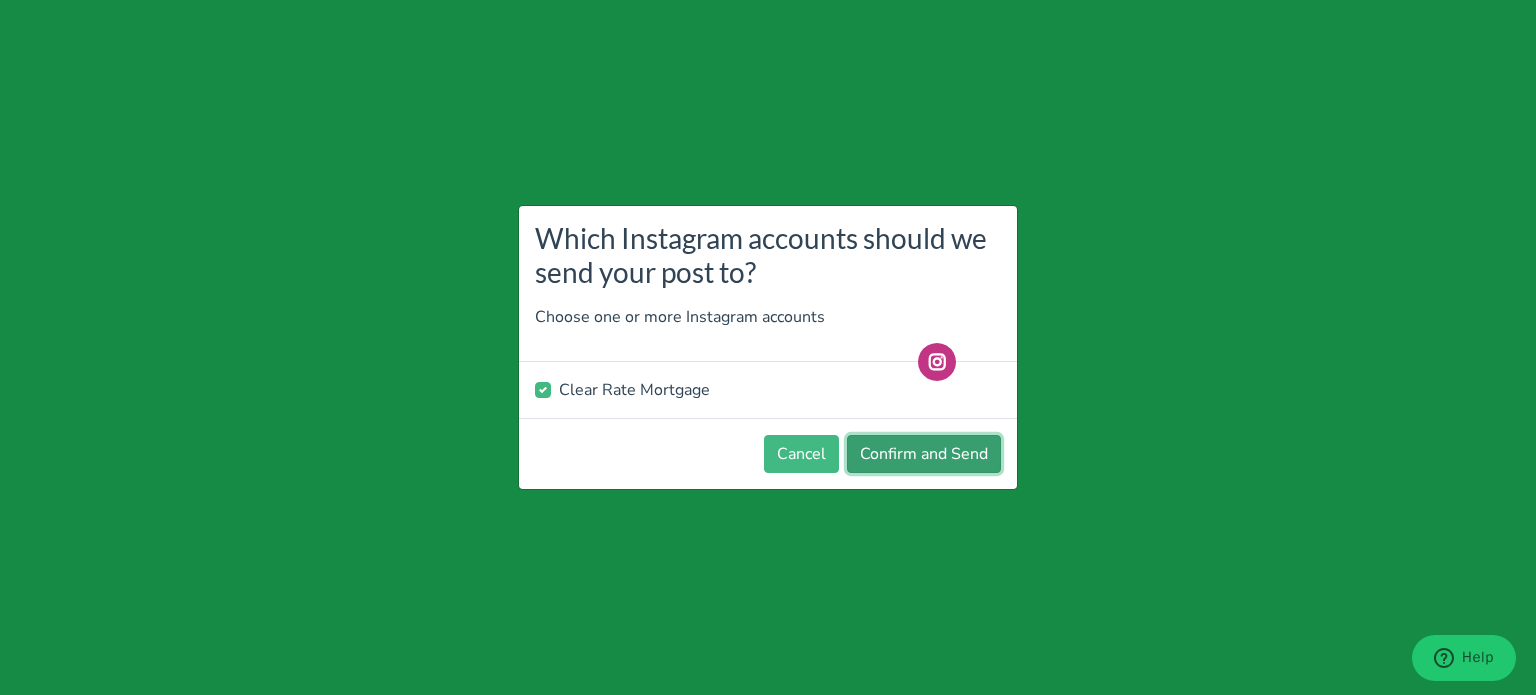 click on "Confirm and Send" at bounding box center (924, 454) 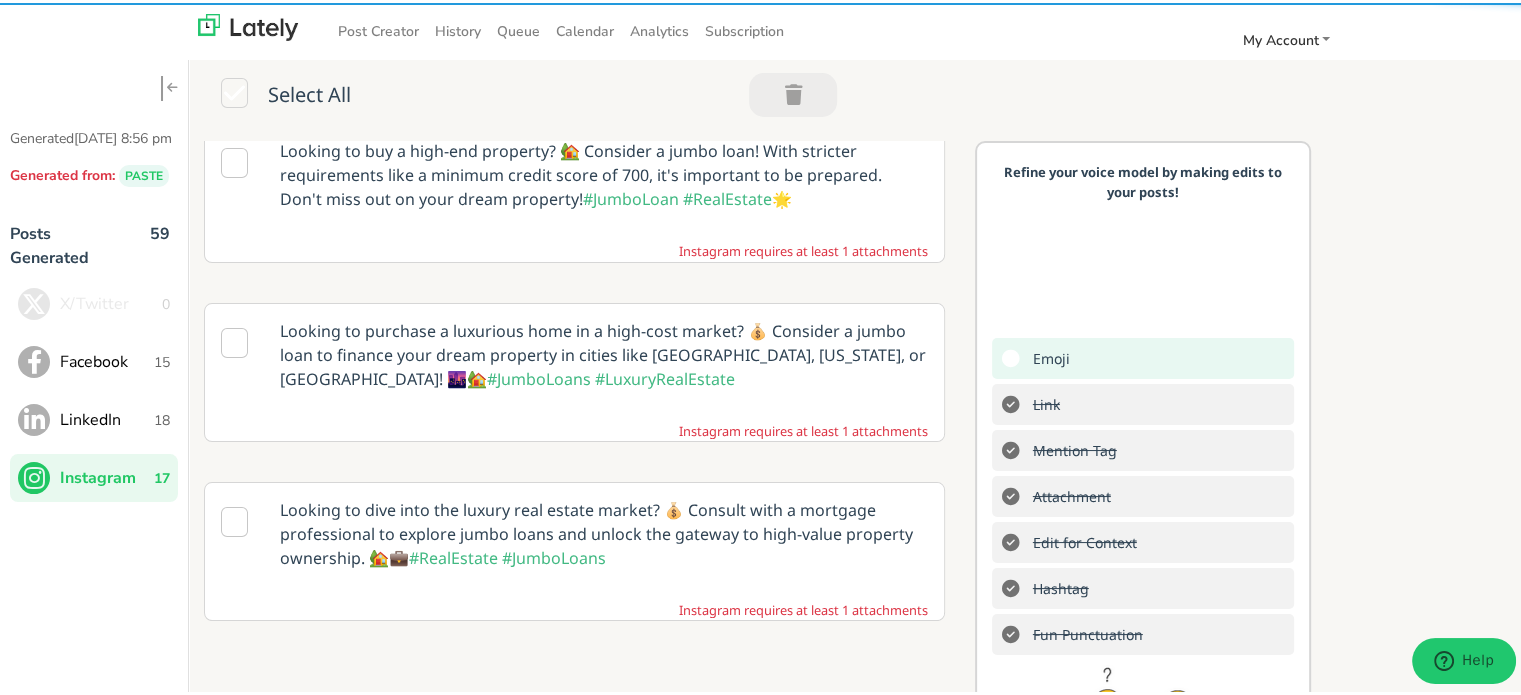 scroll, scrollTop: 0, scrollLeft: 0, axis: both 